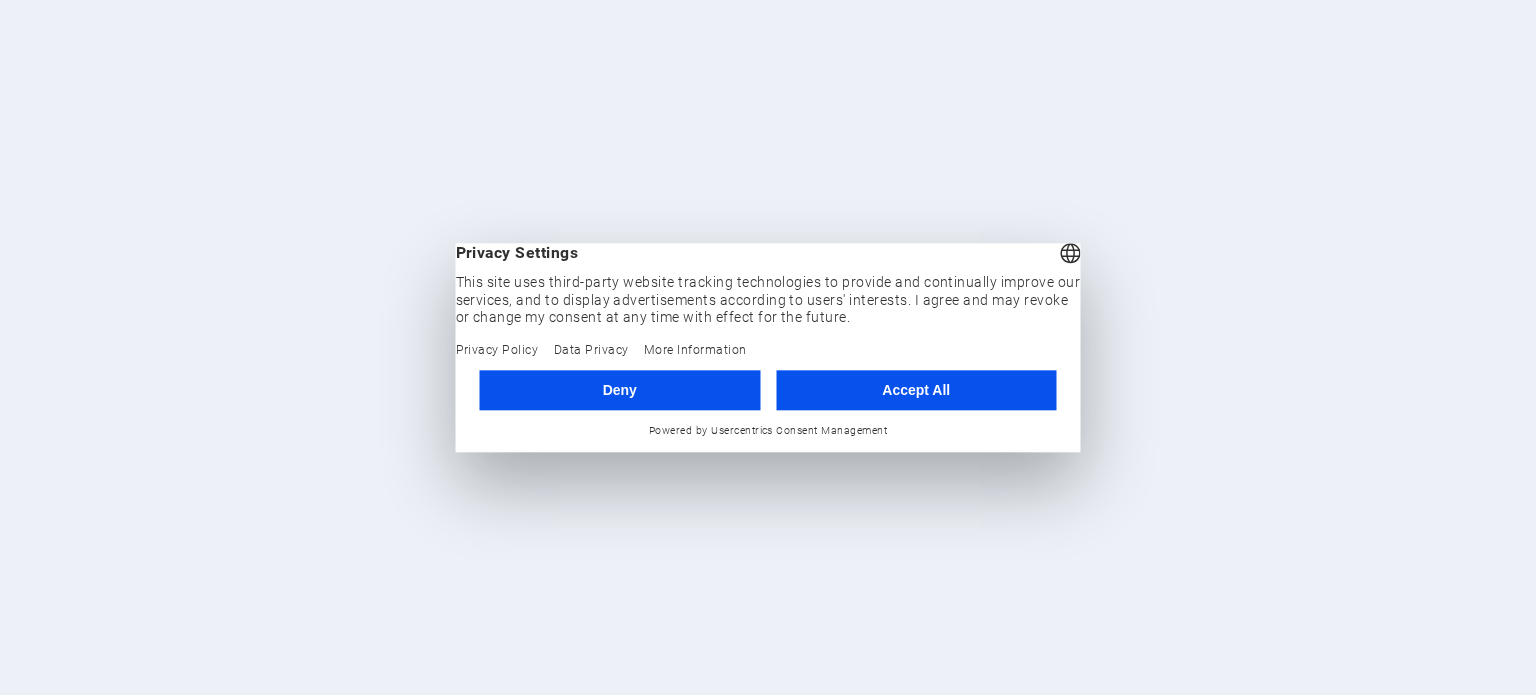 scroll, scrollTop: 0, scrollLeft: 0, axis: both 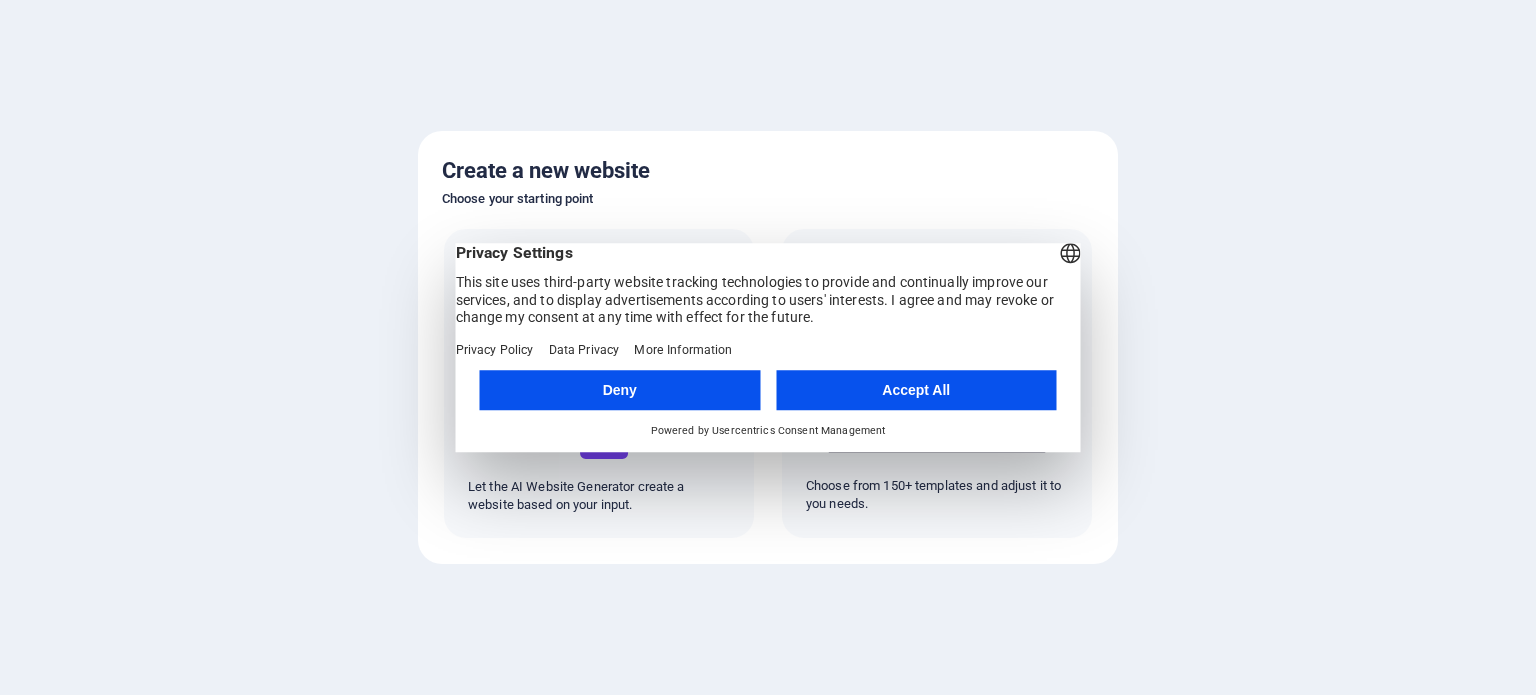 click on "Accept All" at bounding box center [916, 390] 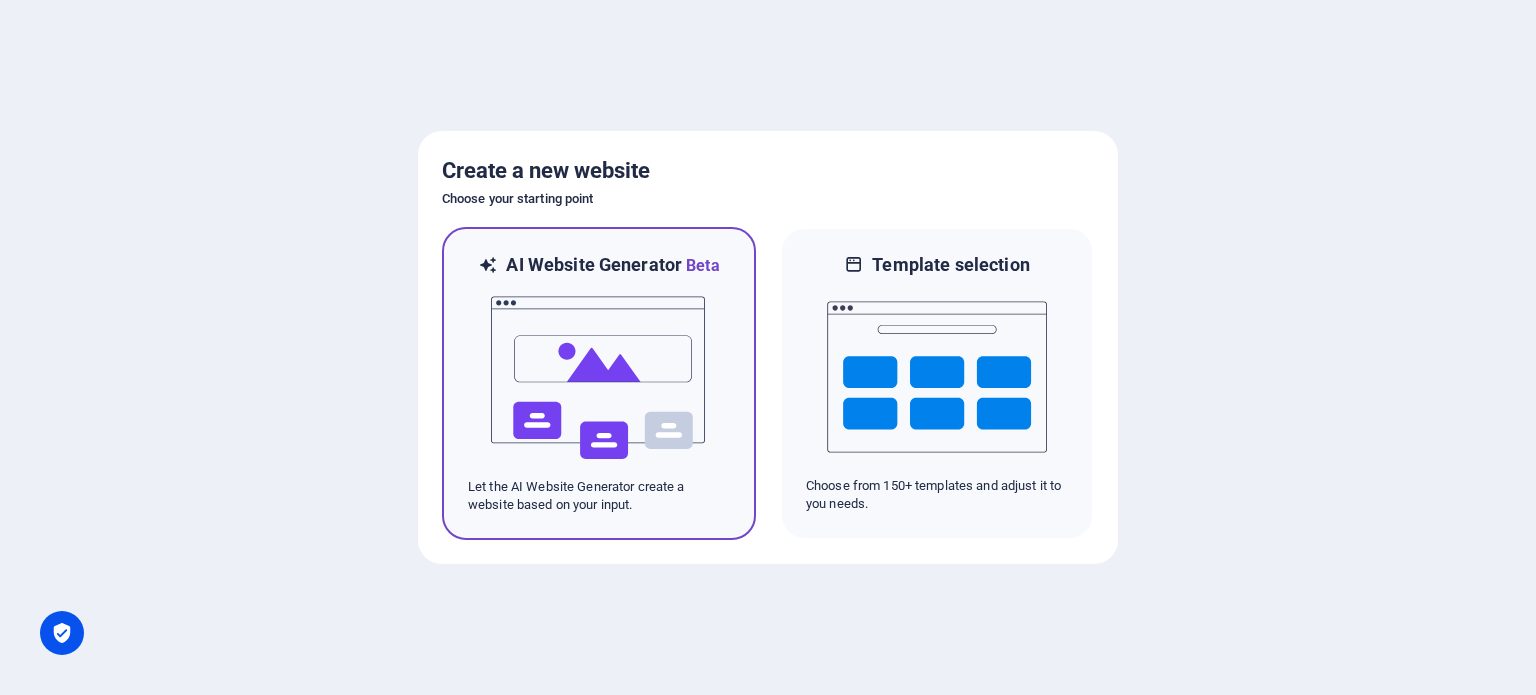 click at bounding box center (599, 378) 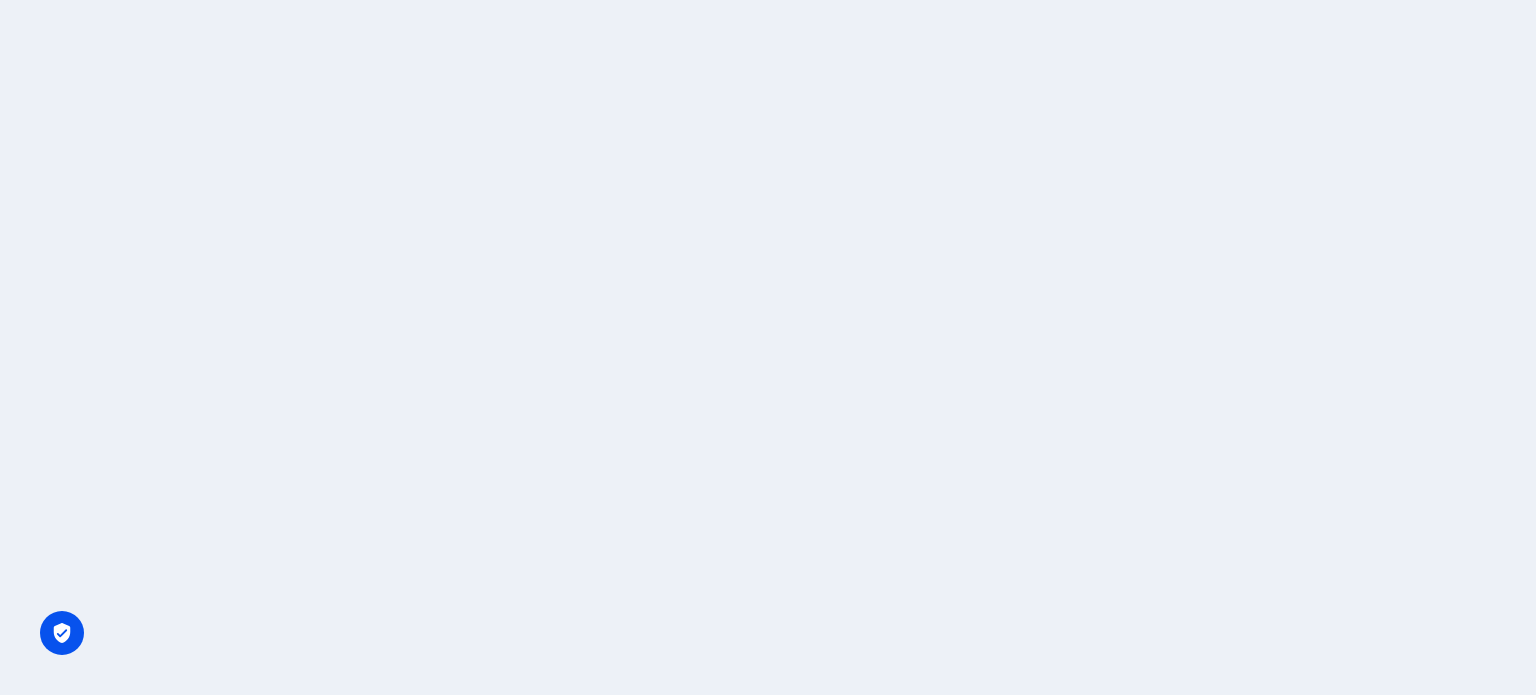 scroll, scrollTop: 0, scrollLeft: 0, axis: both 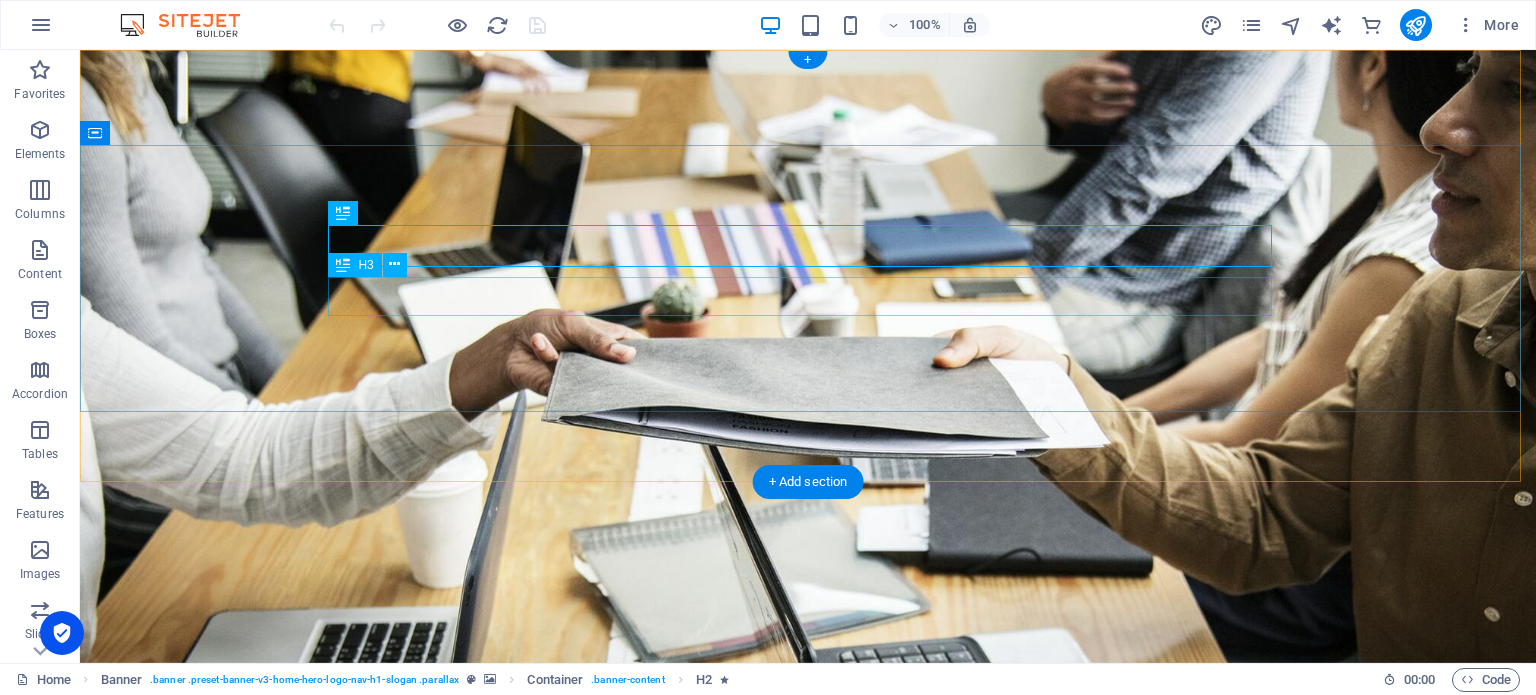 click on "Soporte y Telecomunicaciones a tu medida" at bounding box center [808, 915] 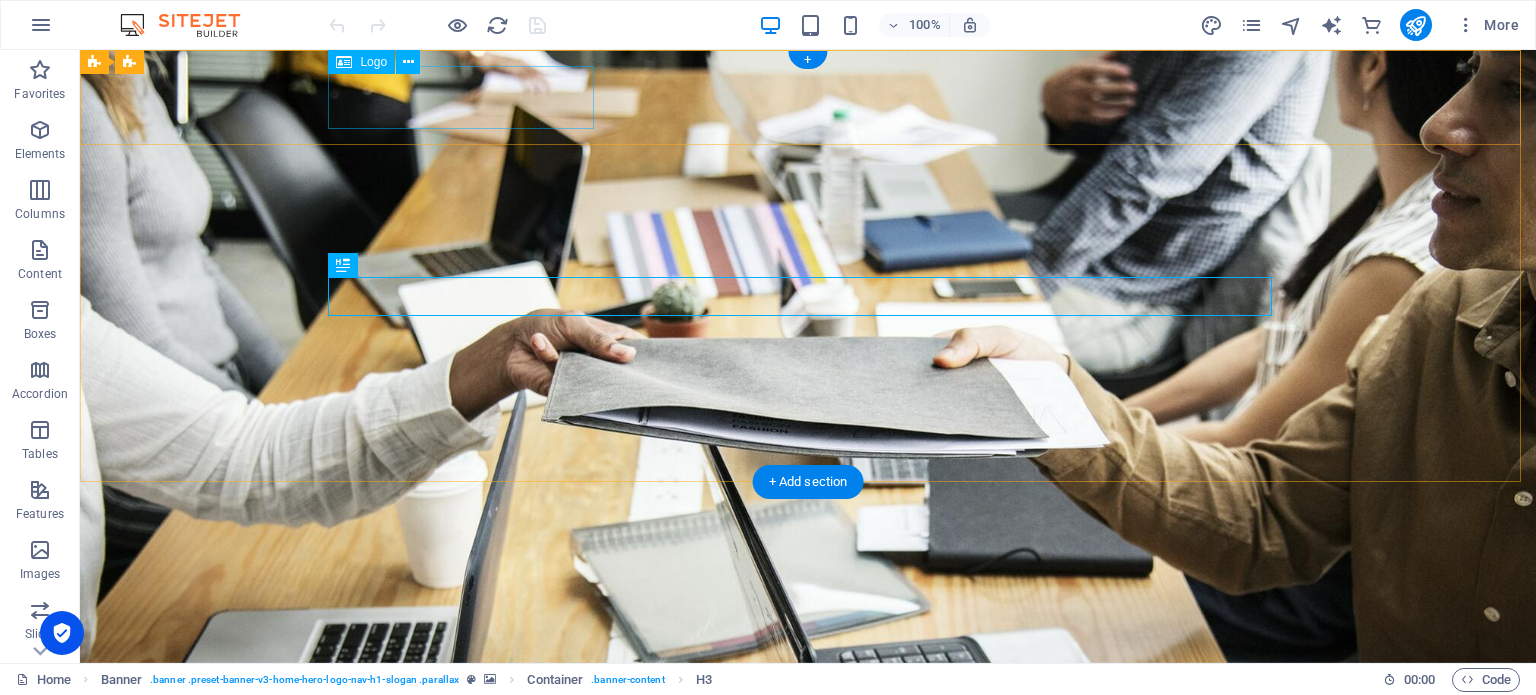 click on "CCHT SPA" at bounding box center [808, 666] 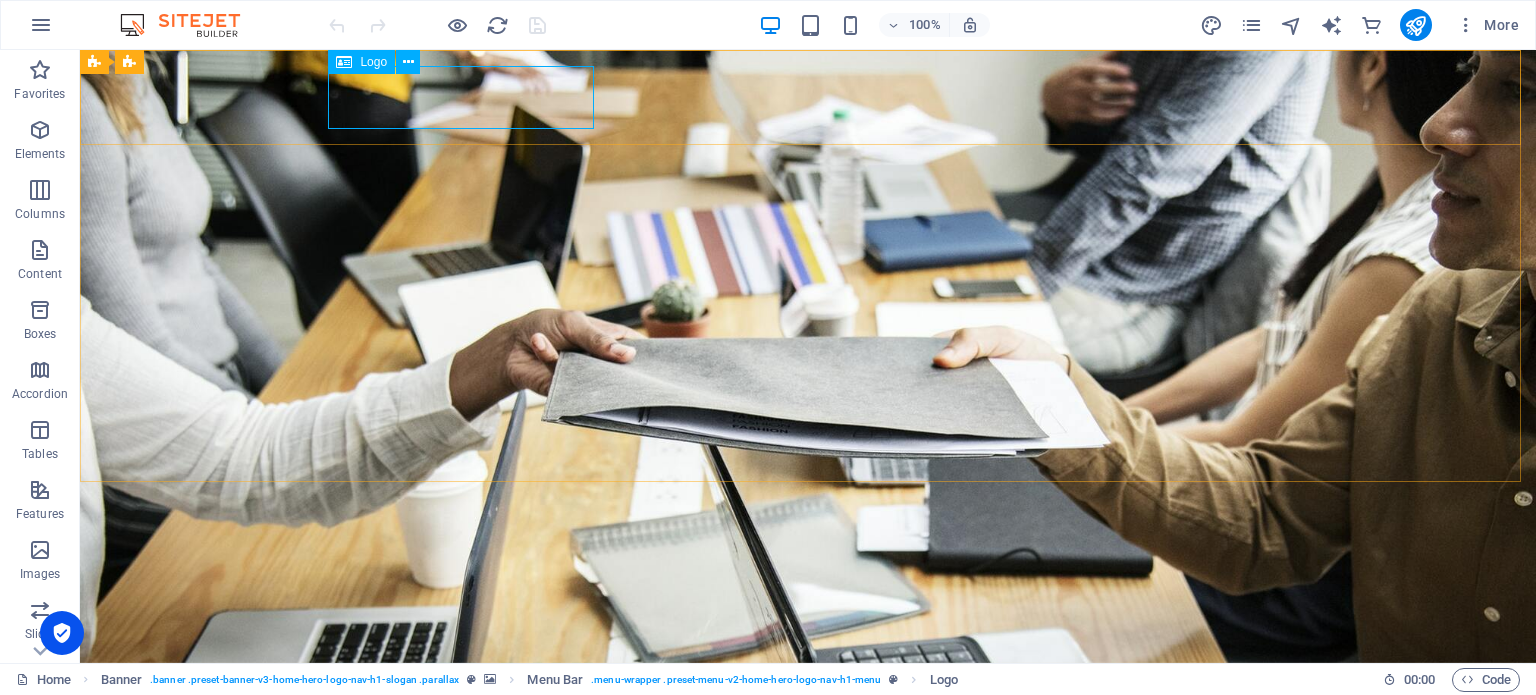 click on "Logo" at bounding box center (361, 62) 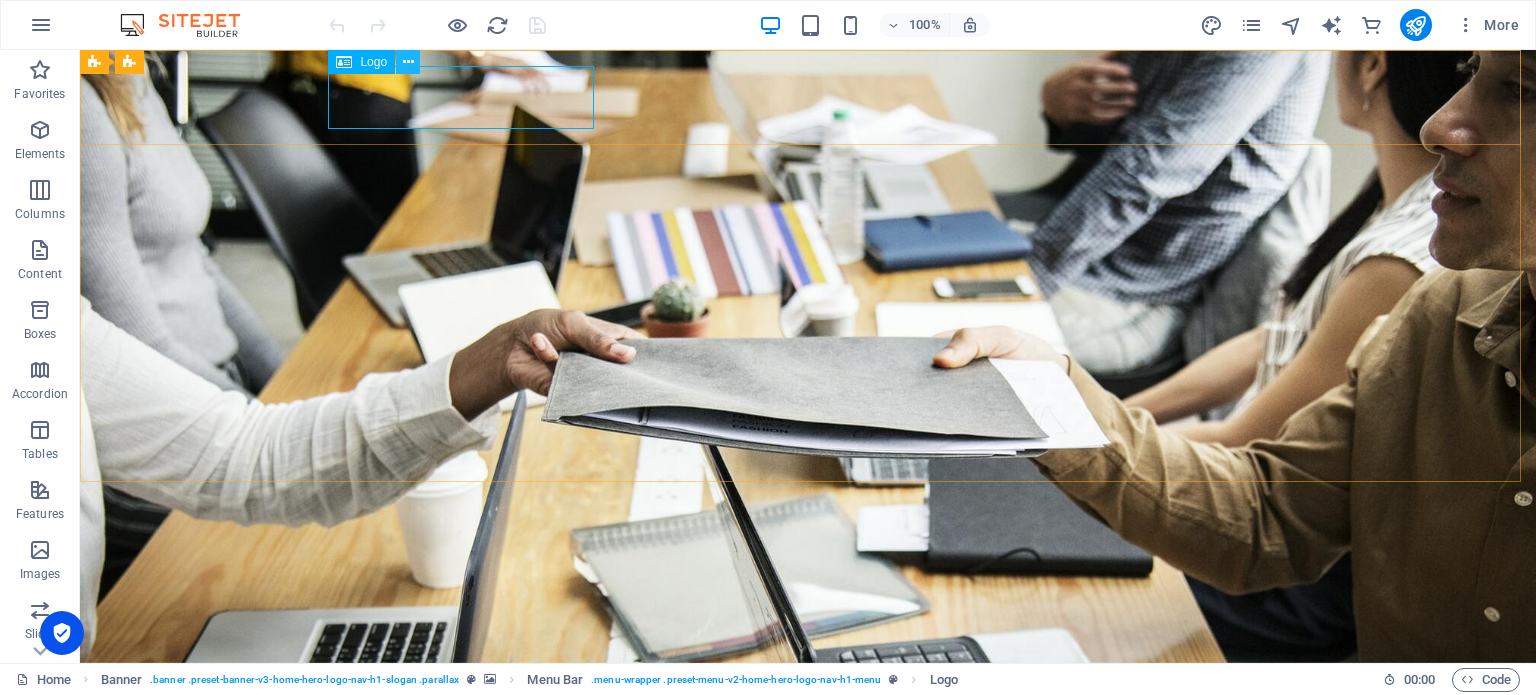click at bounding box center (408, 62) 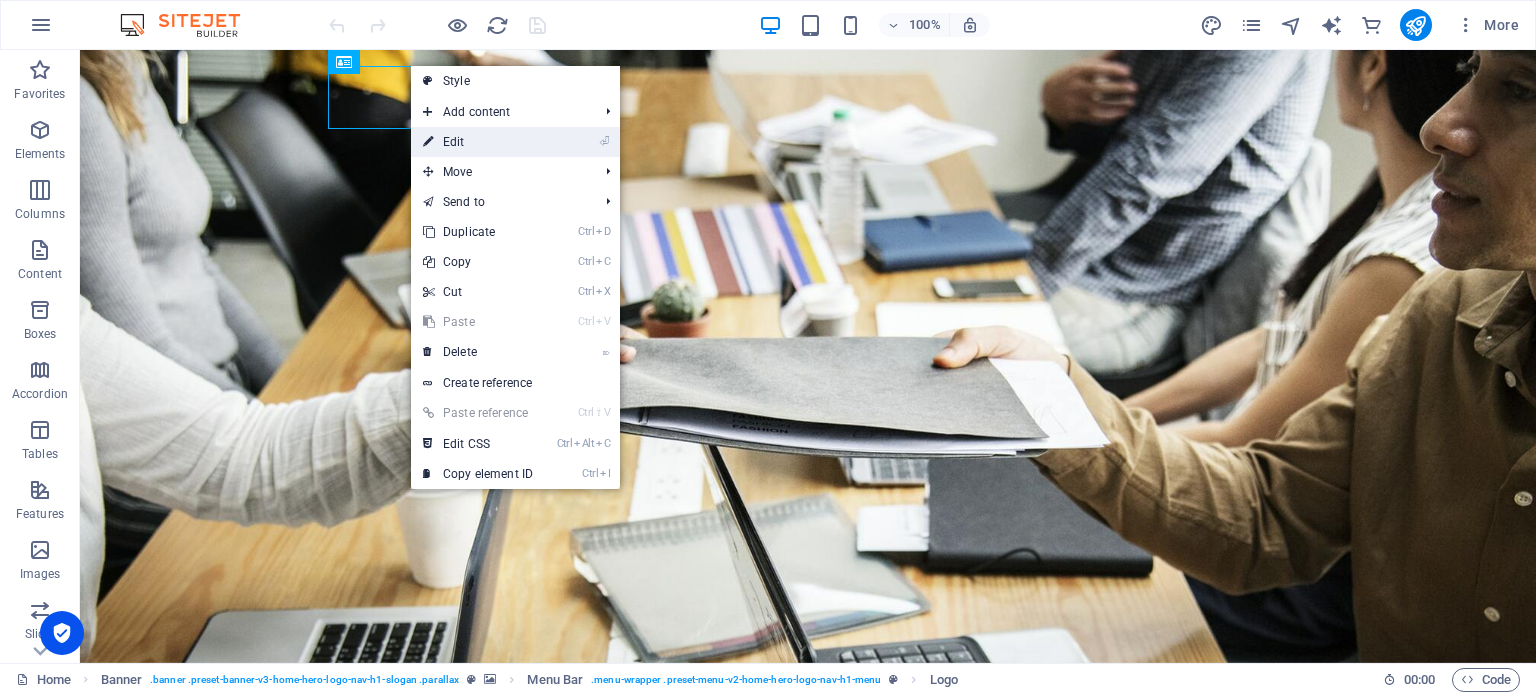 click on "⏎  Edit" at bounding box center (478, 142) 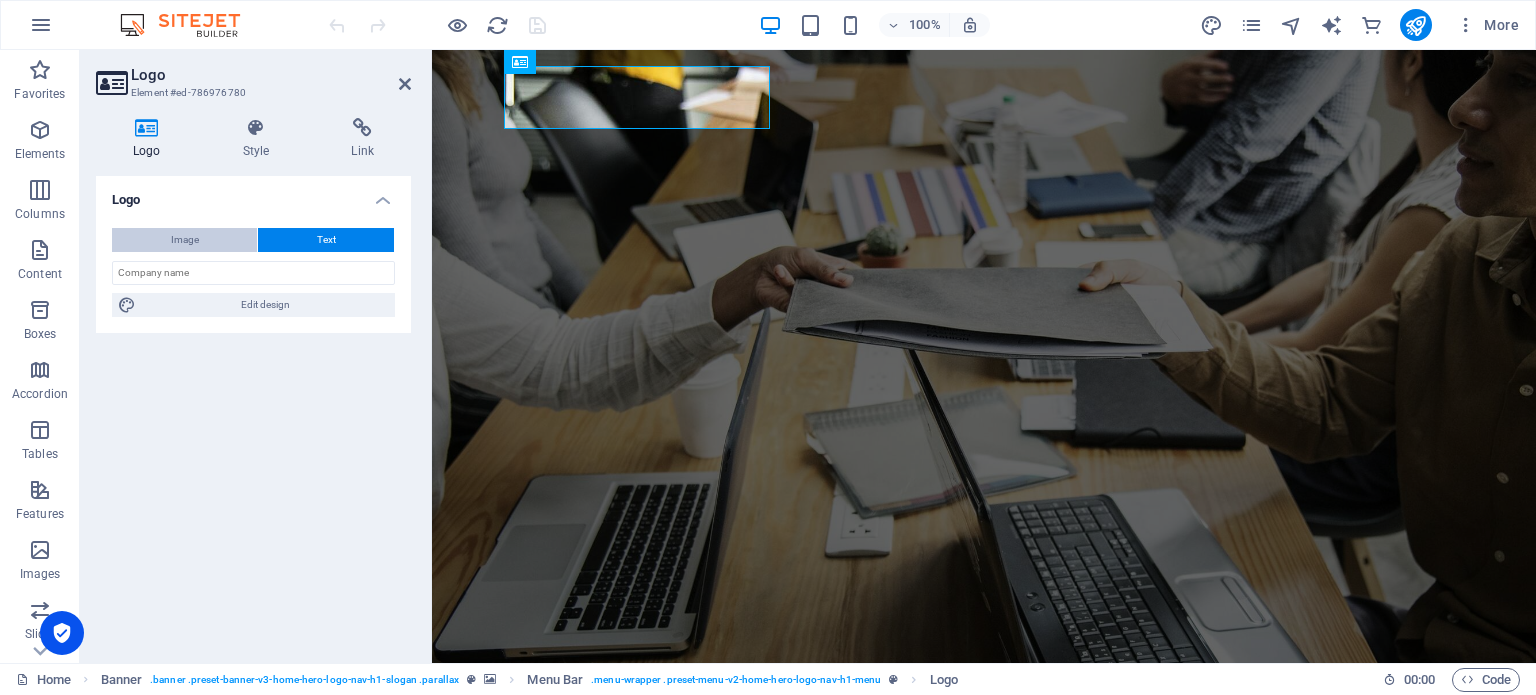 click on "Image" at bounding box center [184, 240] 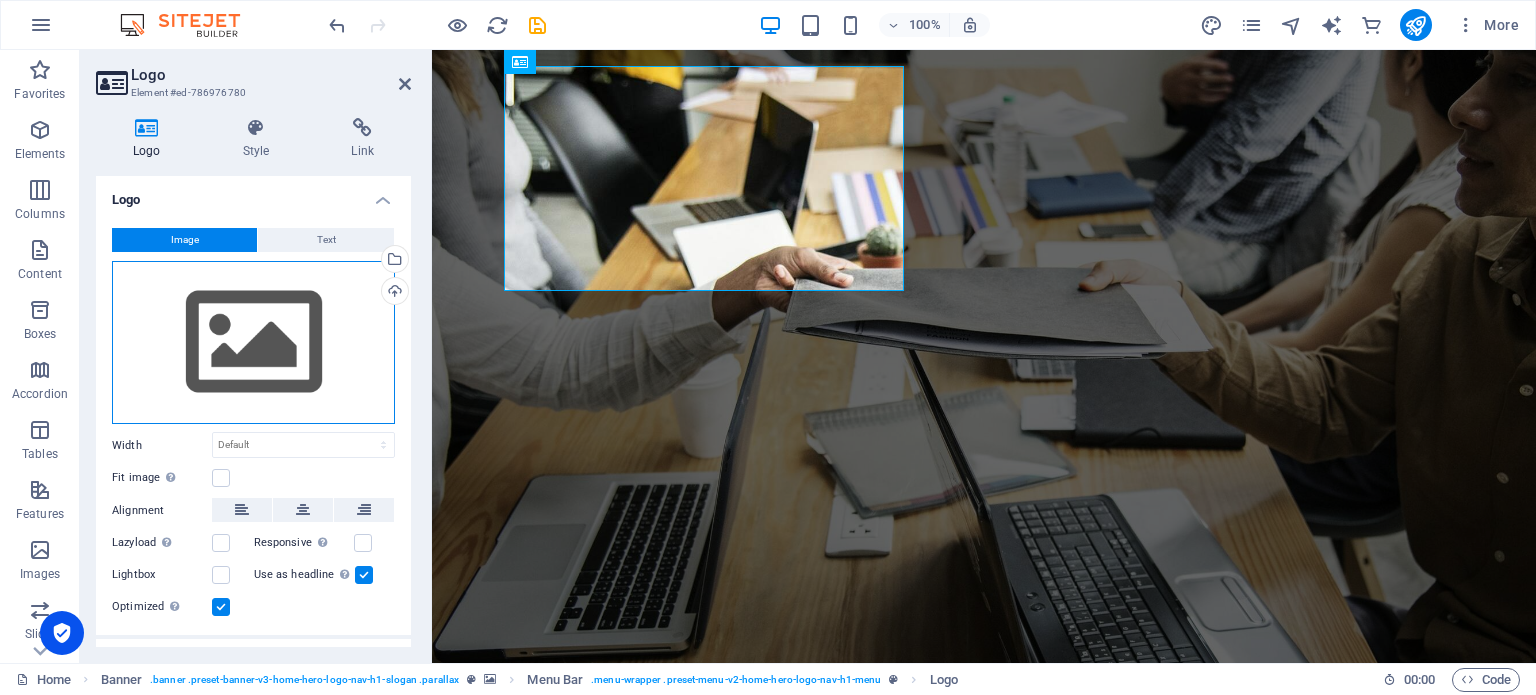 click on "Drag files here, click to choose files or select files from Files or our free stock photos & videos" at bounding box center [253, 343] 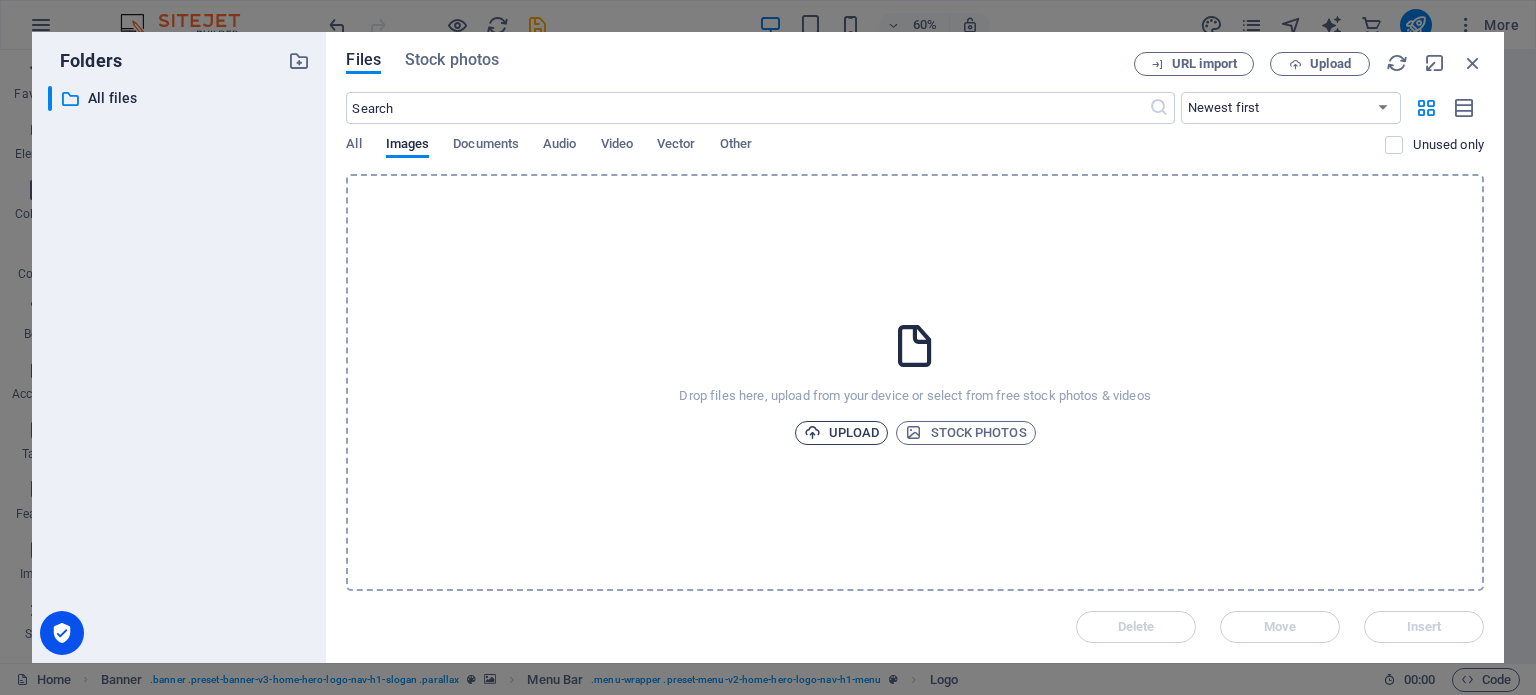 click on "Upload" at bounding box center [842, 433] 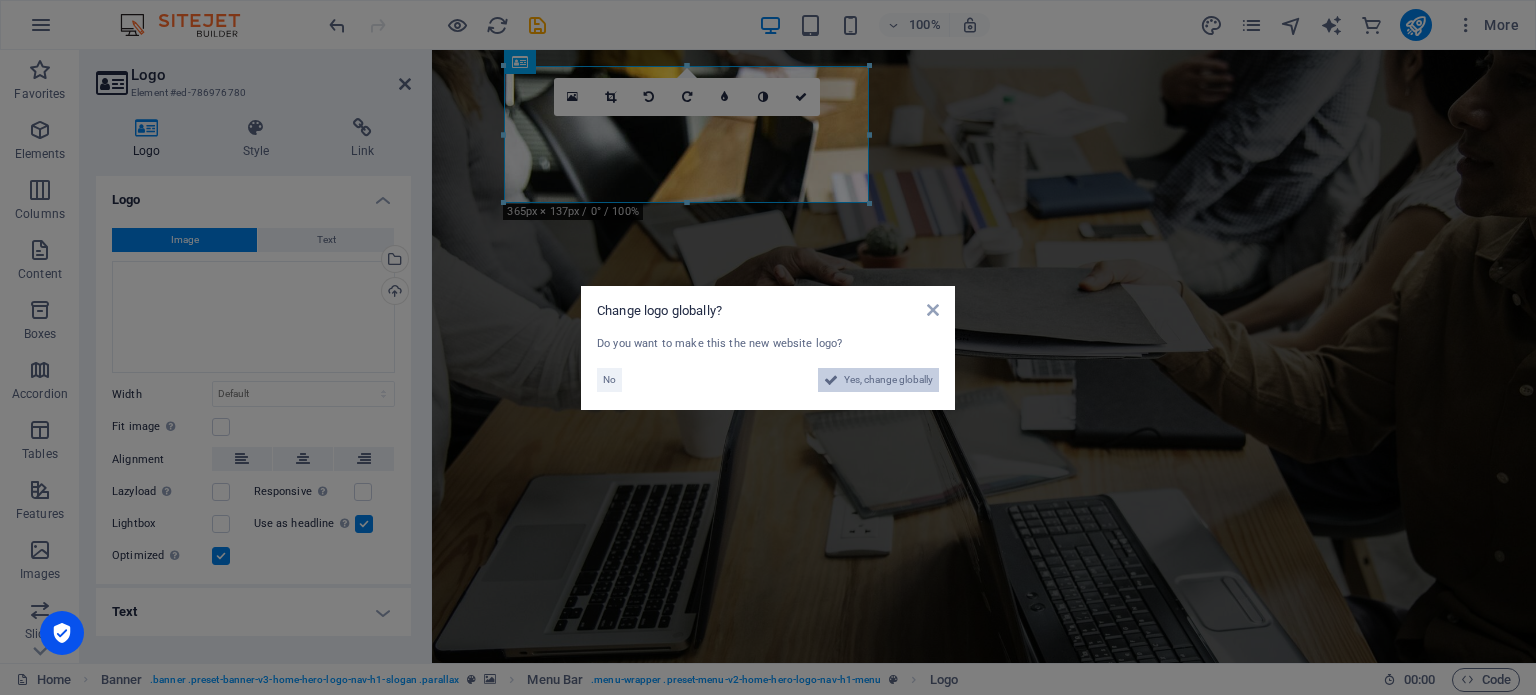 click on "Yes, change globally" at bounding box center [888, 380] 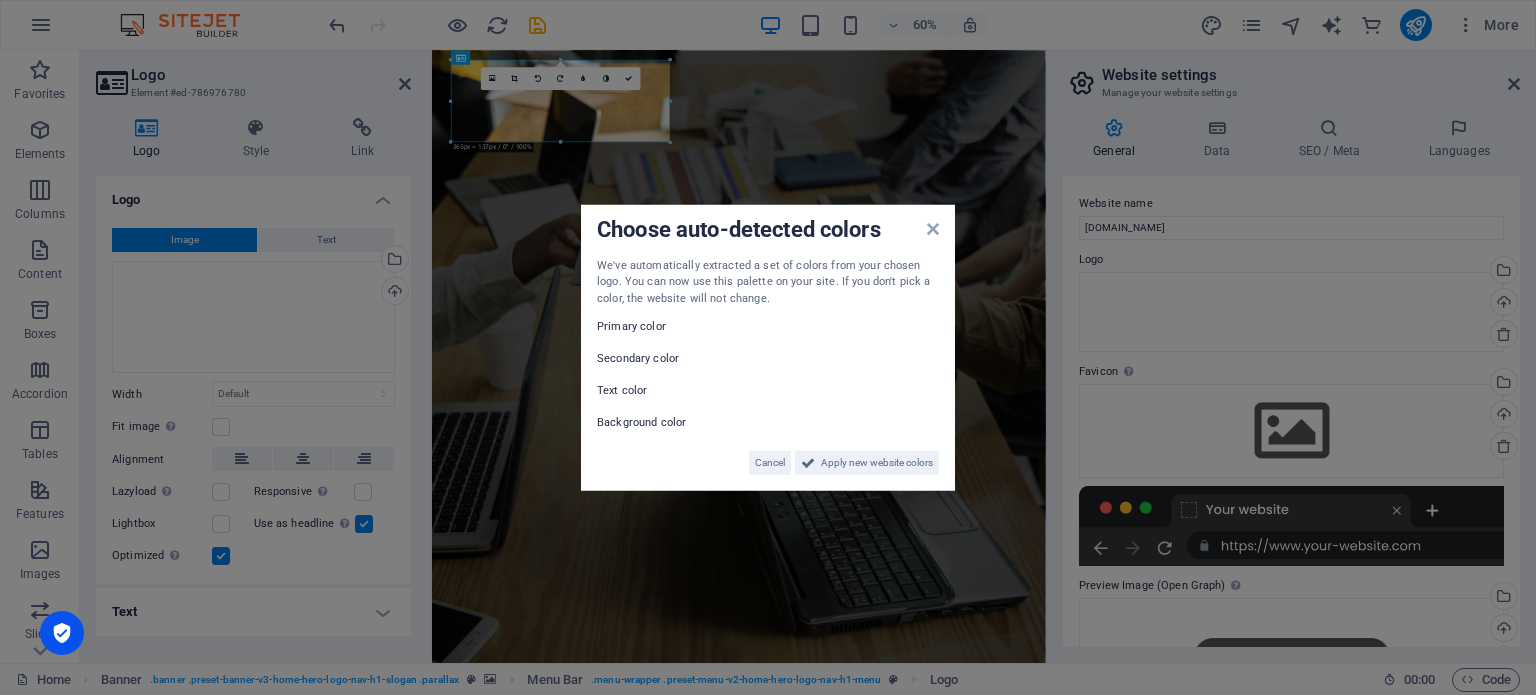 click on "Choose auto-detected colors We've automatically extracted a set of colors from your chosen logo. You can now use this palette on your site. If you don't pick a color, the website will not change.  Primary color Secondary color Text color Background color Cancel Apply new website colors" at bounding box center (768, 347) 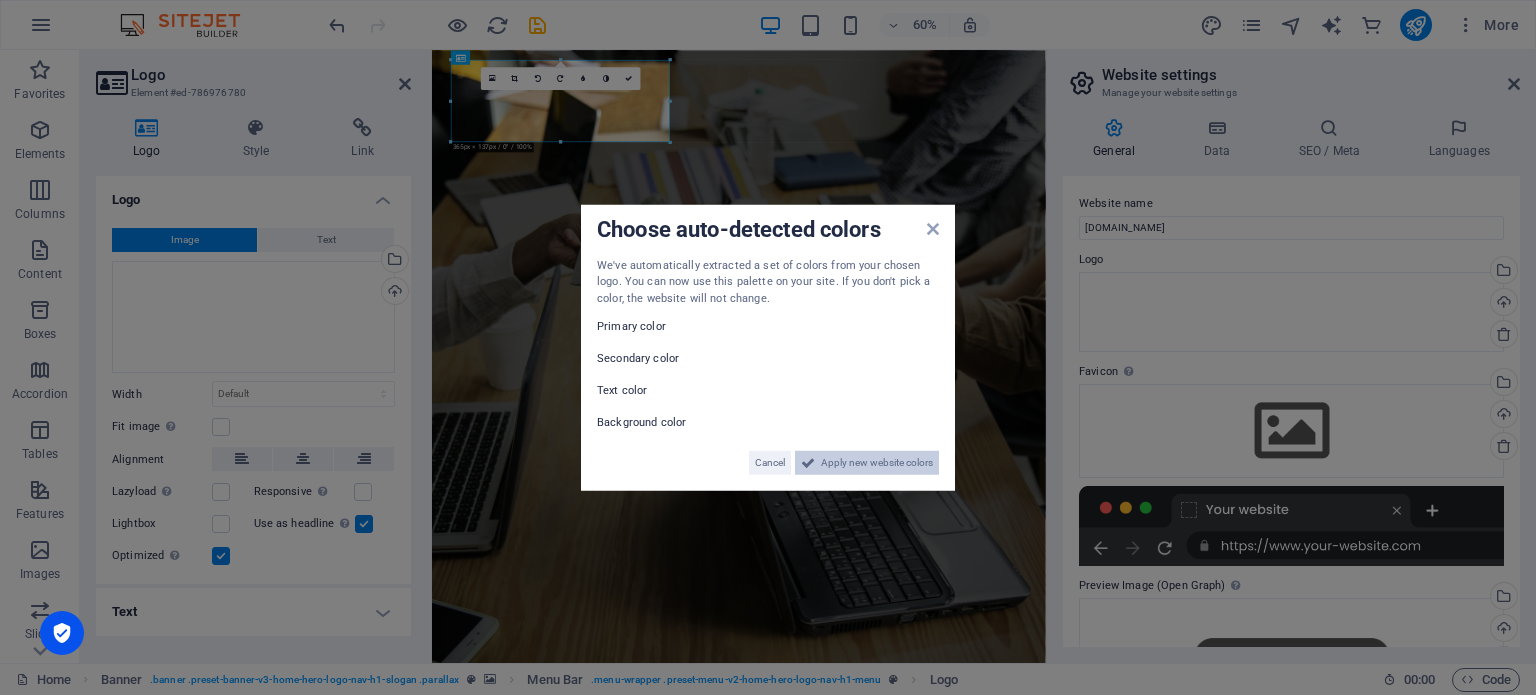 click on "Apply new website colors" at bounding box center [877, 463] 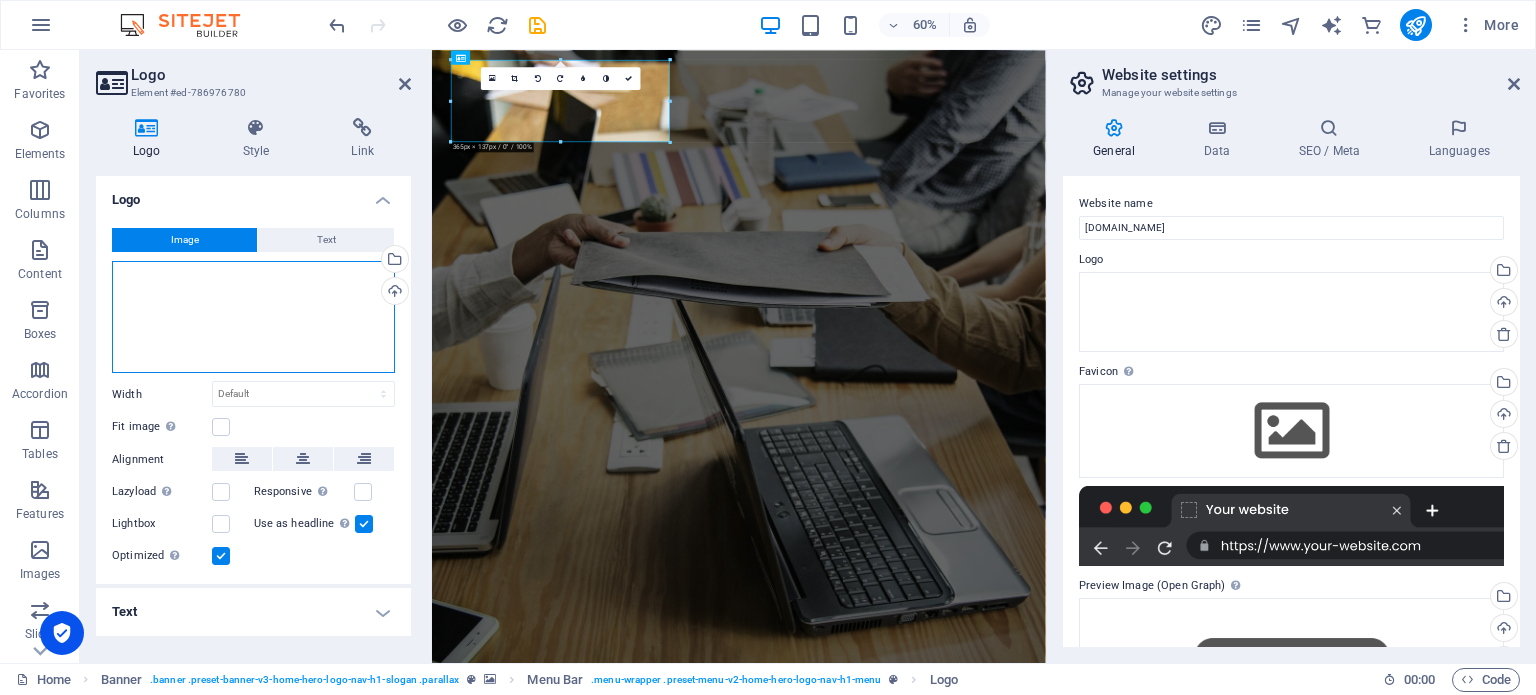 click on "Drag files here, click to choose files or select files from Files or our free stock photos & videos" at bounding box center [253, 317] 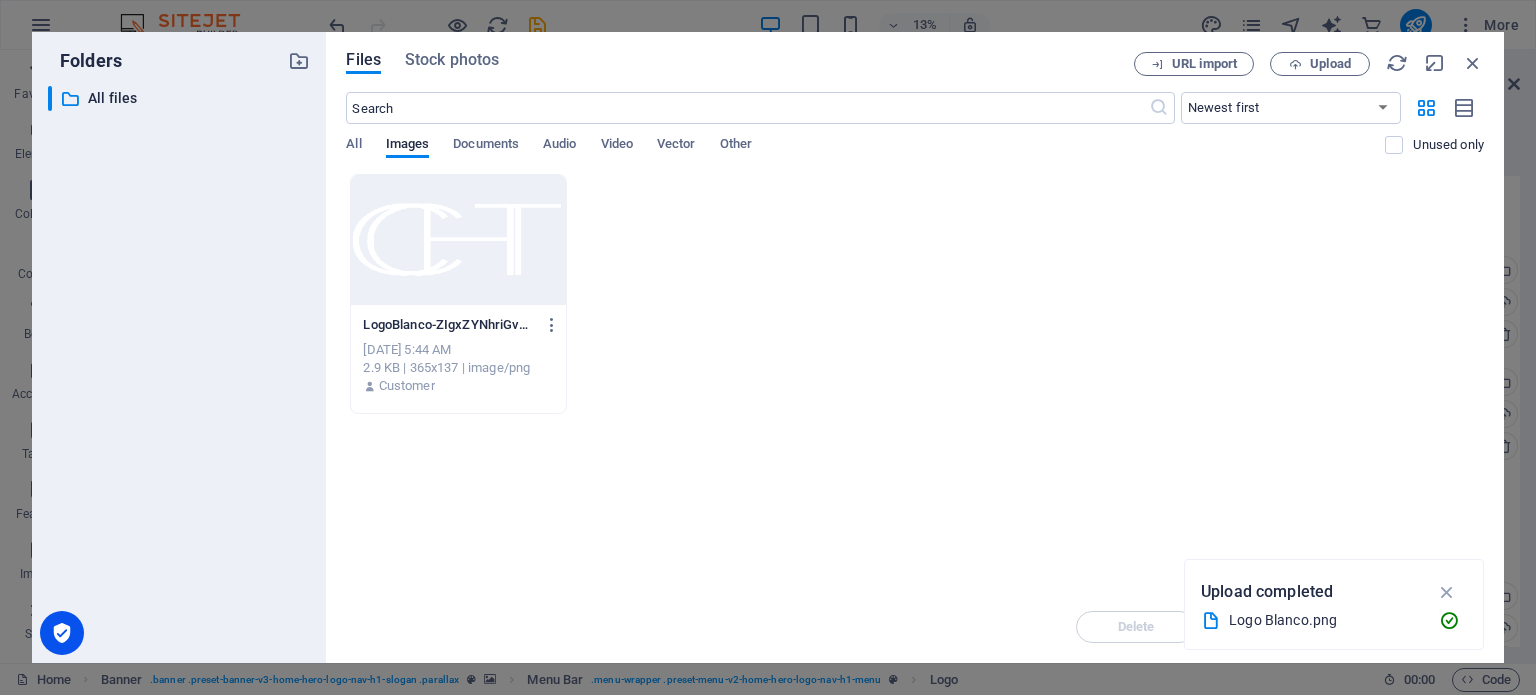 click at bounding box center [458, 240] 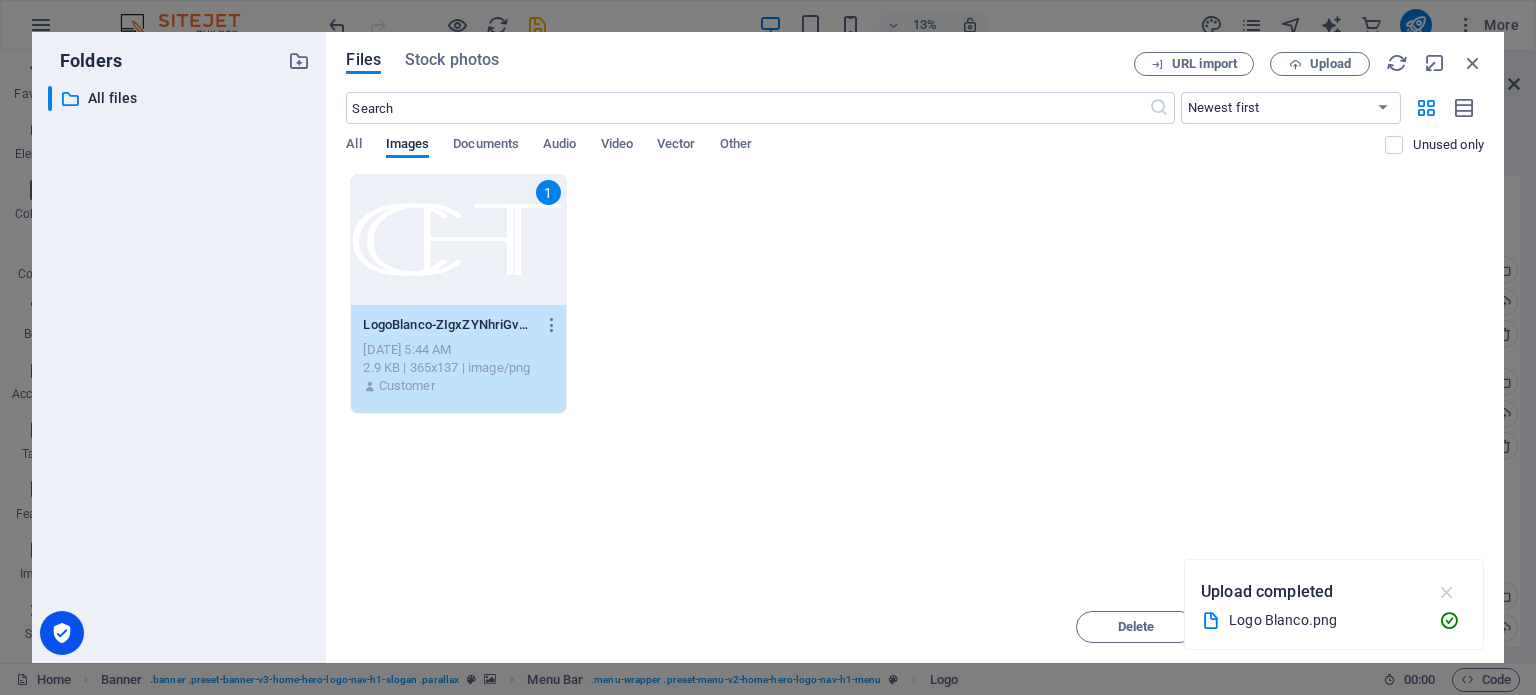 click at bounding box center (1447, 592) 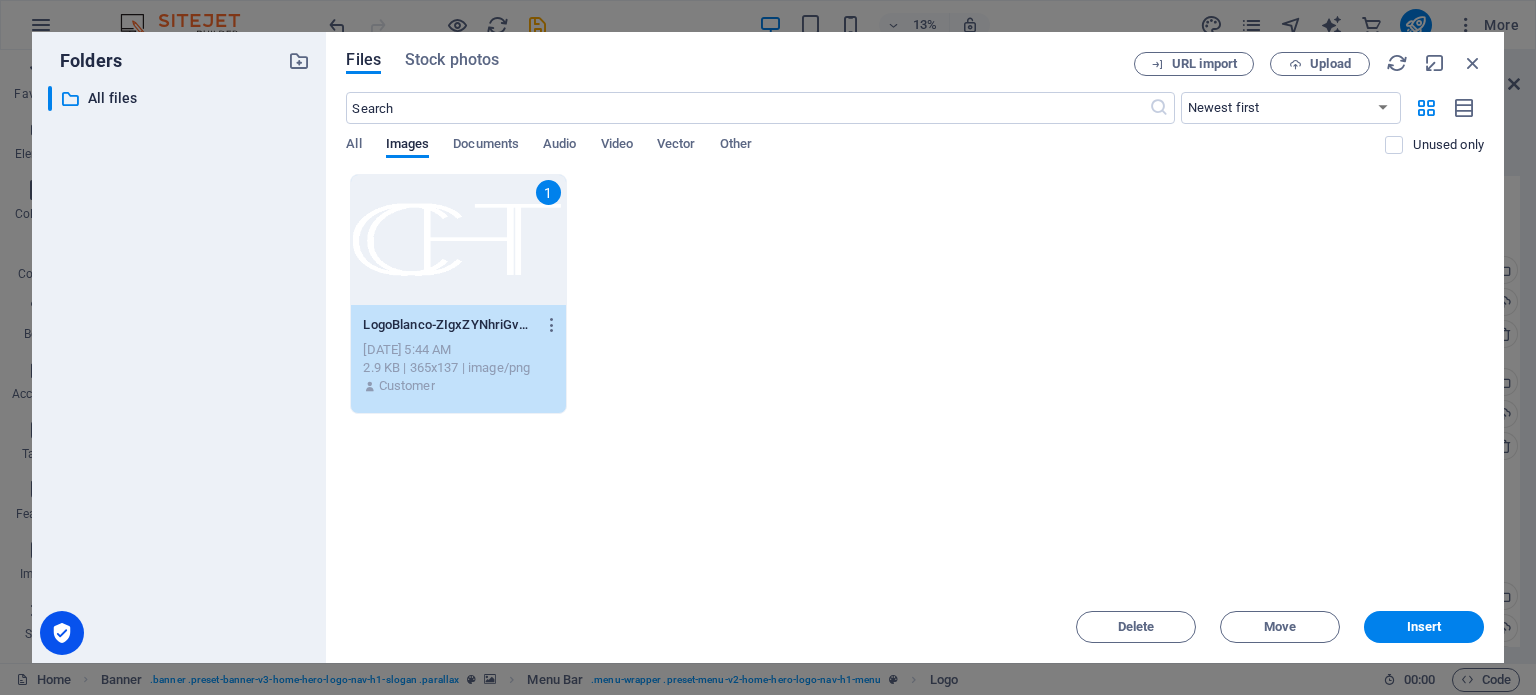 click on "1 LogoBlanco-ZIgxZYNhriGvMgSUVUldXg.png LogoBlanco-ZIgxZYNhriGvMgSUVUldXg.png [DATE] 5:44 AM 2.9 KB | 365x137 | image/png Customer" at bounding box center (915, 294) 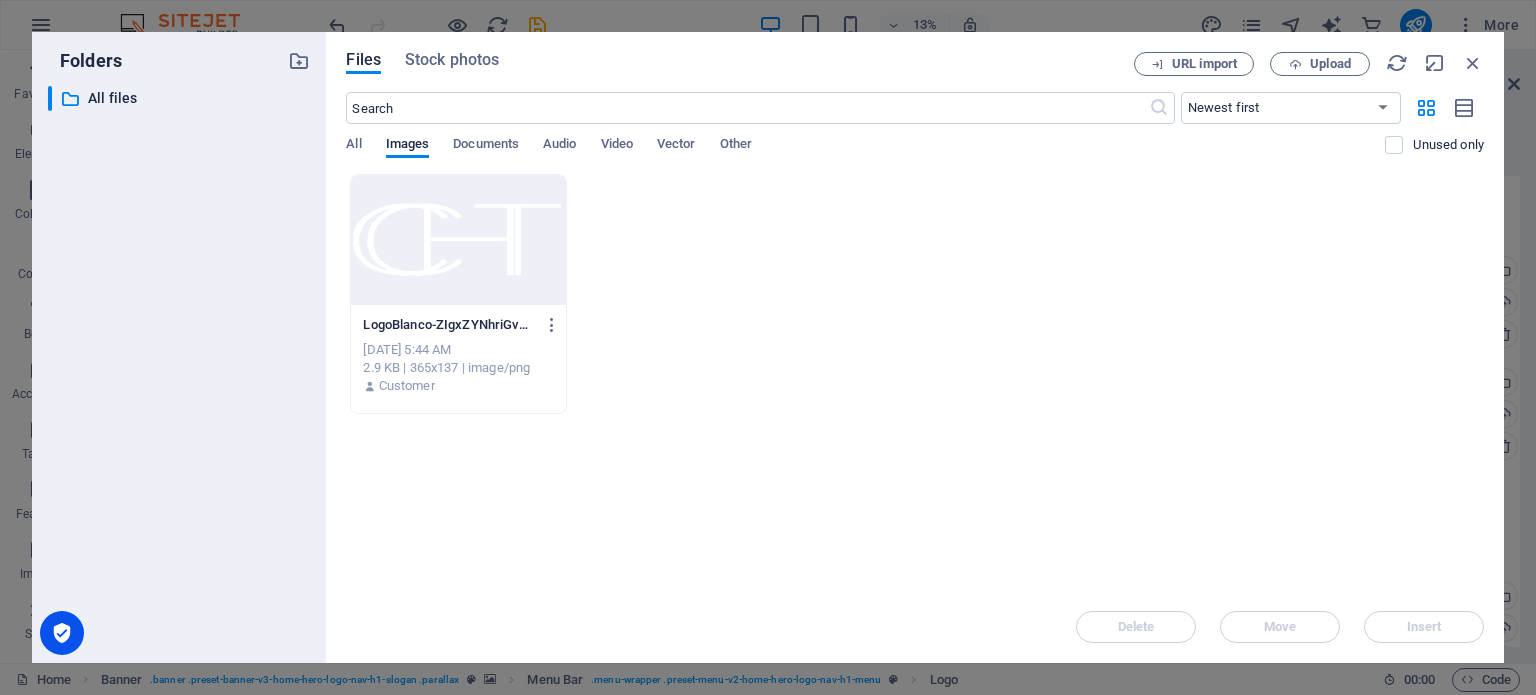 drag, startPoint x: 793, startPoint y: 305, endPoint x: 1330, endPoint y: 288, distance: 537.26904 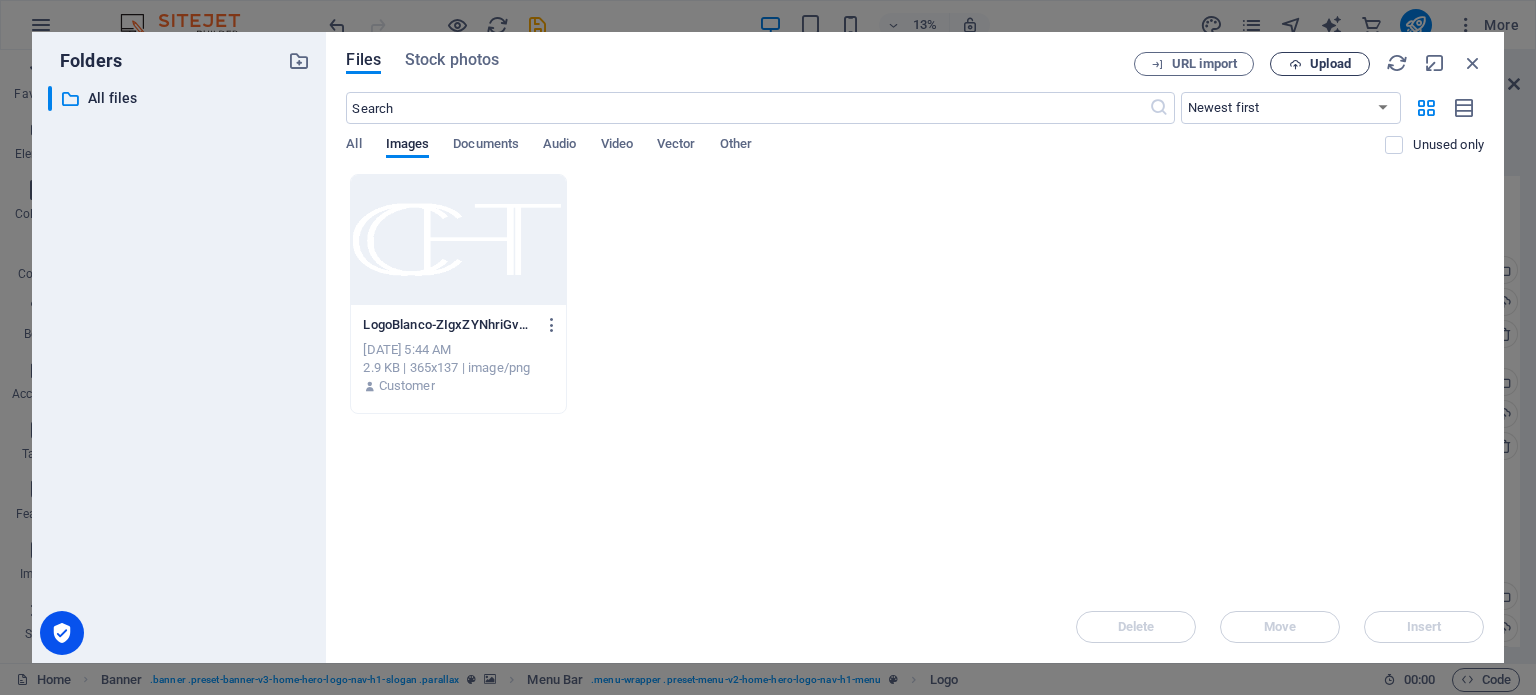 click on "Upload" at bounding box center [1320, 64] 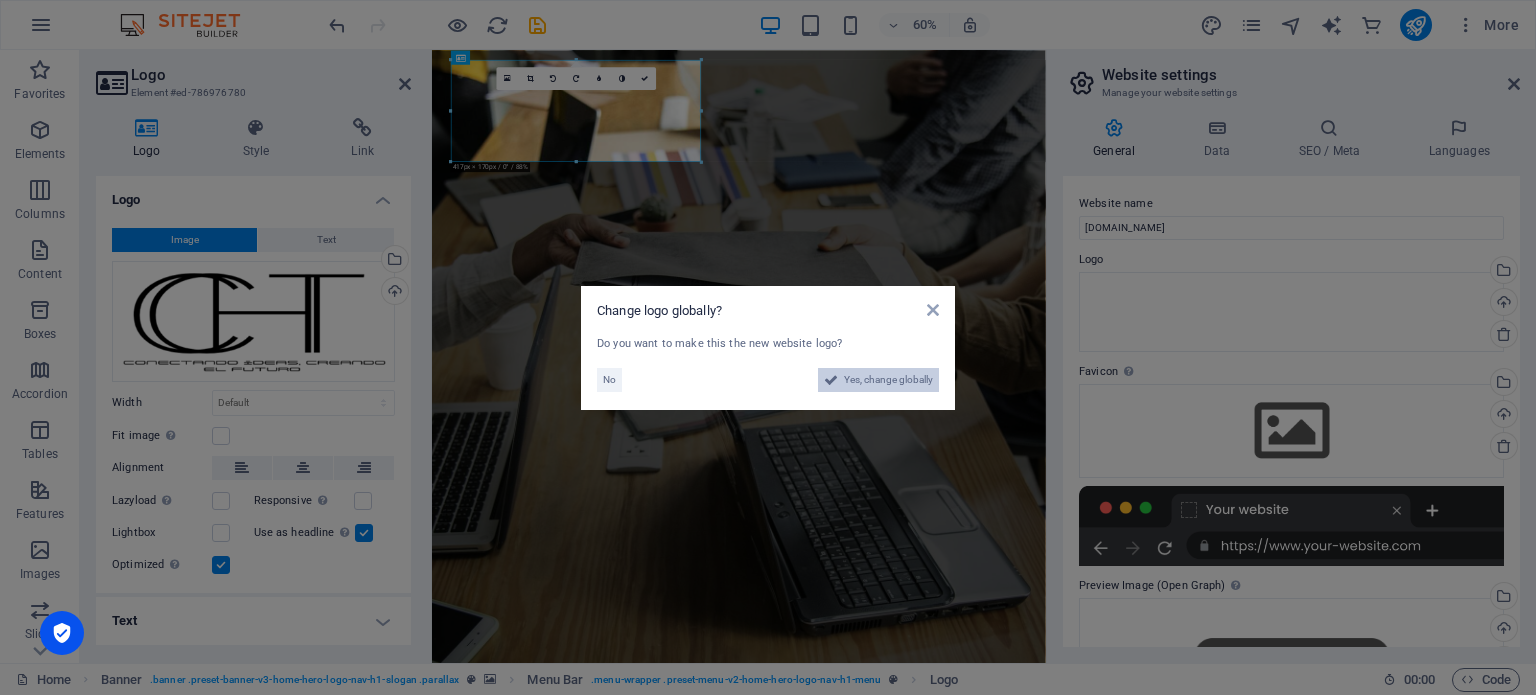 click on "Yes, change globally" at bounding box center (888, 380) 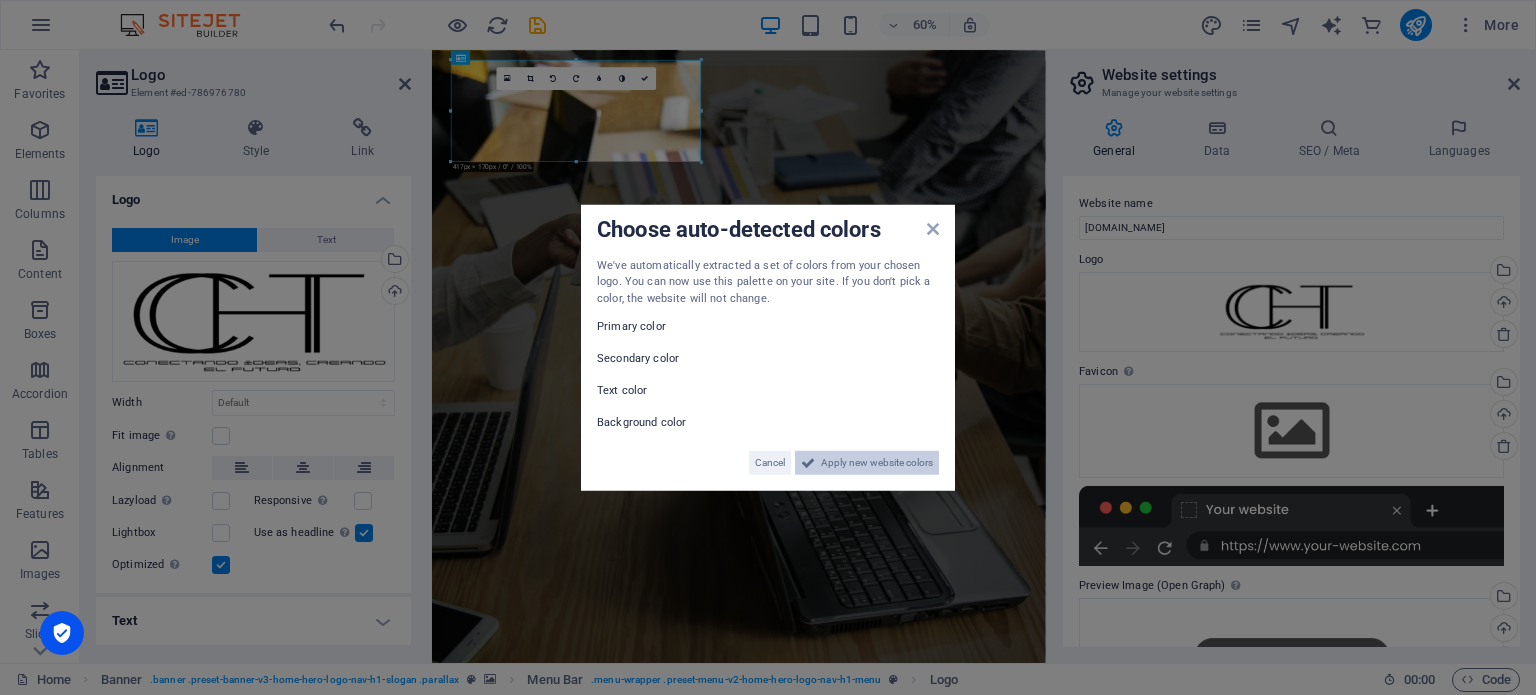 click on "Apply new website colors" at bounding box center [877, 463] 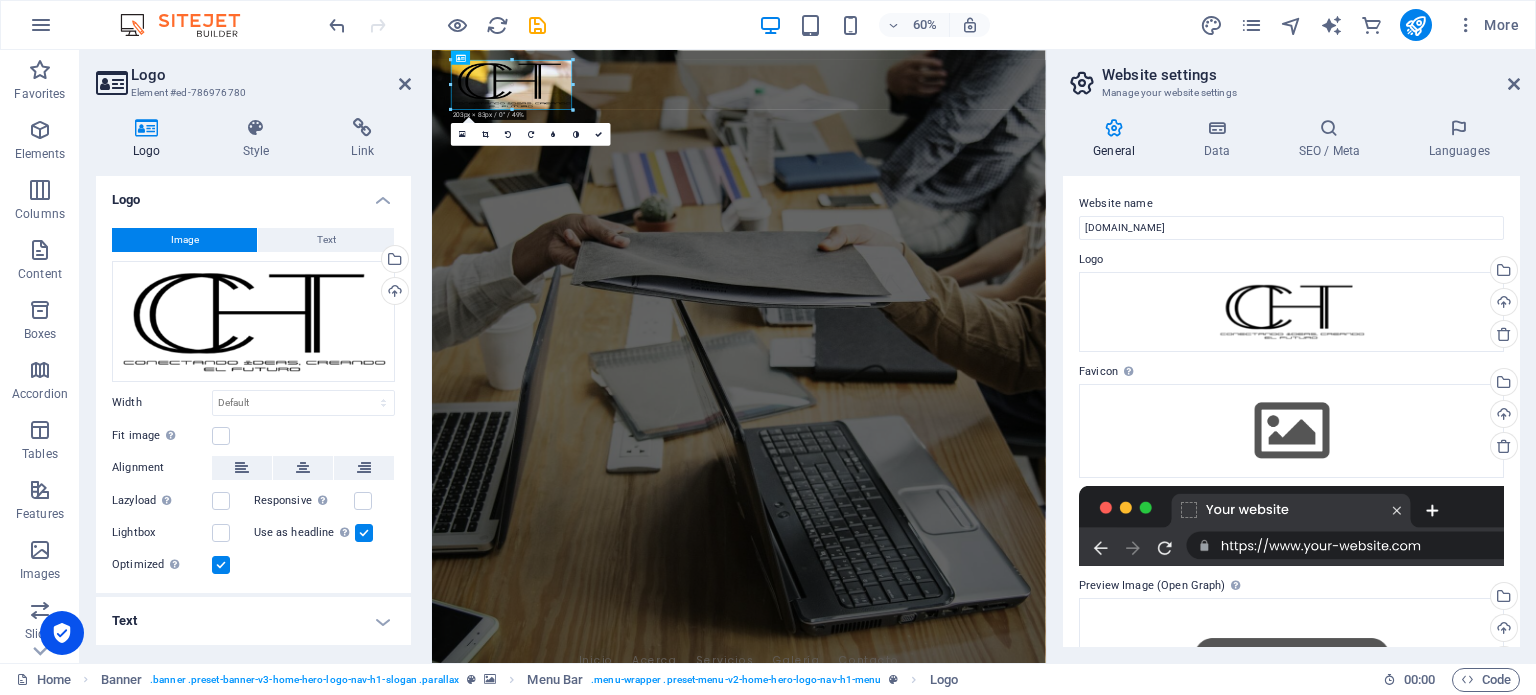 drag, startPoint x: 700, startPoint y: 61, endPoint x: 485, endPoint y: 149, distance: 232.31229 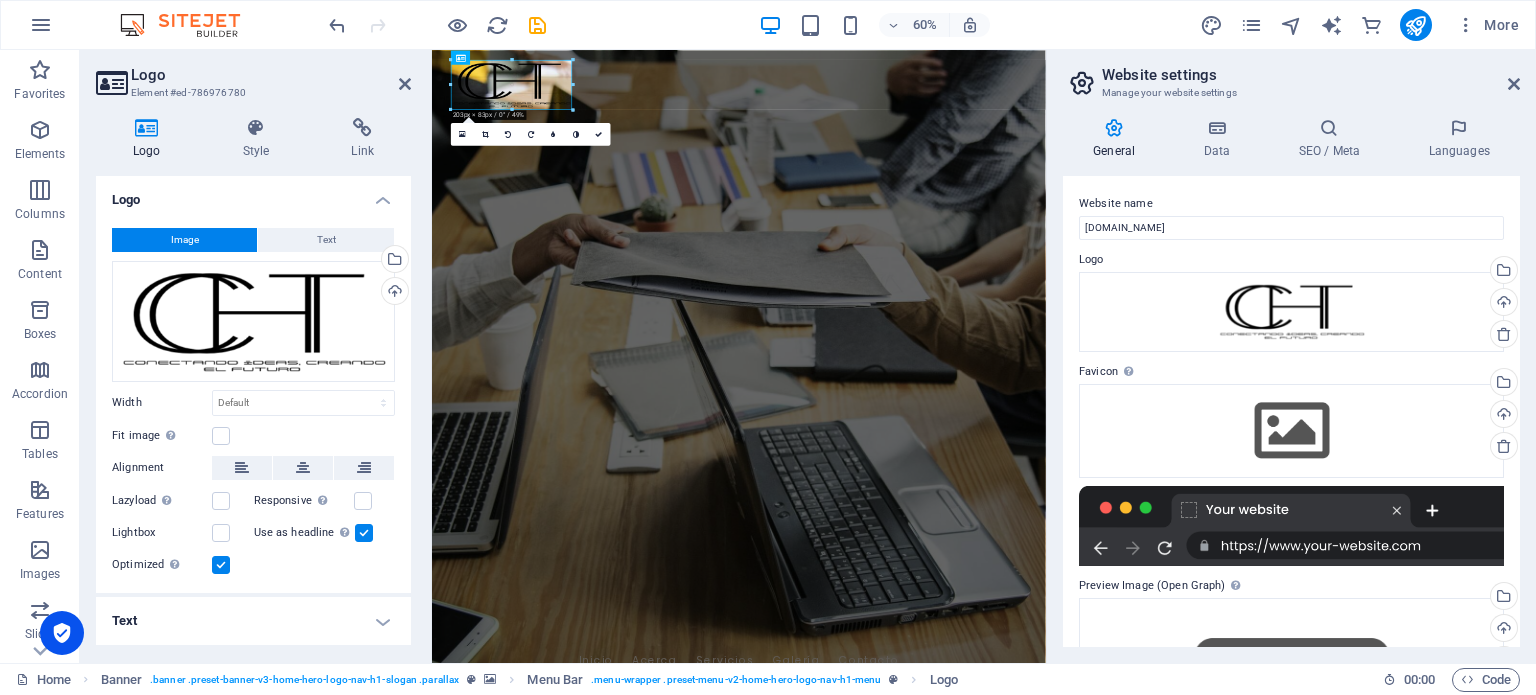type on "202" 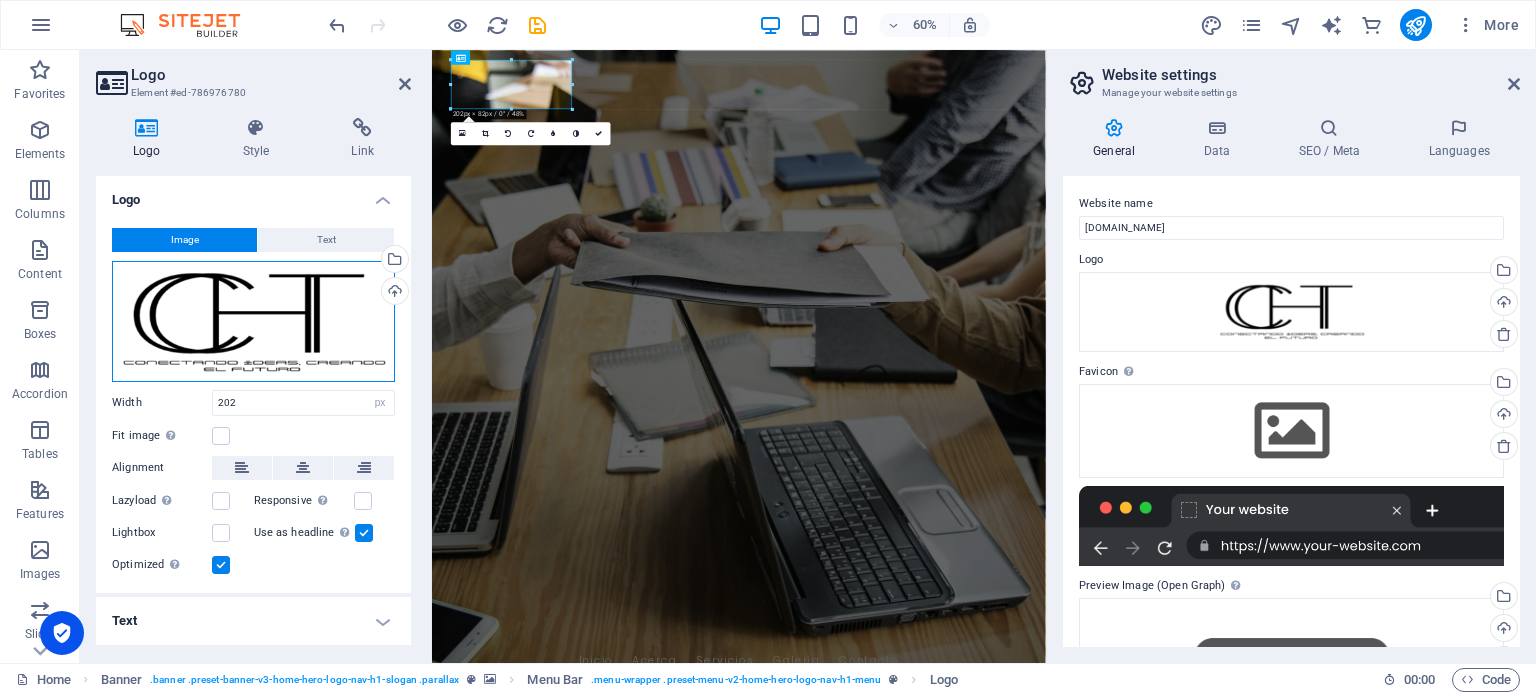 click on "Drag files here, click to choose files or select files from Files or our free stock photos & videos" at bounding box center (253, 321) 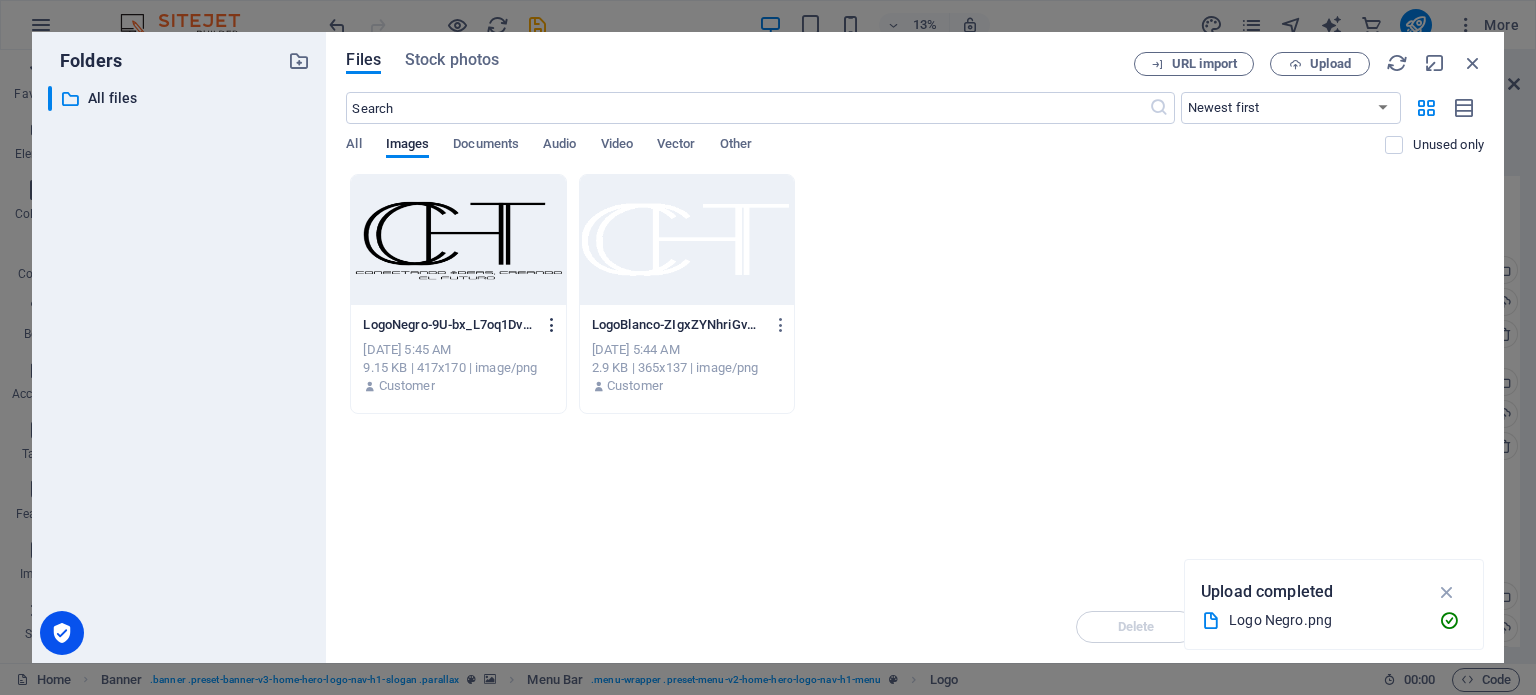 click at bounding box center [552, 325] 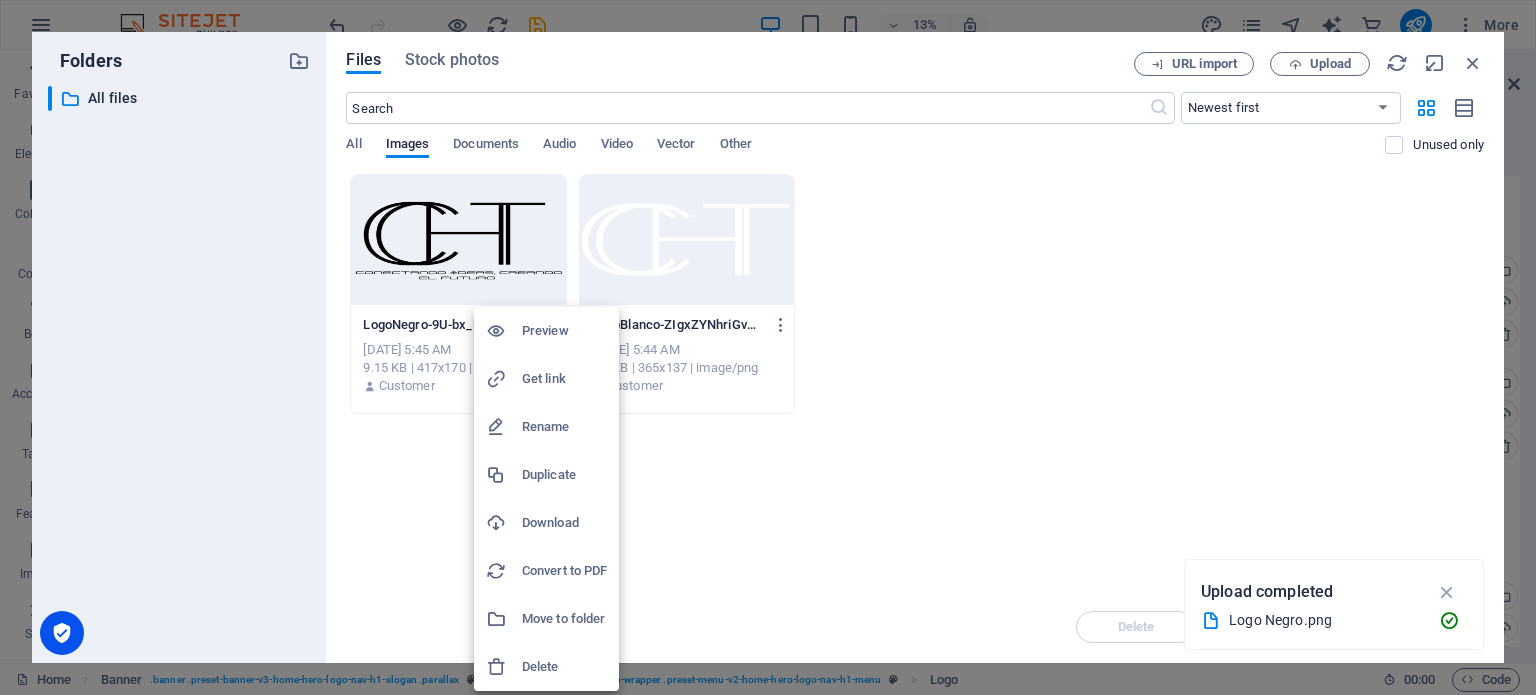 click at bounding box center [768, 347] 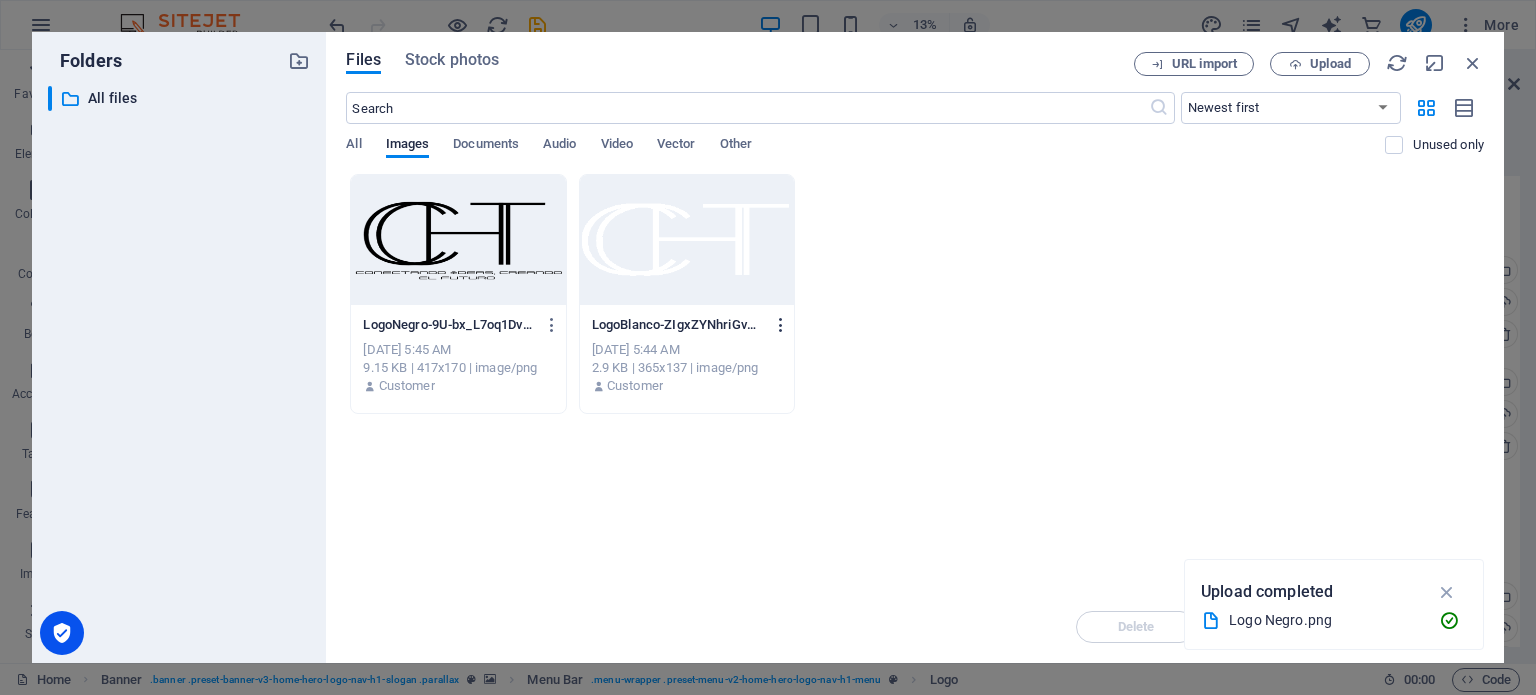 click at bounding box center [781, 325] 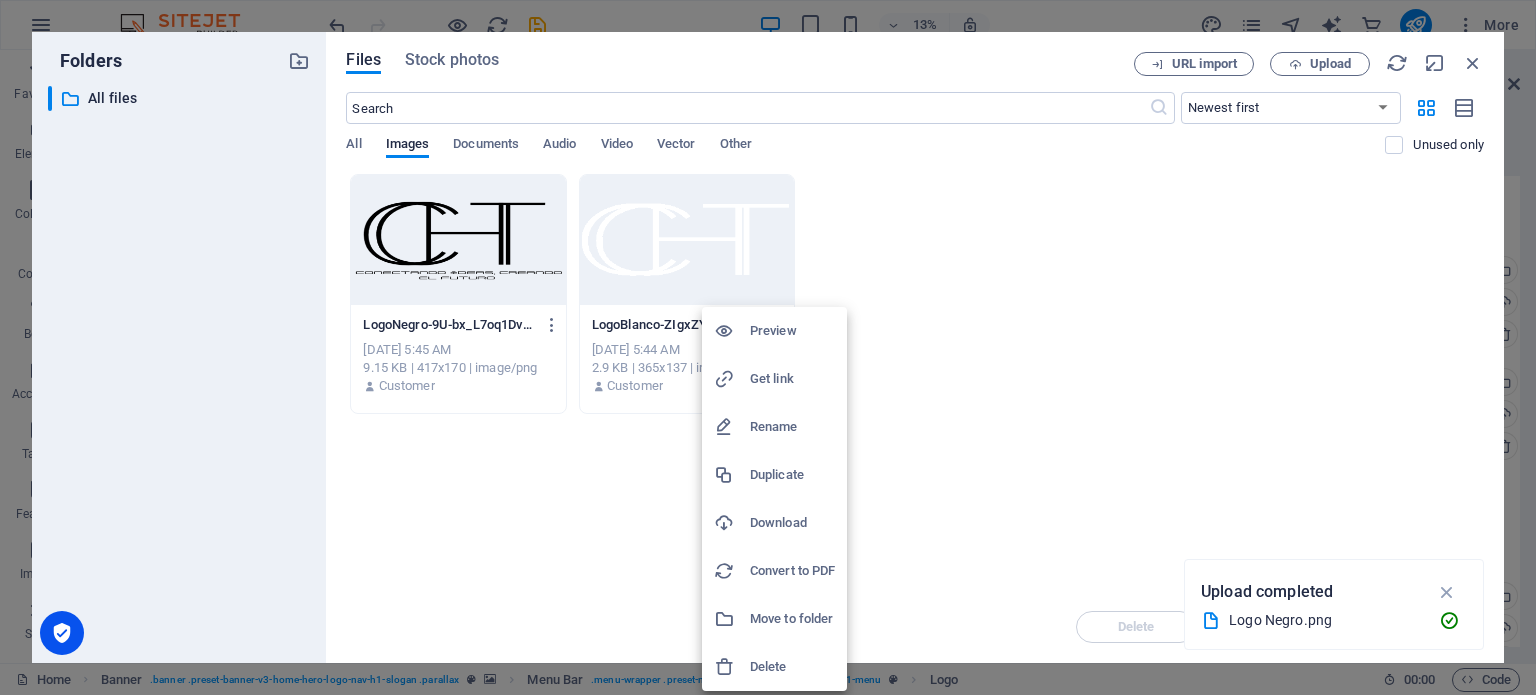click on "Preview" at bounding box center (792, 331) 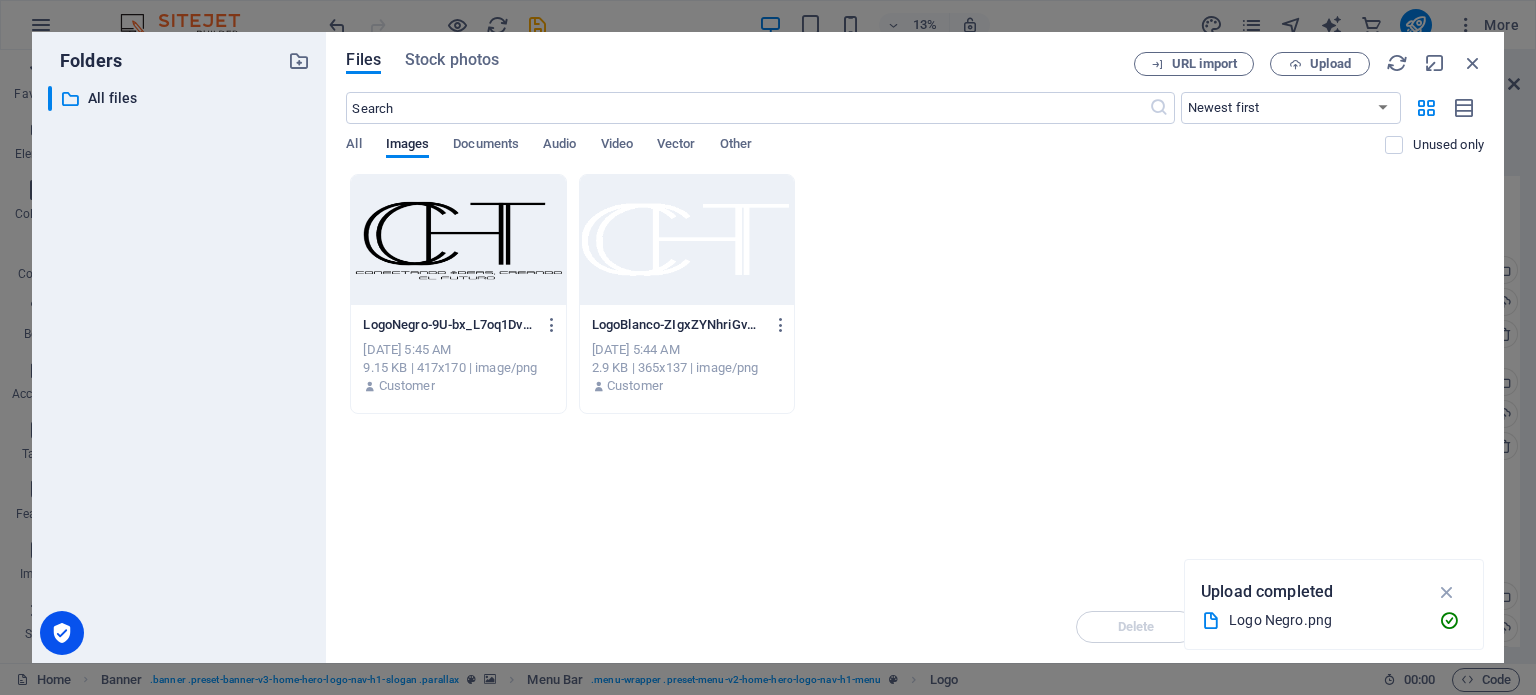 click at bounding box center [687, 240] 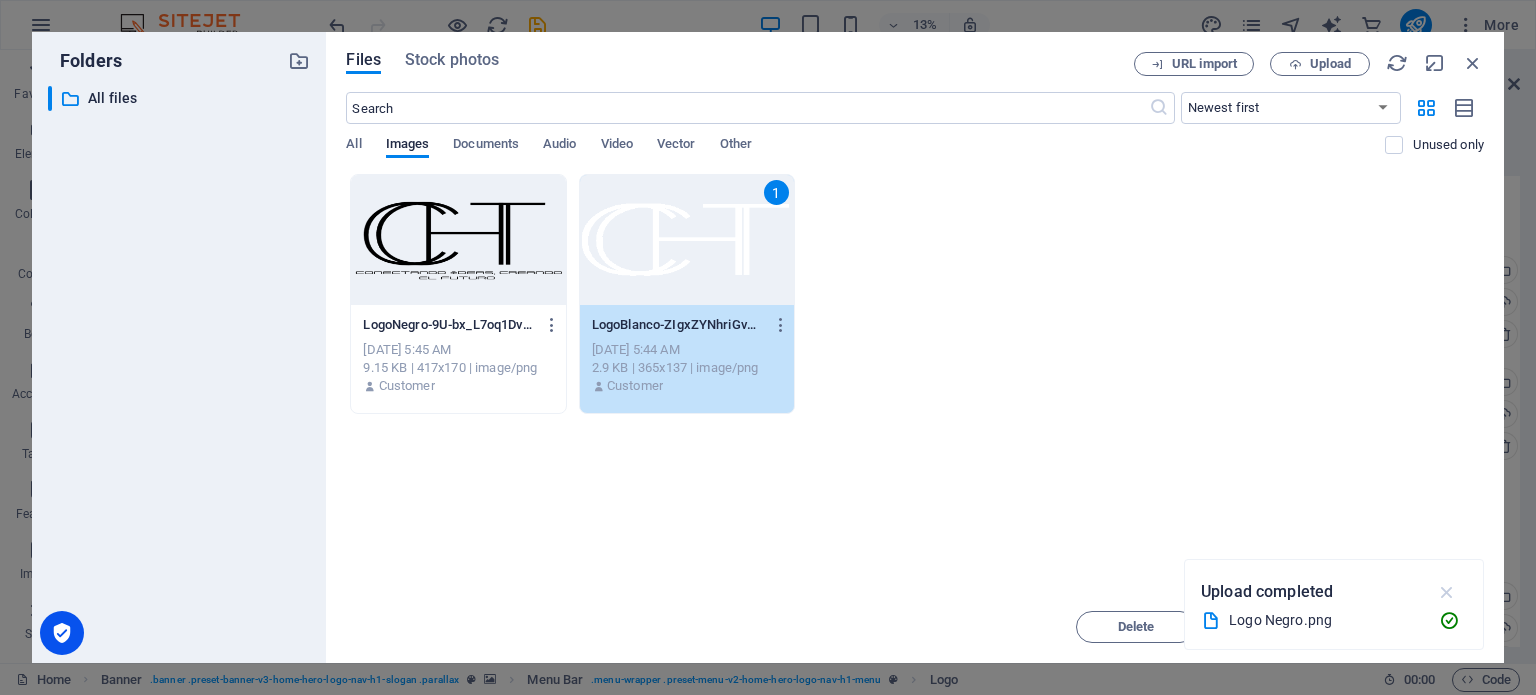 click at bounding box center (1447, 592) 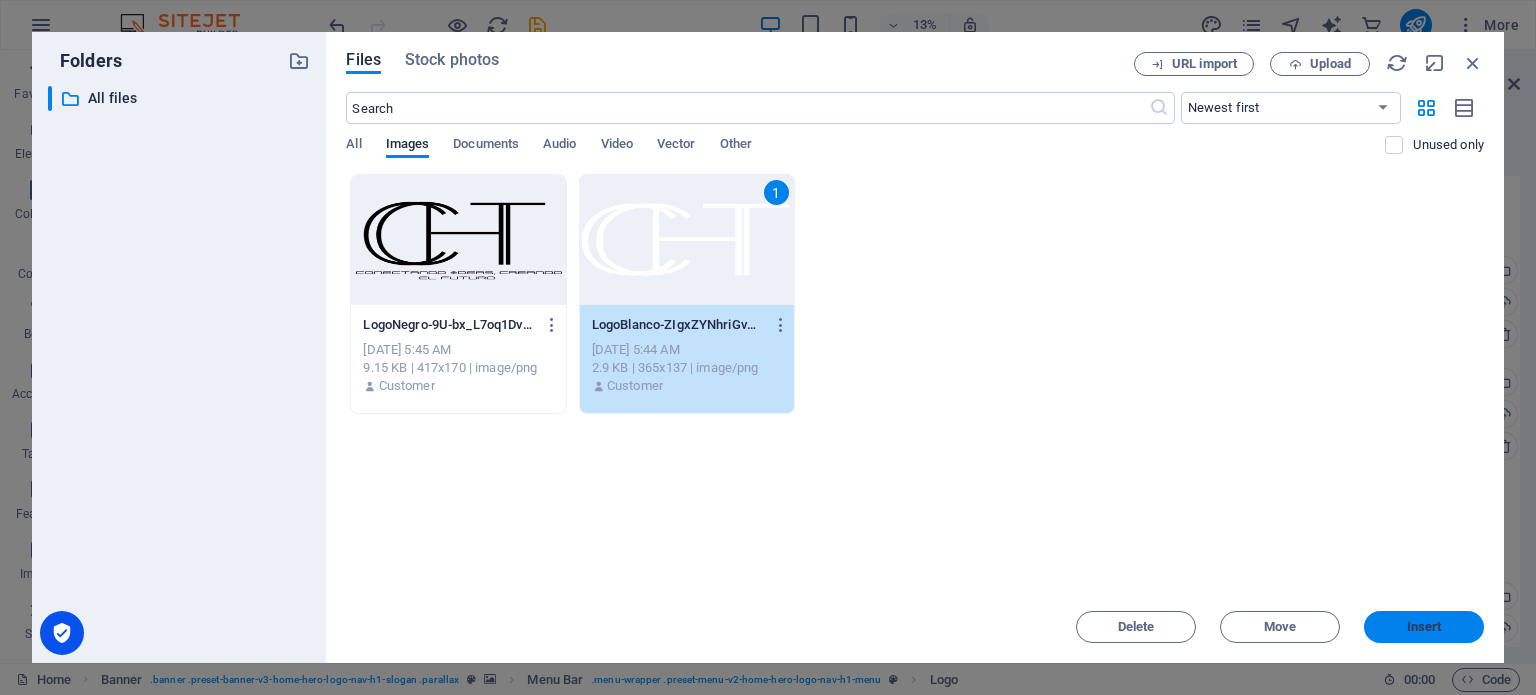 click on "Insert" at bounding box center [1424, 627] 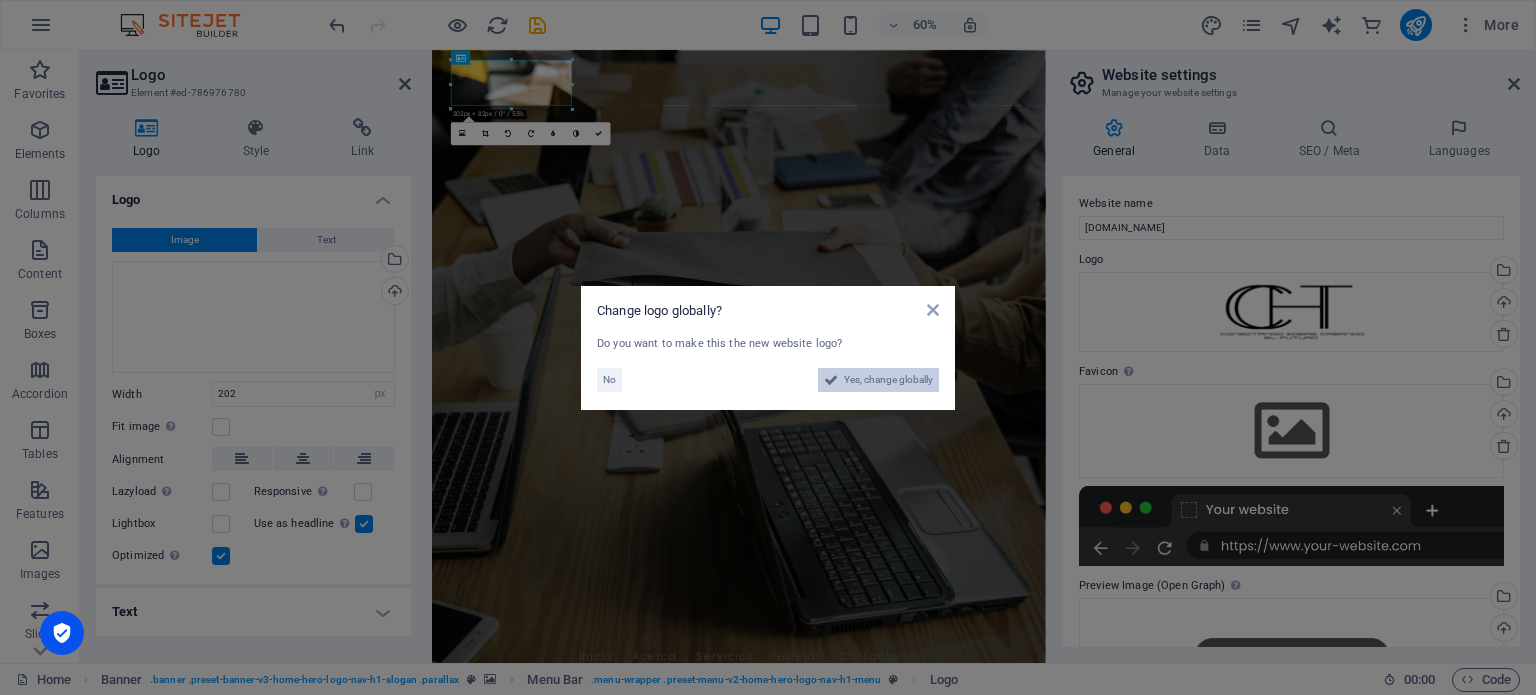 click on "Yes, change globally" at bounding box center [888, 380] 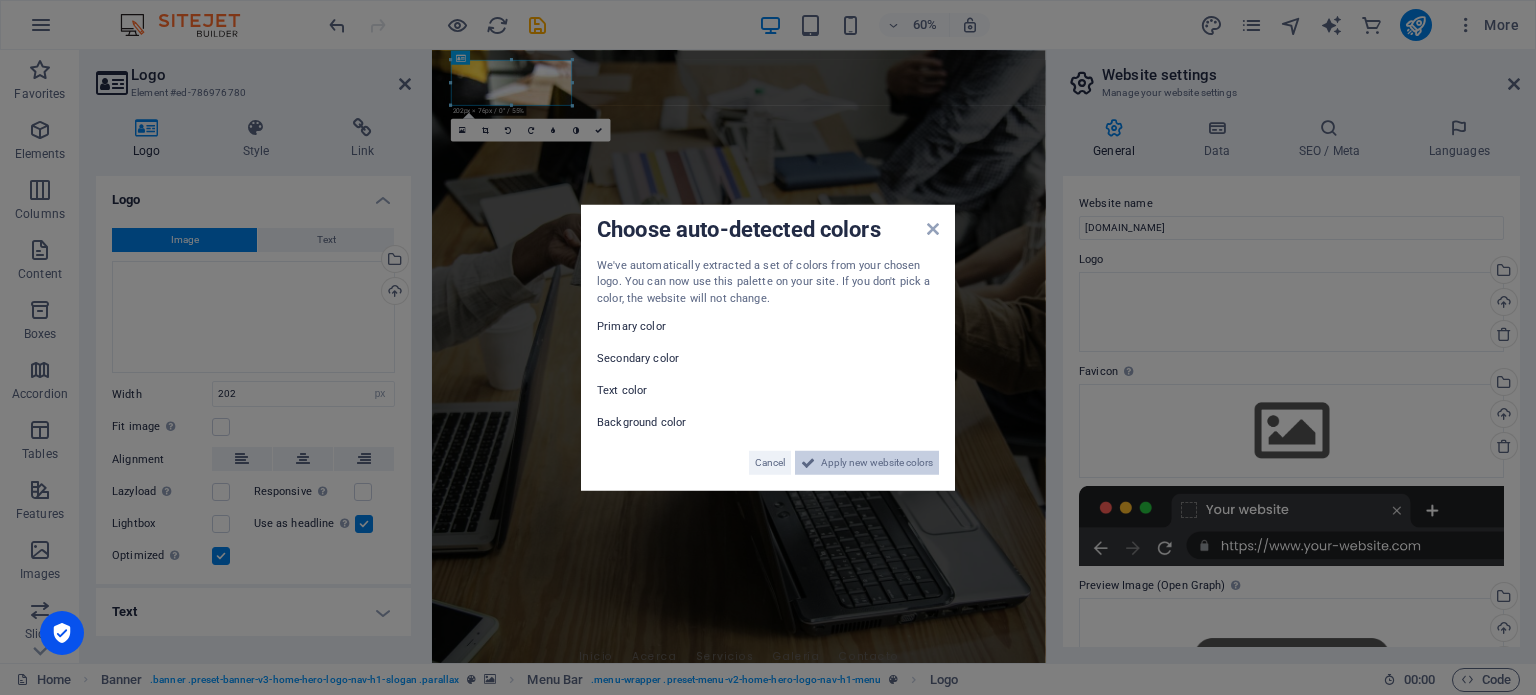 click on "Apply new website colors" at bounding box center (877, 463) 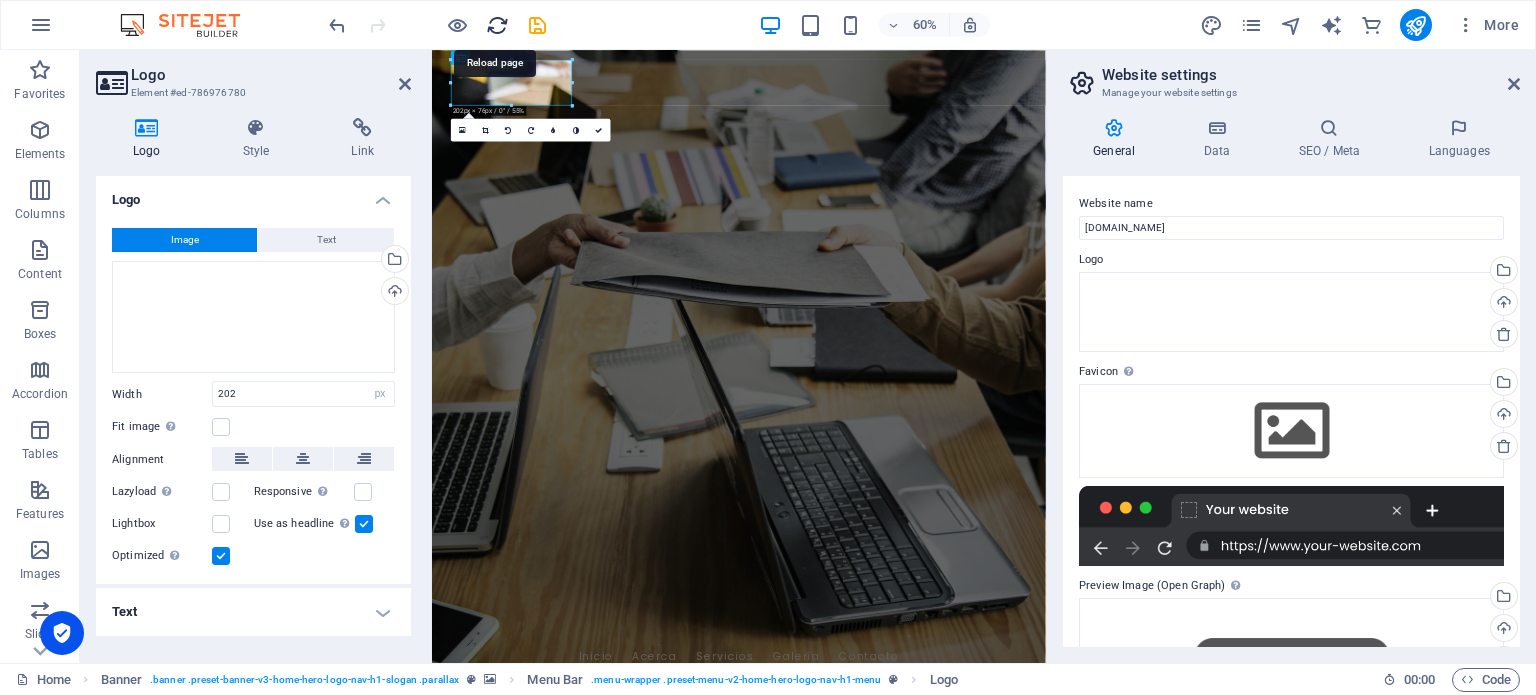 click at bounding box center [497, 25] 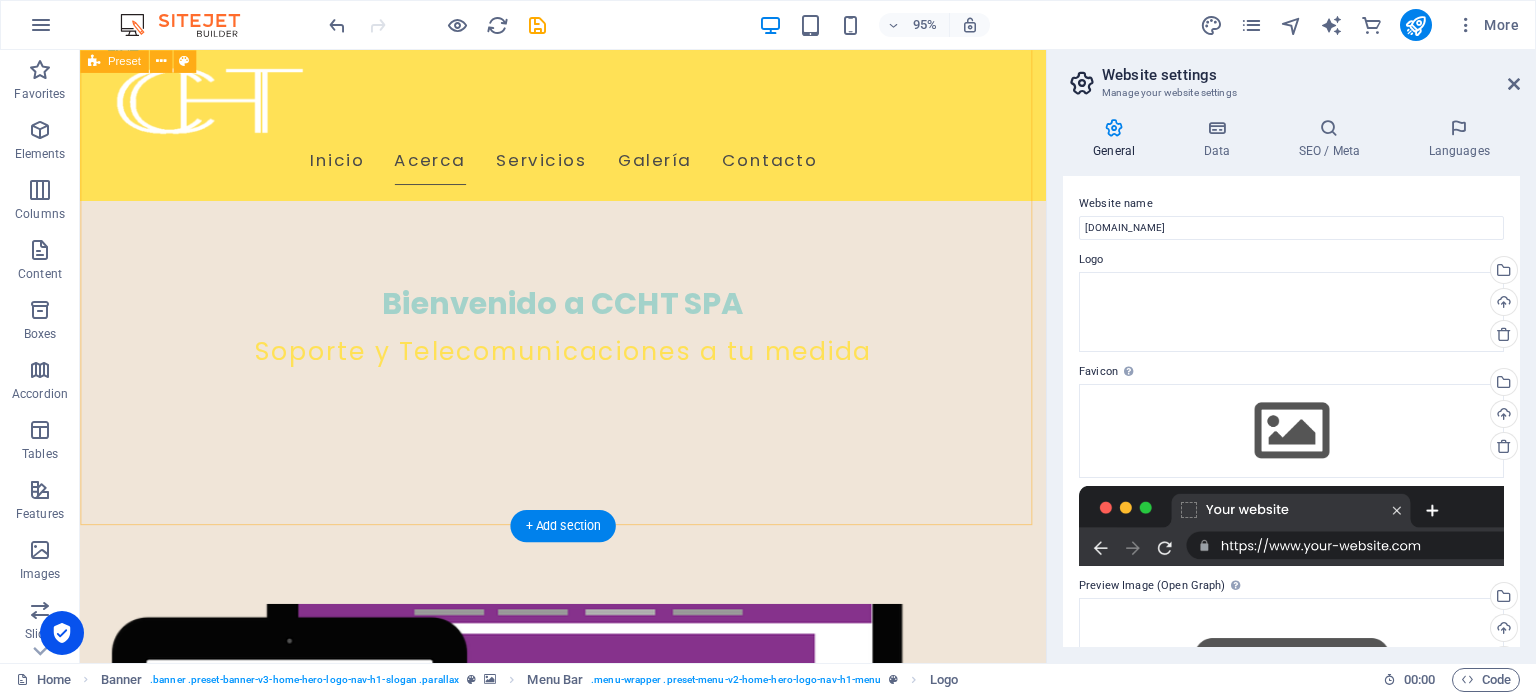 scroll, scrollTop: 544, scrollLeft: 0, axis: vertical 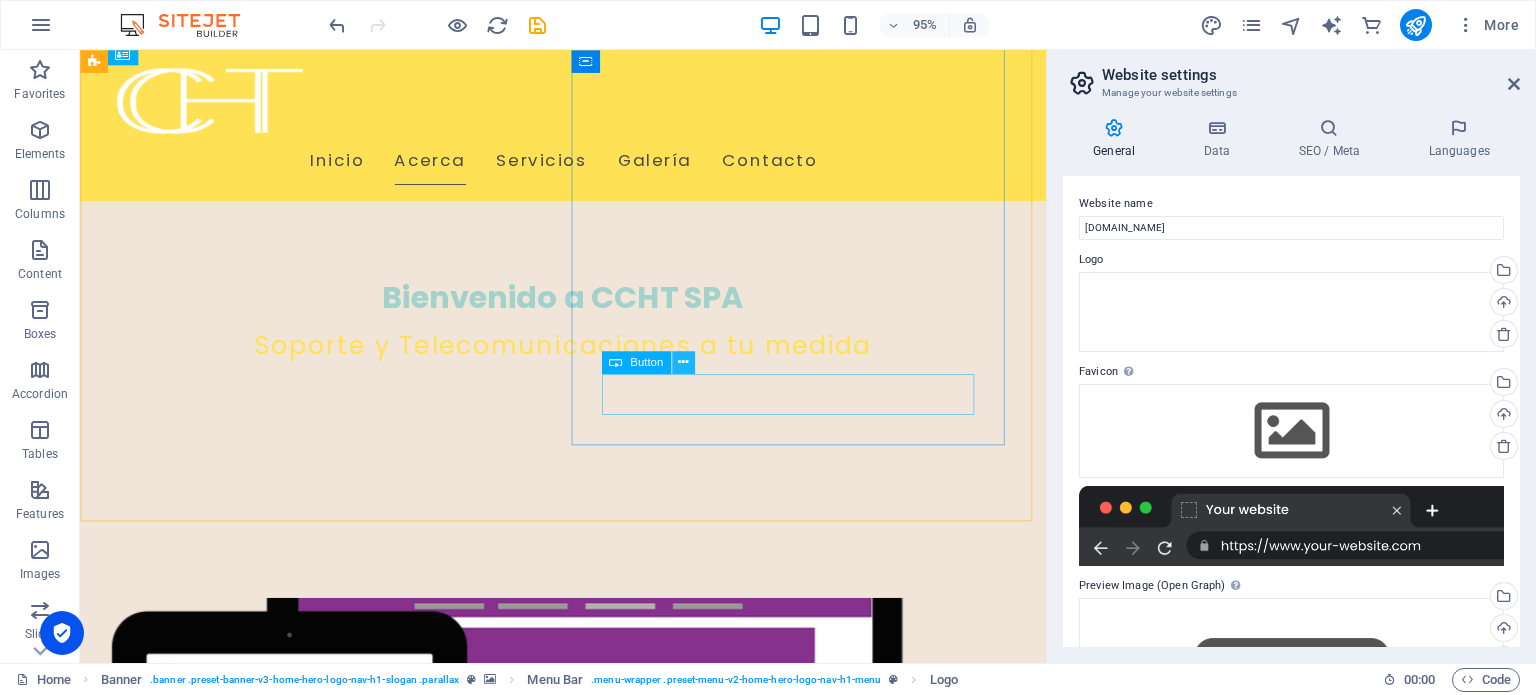 click at bounding box center [683, 363] 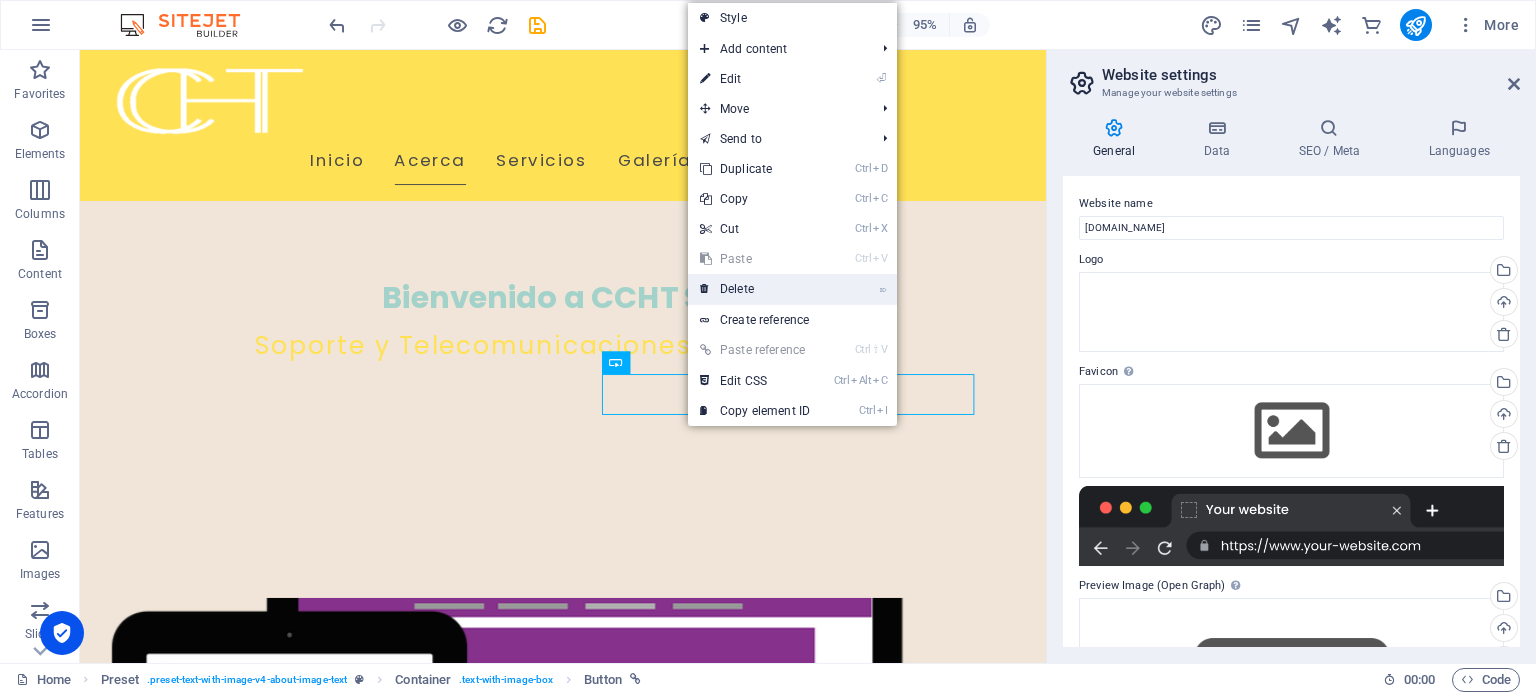 click on "⌦  Delete" at bounding box center [755, 289] 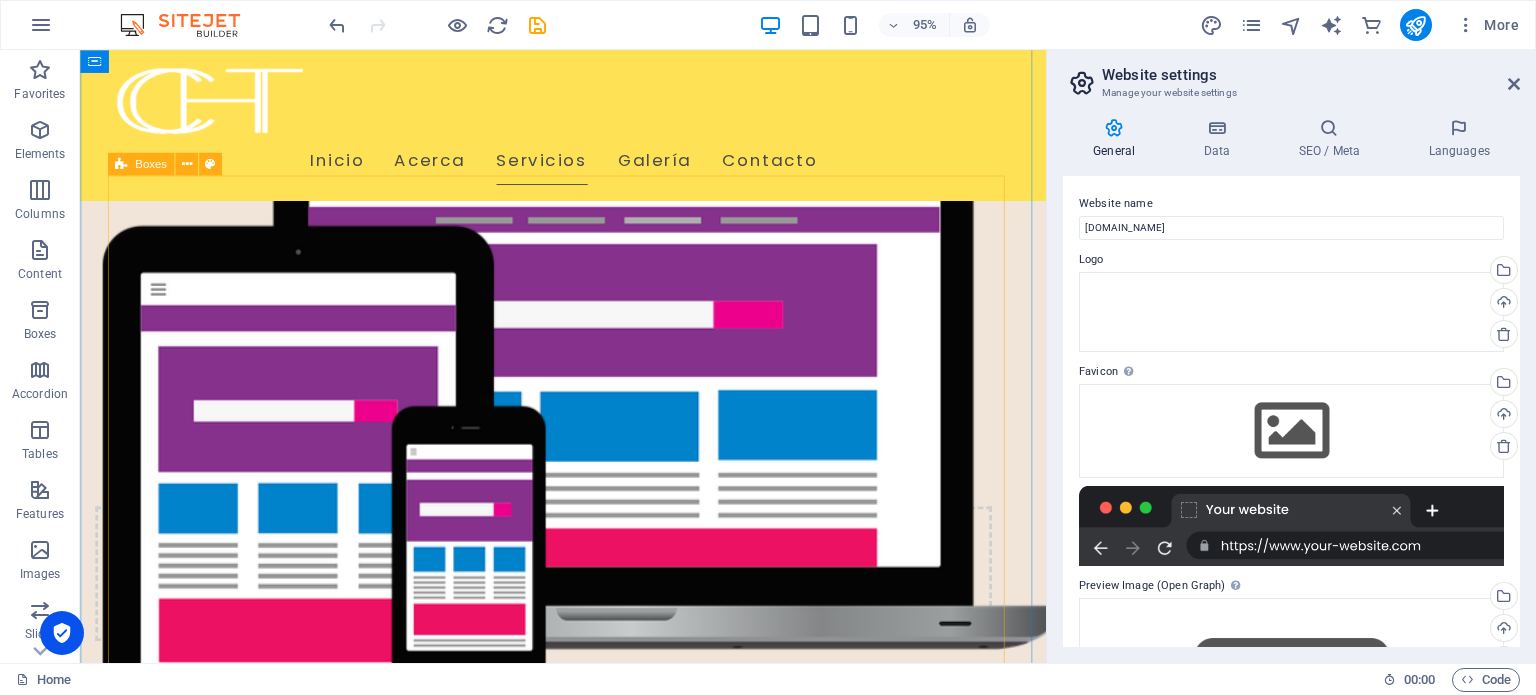 scroll, scrollTop: 1039, scrollLeft: 0, axis: vertical 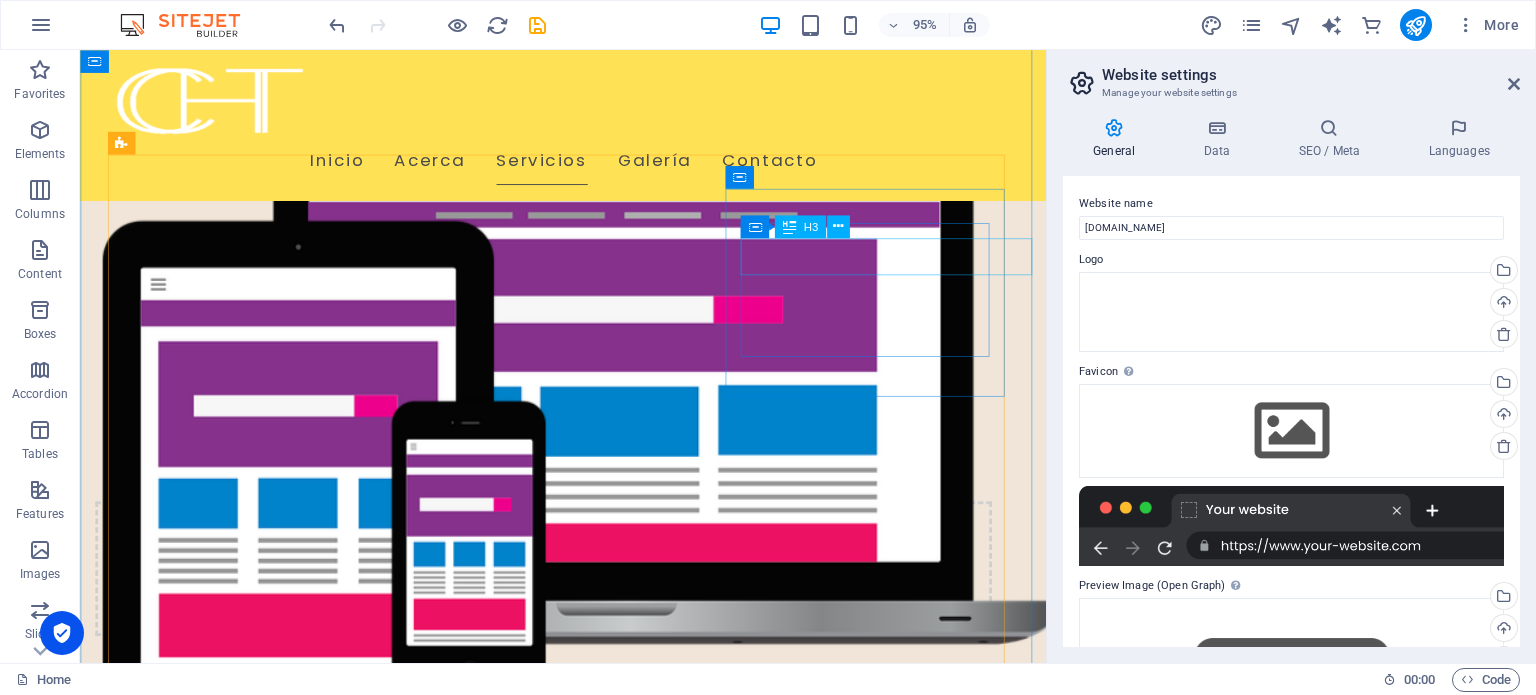 click on "Telecomunicaciones" at bounding box center [263, 1803] 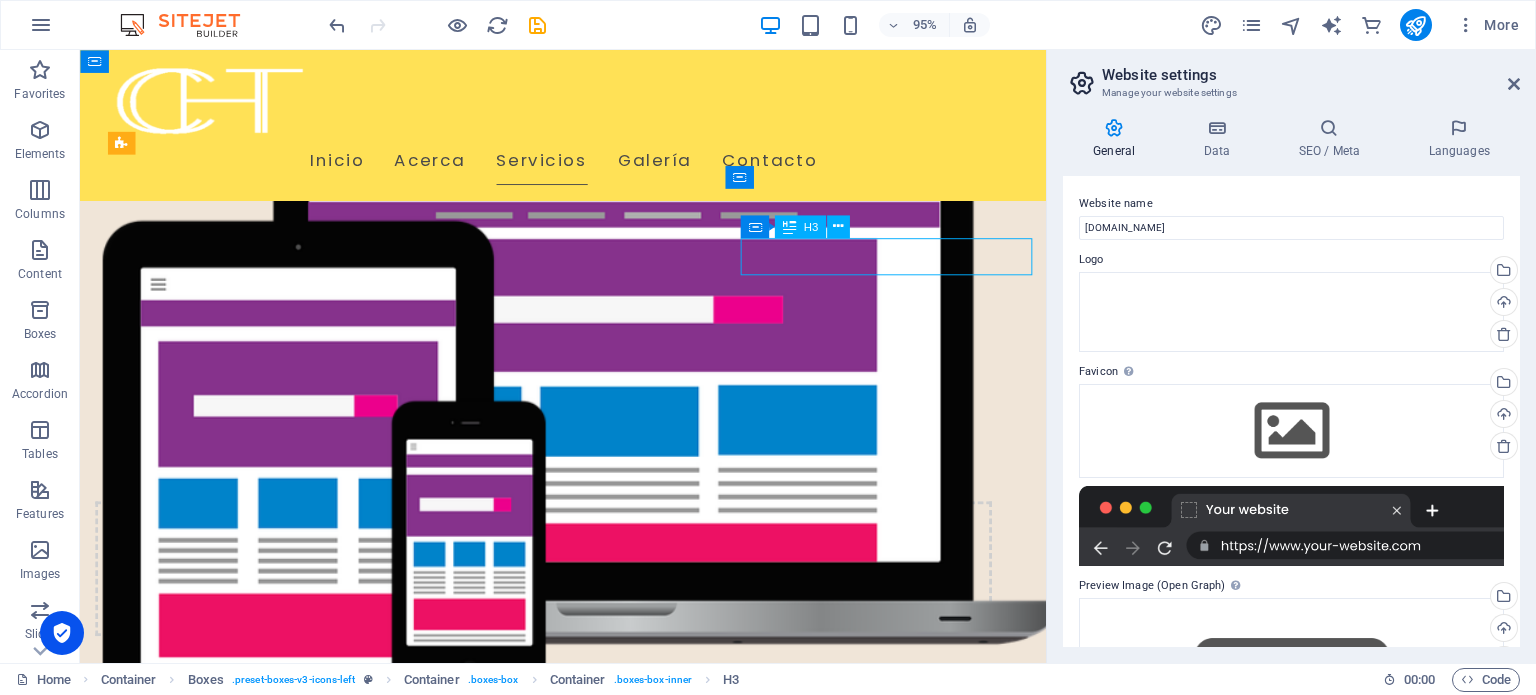 click on "Telecomunicaciones" at bounding box center (263, 1803) 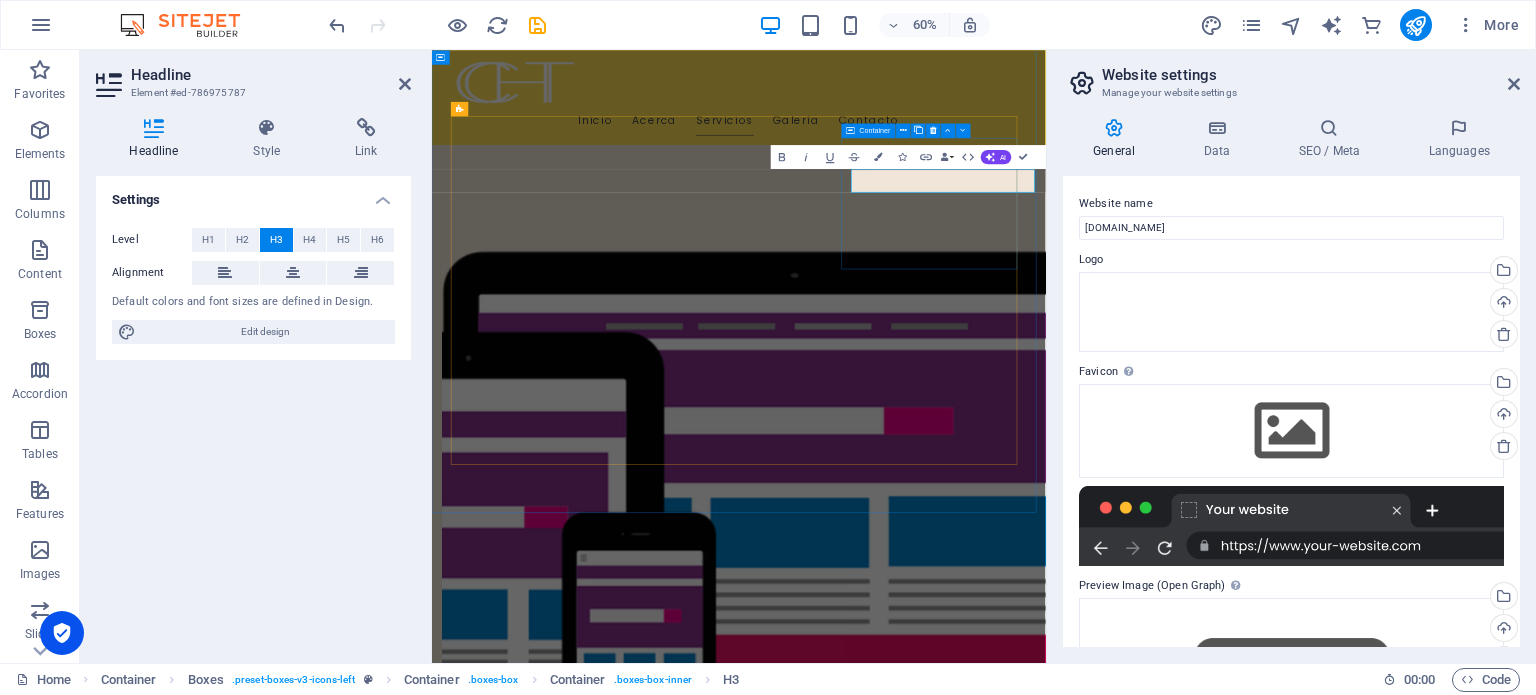 type 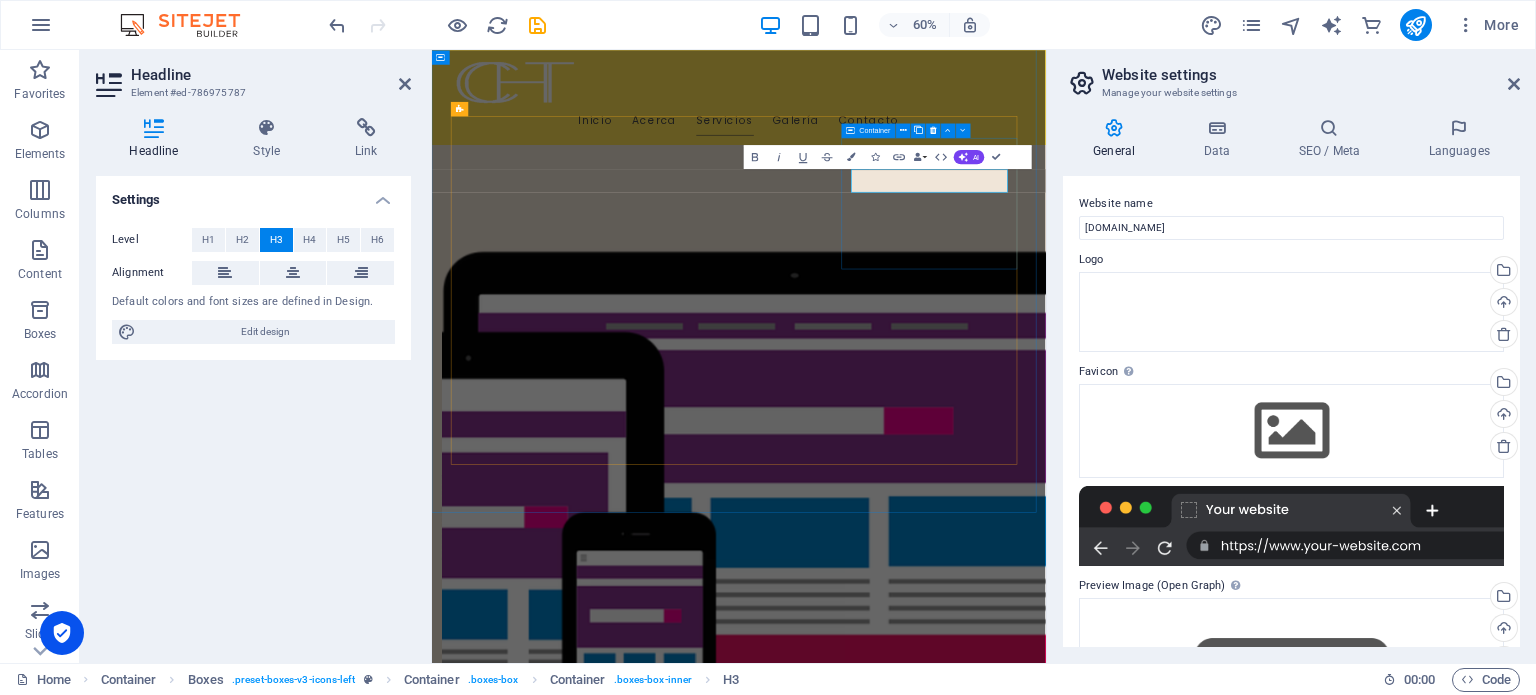 click on "​Te Instalamos y gestionamos sistemas de telecomunicaciones modernos y eficientes." at bounding box center (618, 2062) 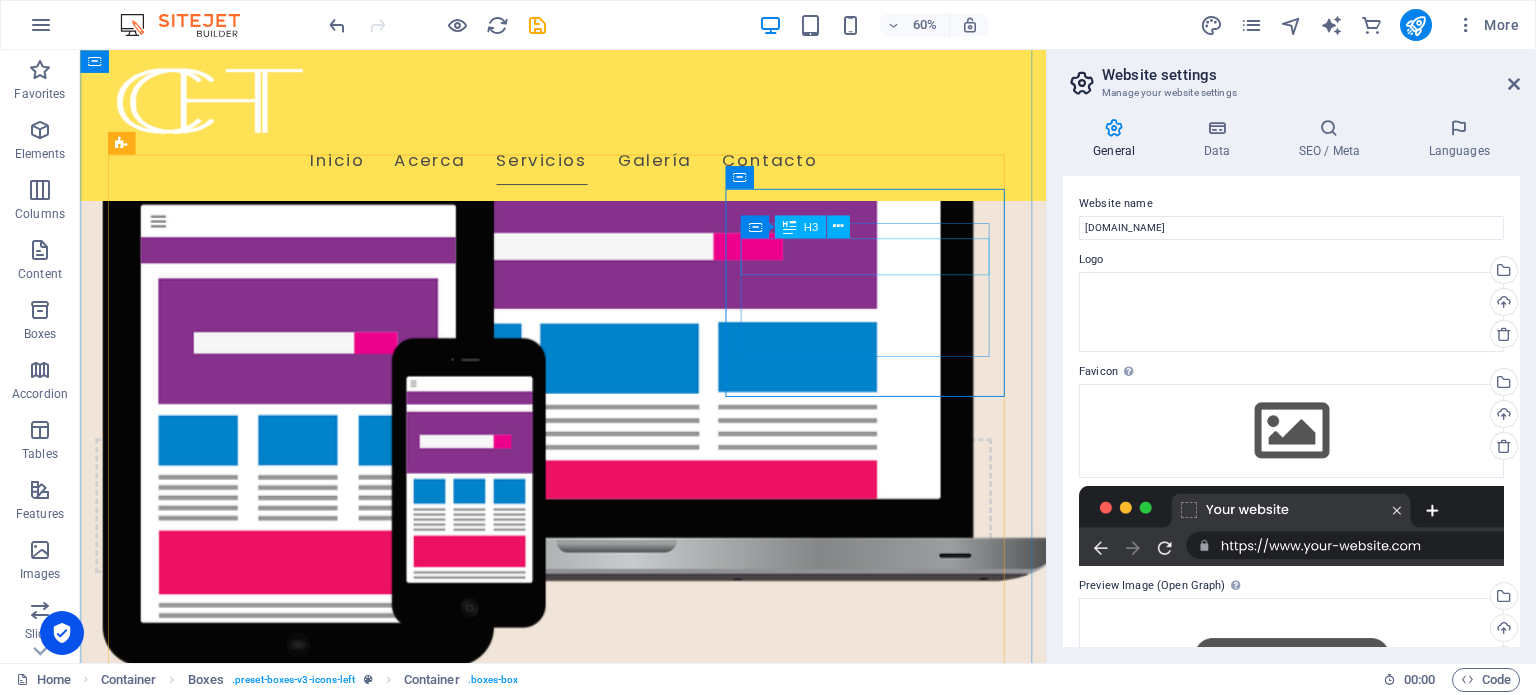 scroll, scrollTop: 1039, scrollLeft: 0, axis: vertical 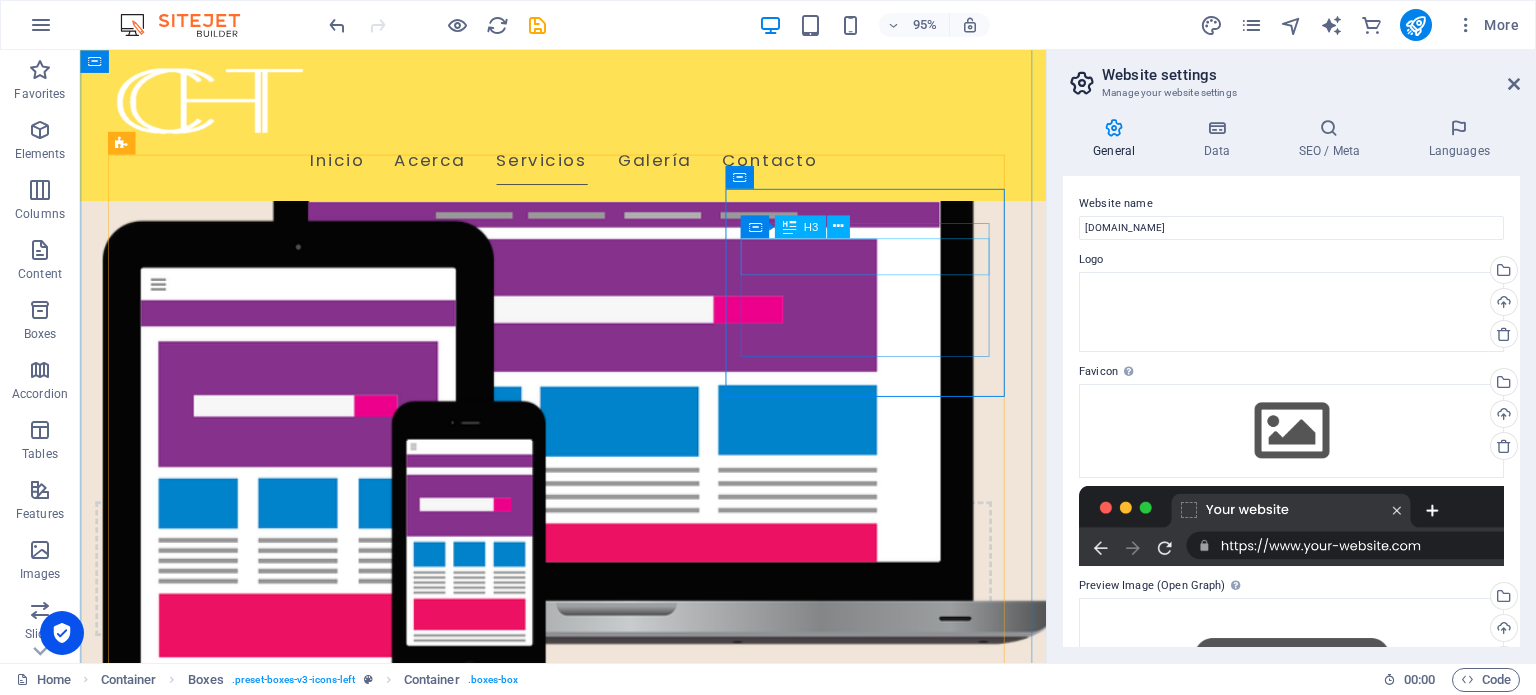 click on "Telec" at bounding box center (263, 1803) 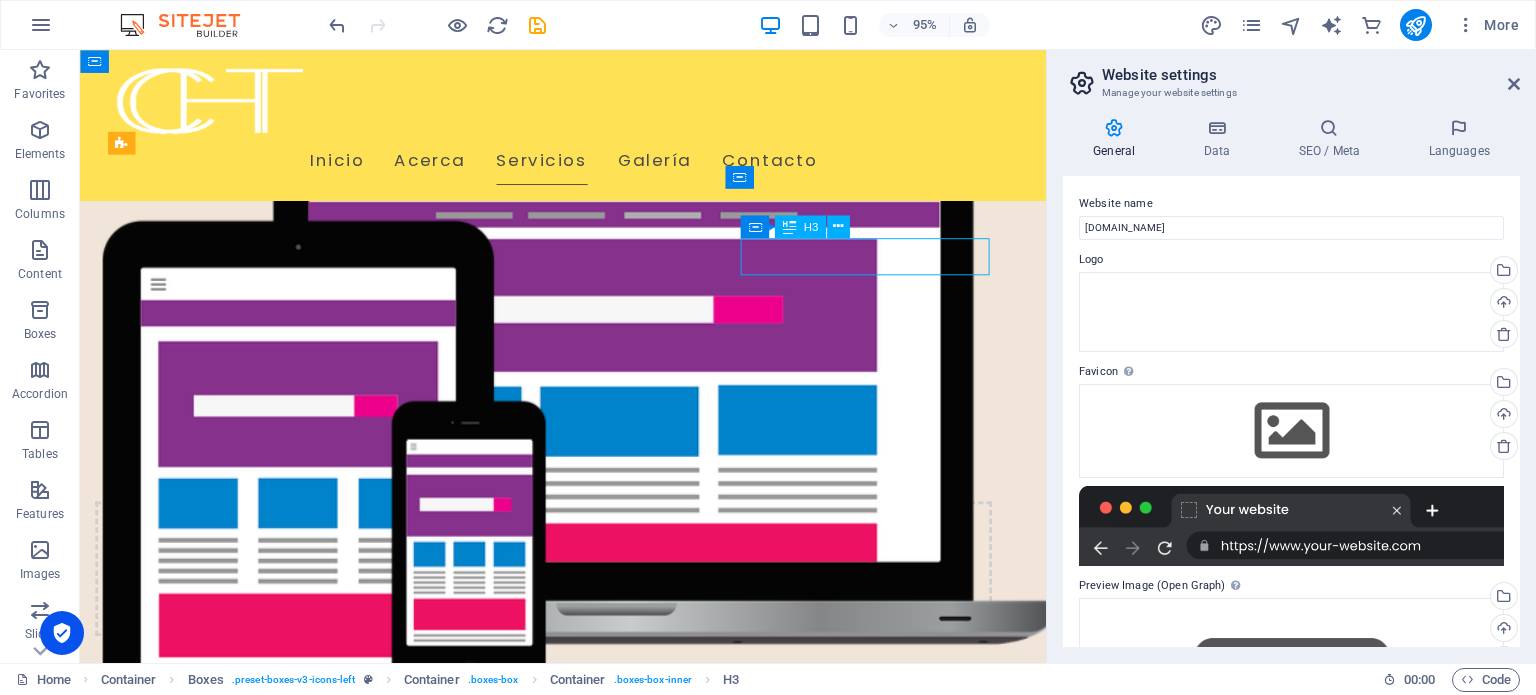 click on "Telec" at bounding box center (263, 1803) 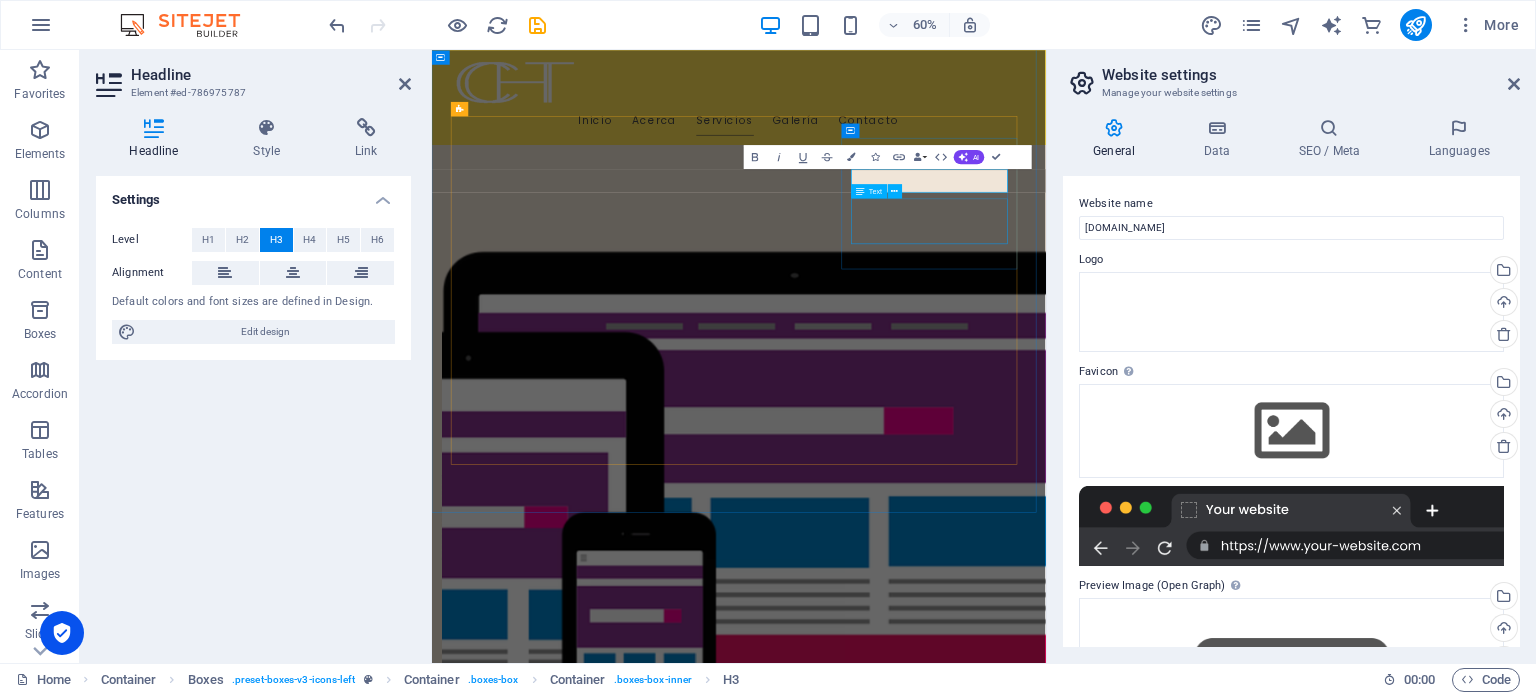 type 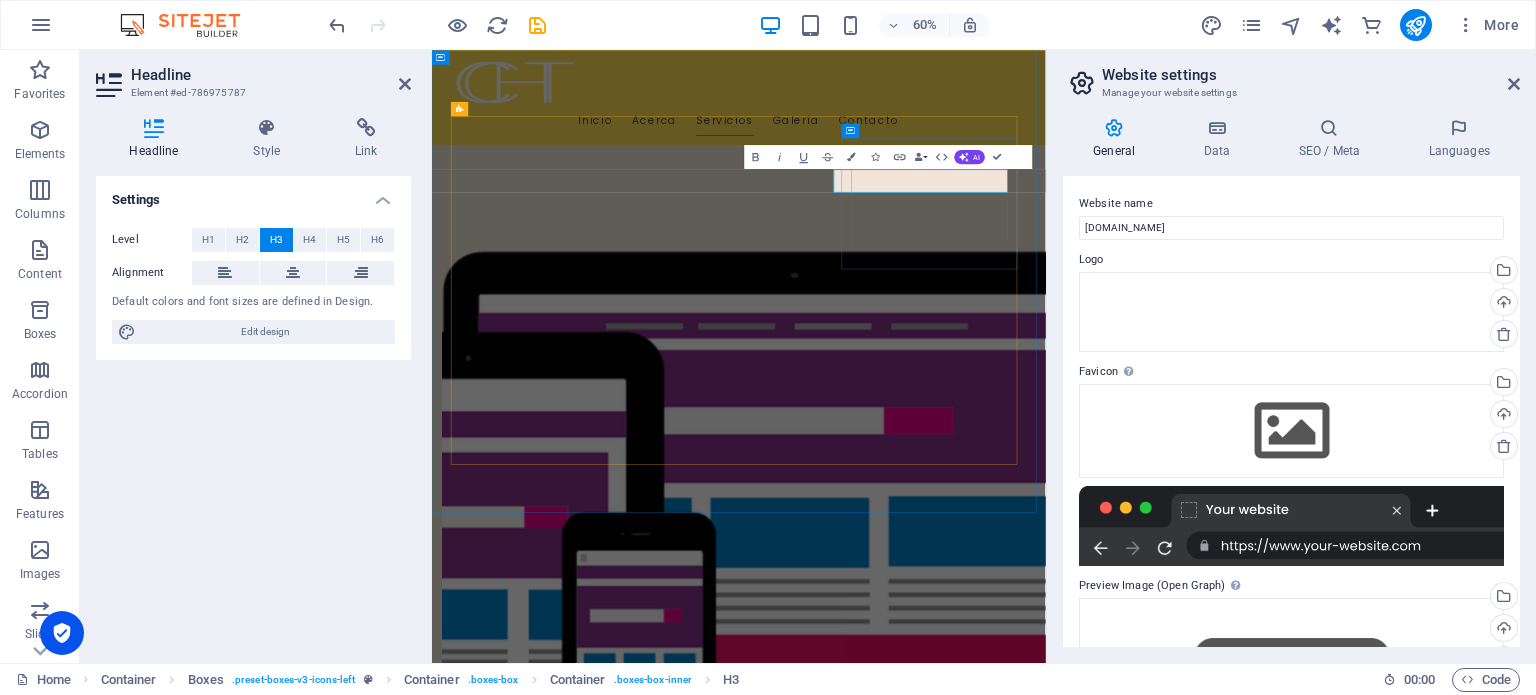scroll, scrollTop: 0, scrollLeft: 44, axis: horizontal 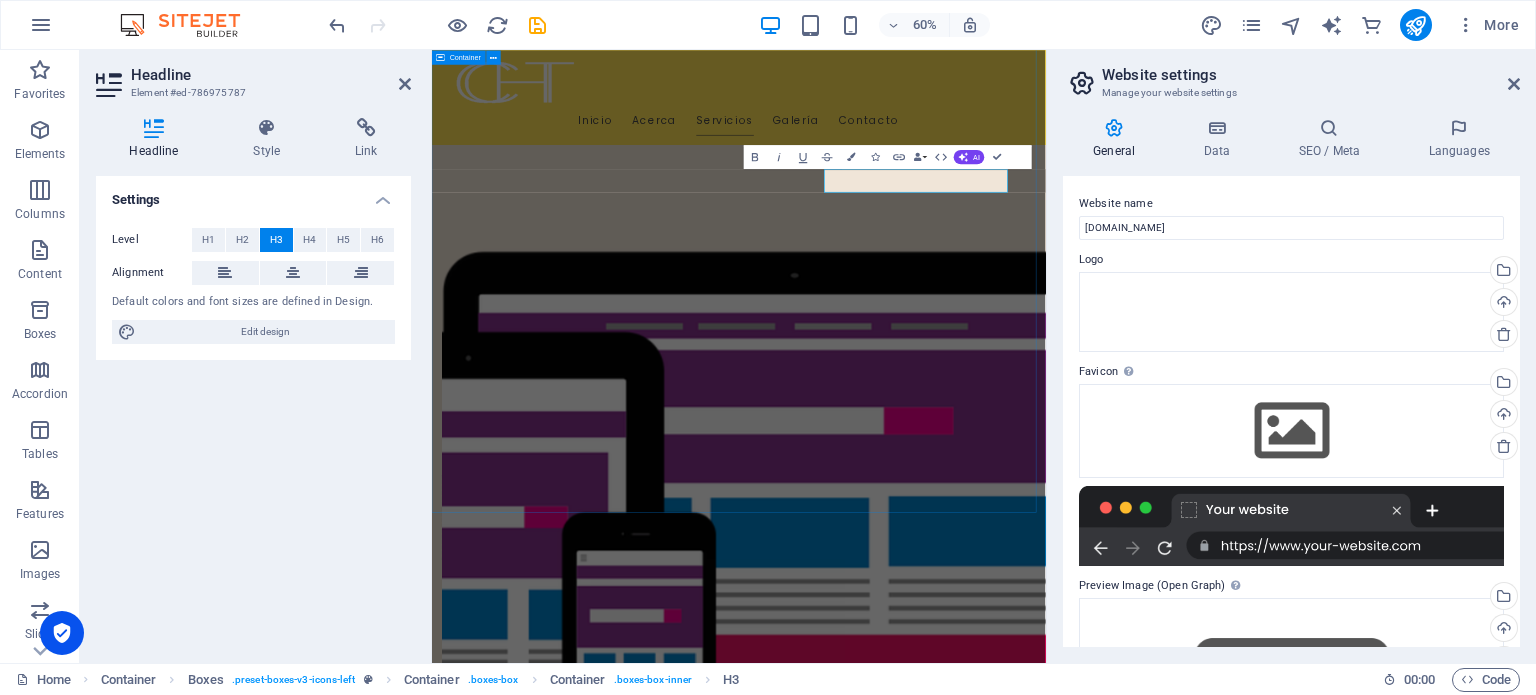 click on "Nuestros Servicios Soporte Técnico Proporcionamos asistencia técnica para resolver problemas de hardware y software en tu empresa. Consultoría en TI Analizamos tus necesidades y ofrecemos soluciones personalizadas para tu infraestructura. Telecomunicaciones Instalamos y gestionamos sistemas de telecomunicaciones modernos y eficientes. Seguridad Informática Protegemos tu información sensible con soluciones de ciberseguridad de última generación. Mantenimiento de Redes [DEMOGRAPHIC_DATA] y mantenemos tus redes para asegurar un funcionamiento óptimo. Desarrollo de Software Creamos software a medida para optimizar procesos internos y mejorar la eficiencia." at bounding box center [943, 2208] 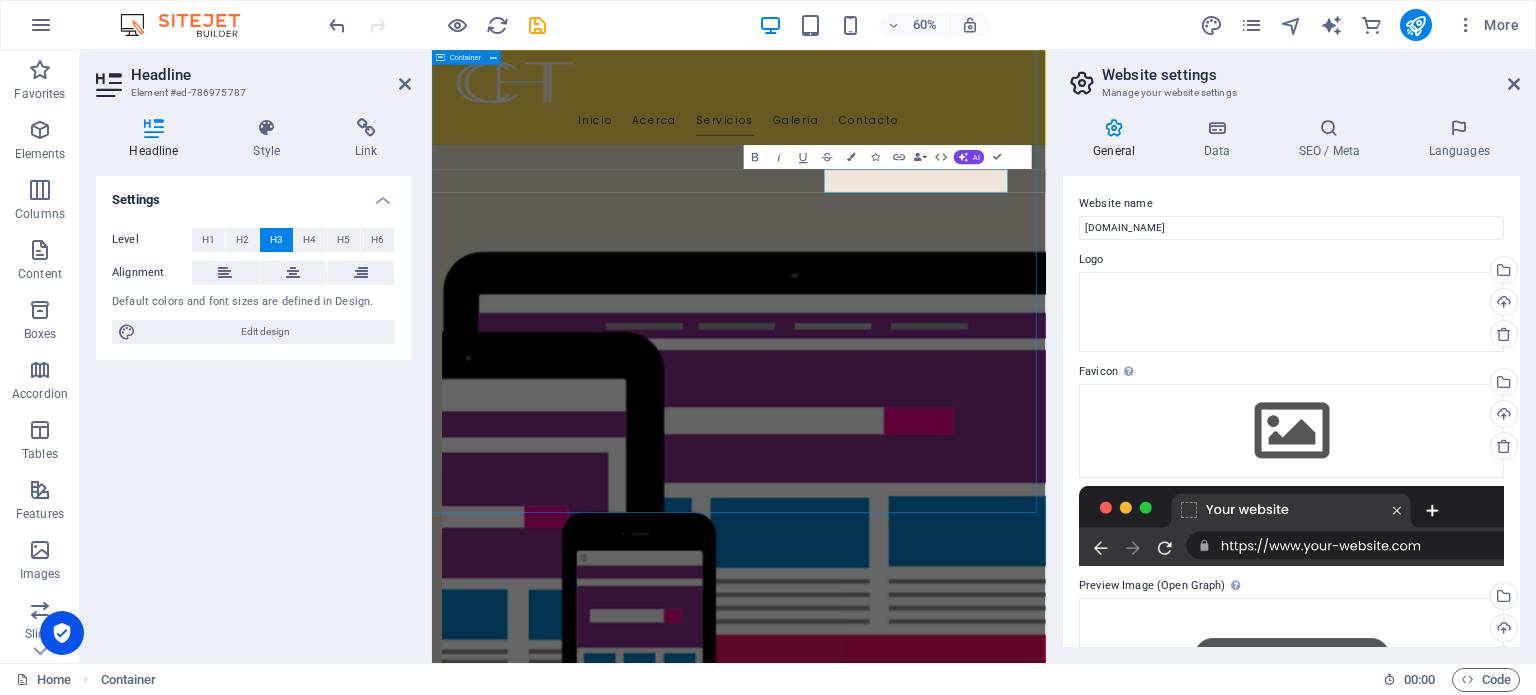 scroll, scrollTop: 1039, scrollLeft: 0, axis: vertical 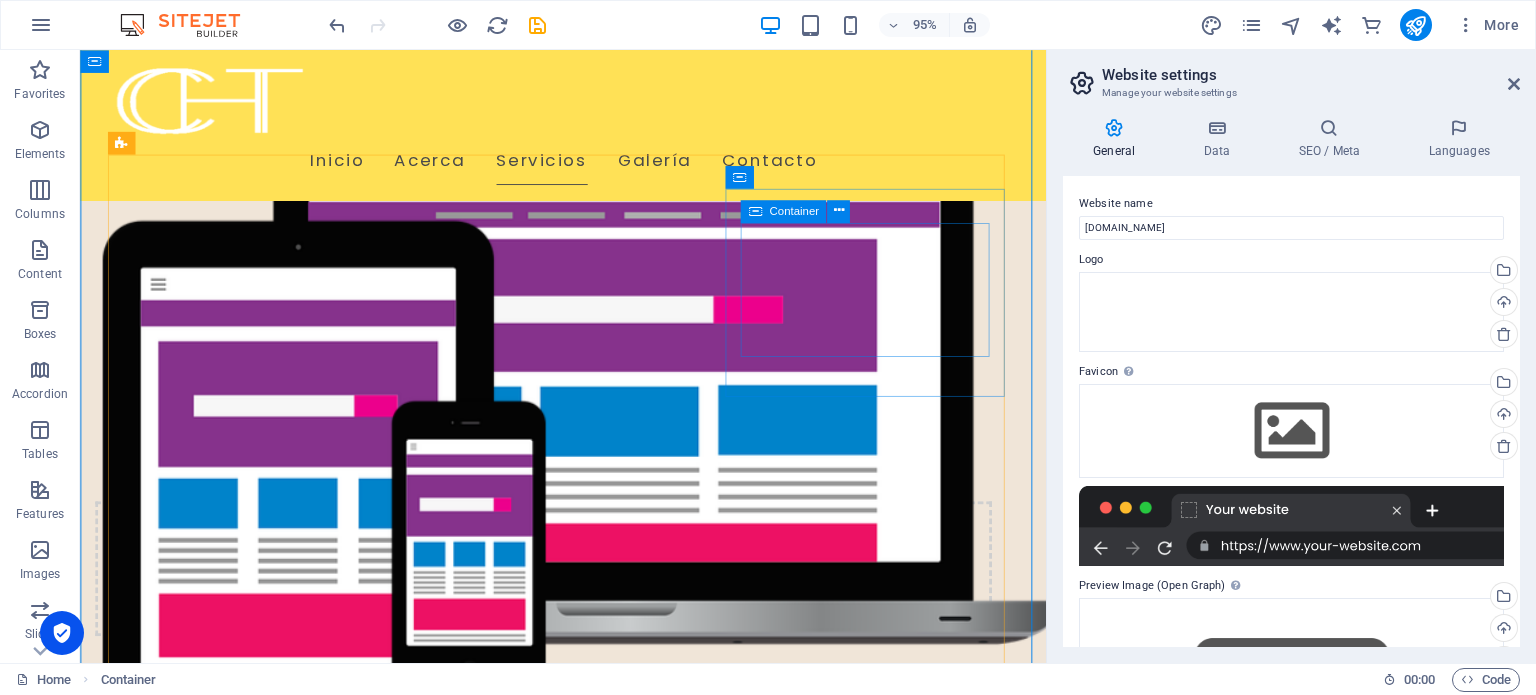 click on "Telecomunicaciones Instalamos y gestionamos sistemas de telecomunicaciones modernos y eficientes." at bounding box center [263, 1839] 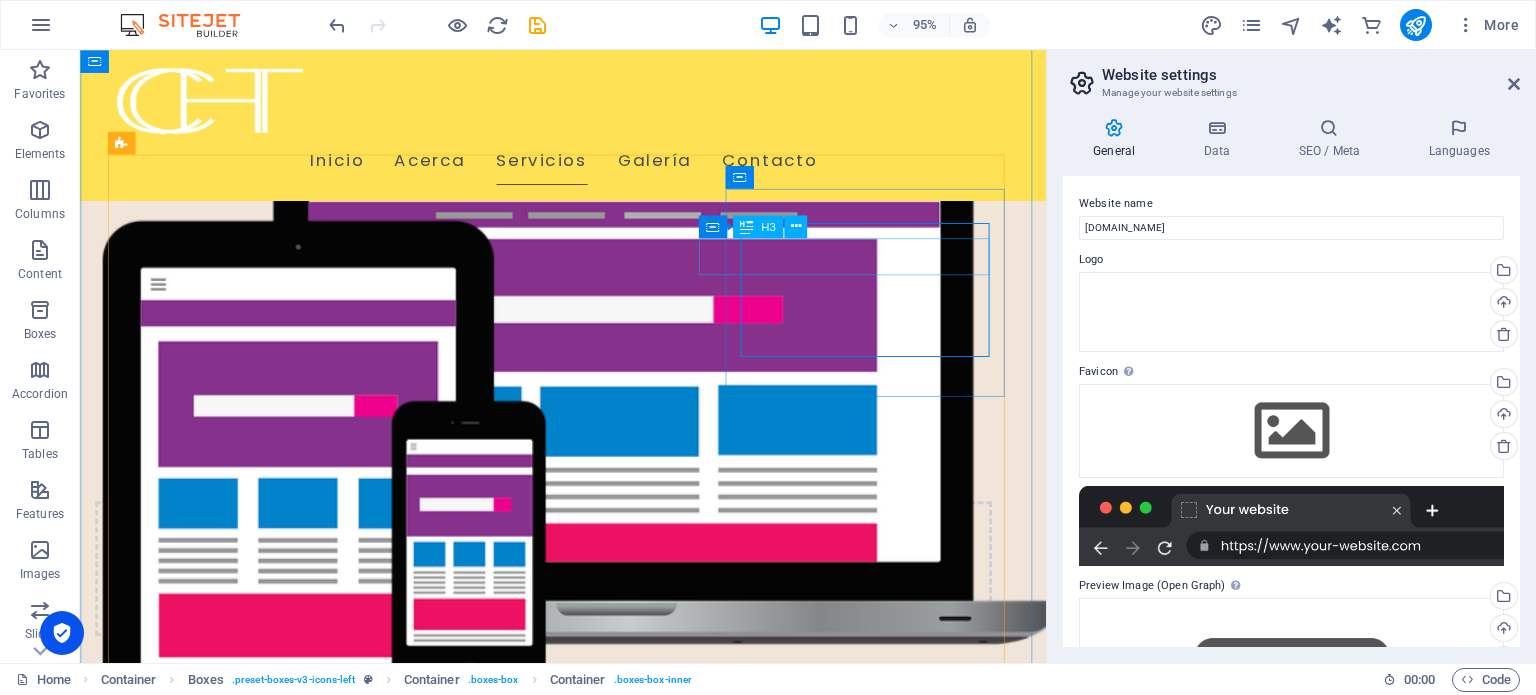 click on "Telecomunicaciones" at bounding box center (263, 1803) 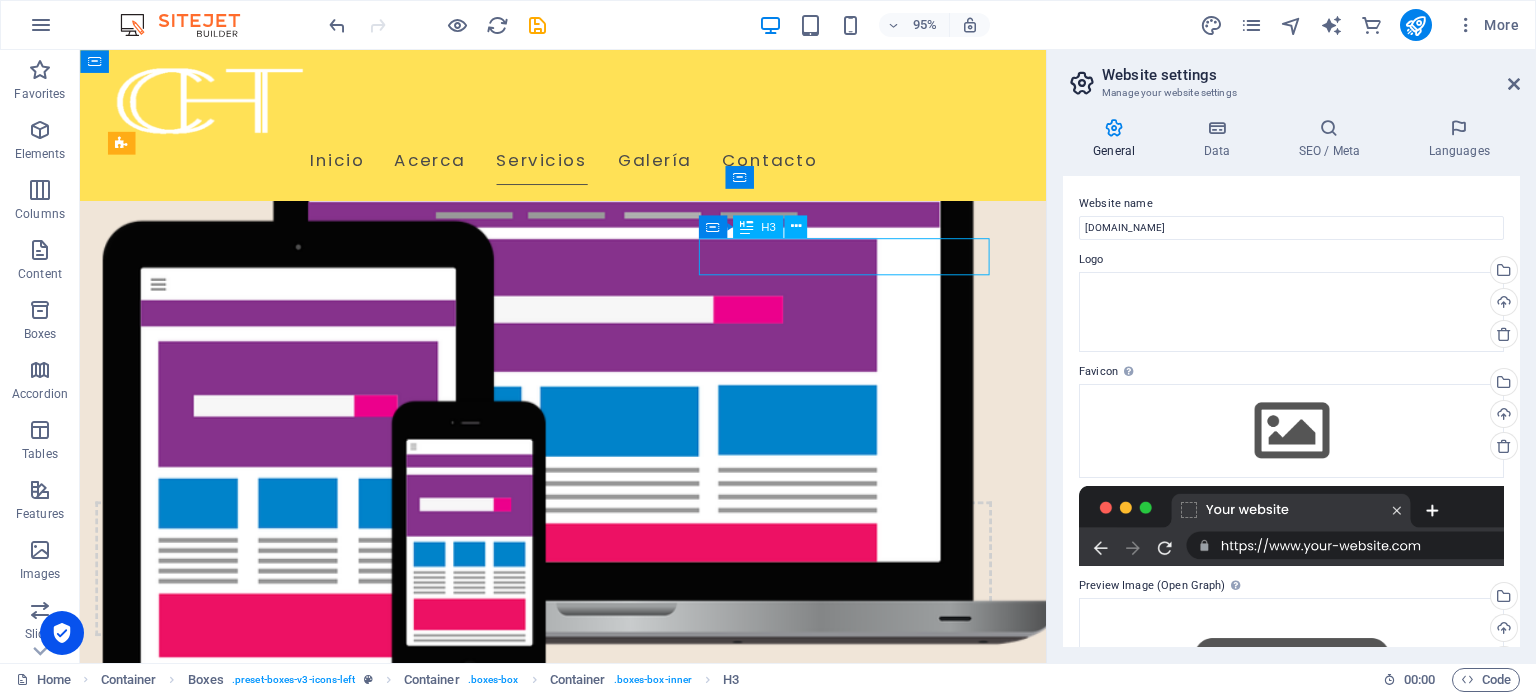 click on "Telecomunicaciones" at bounding box center [263, 1803] 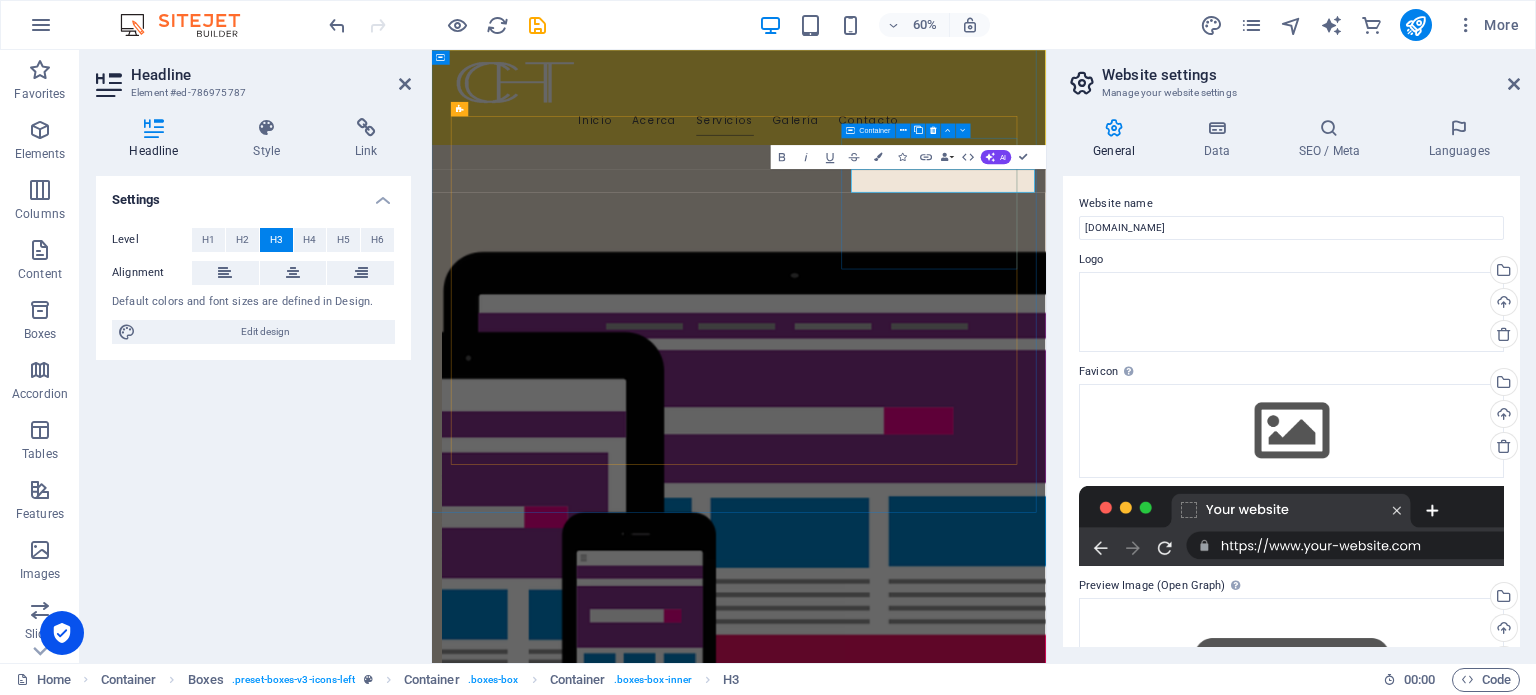 click on "Telecomunicaciones Instalamos y gestionamos sistemas de telecomunicaciones modernos y eficientes." at bounding box center [618, 2081] 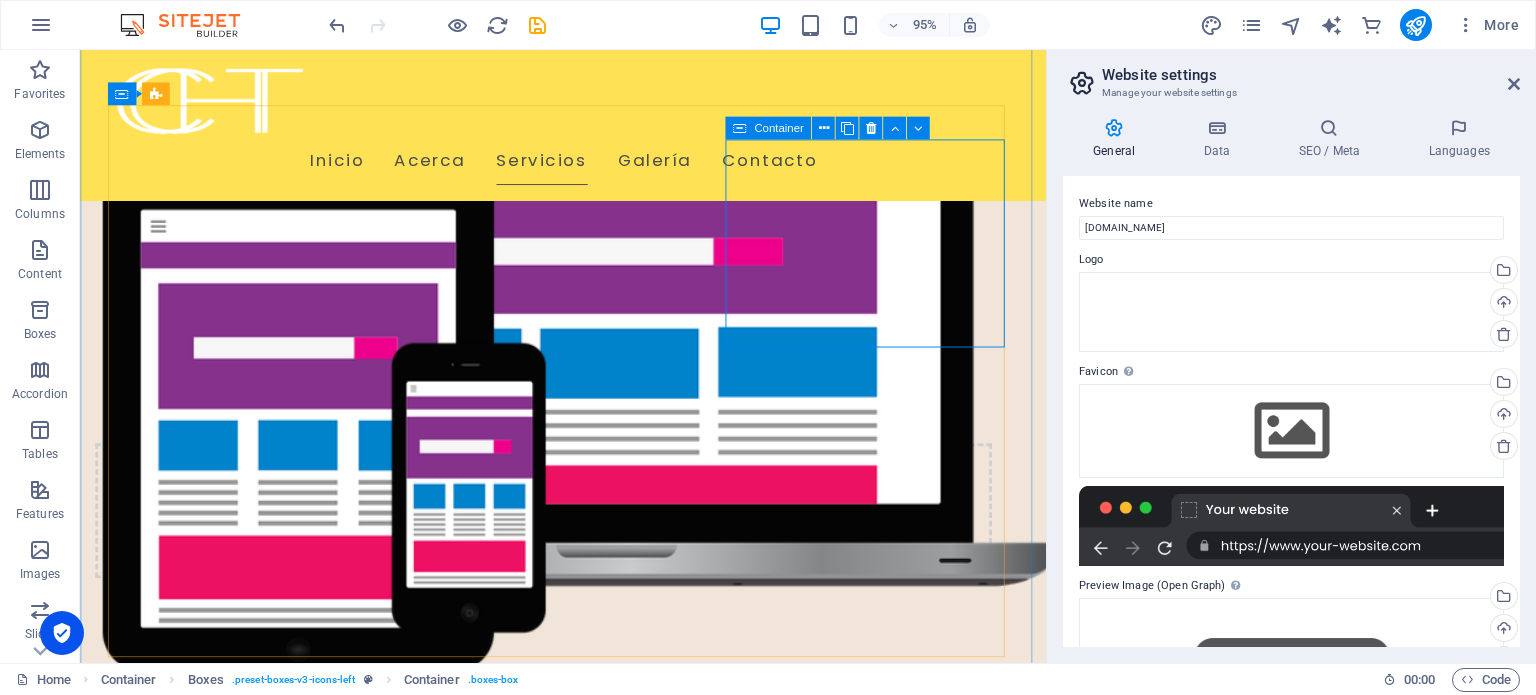 scroll, scrollTop: 1088, scrollLeft: 0, axis: vertical 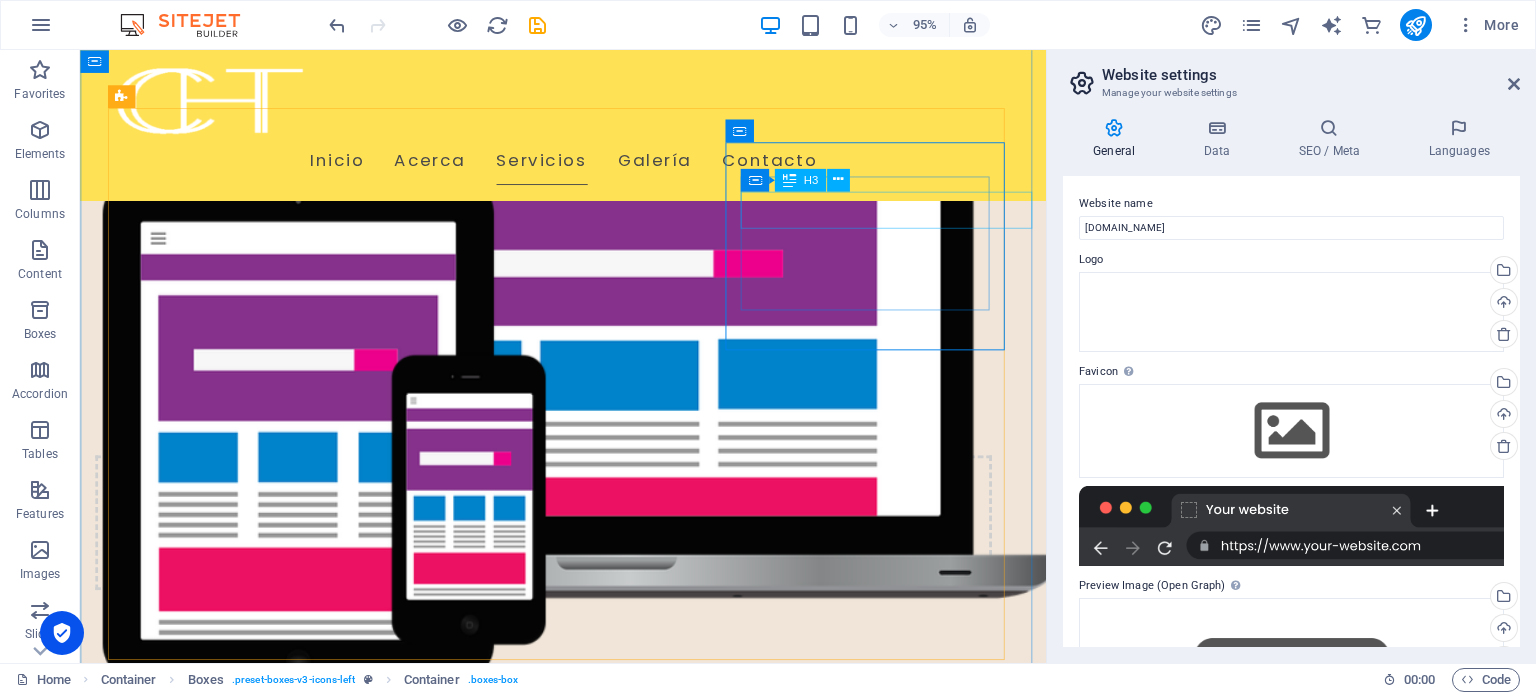 click on "Telecomunicaciones" at bounding box center [263, 1754] 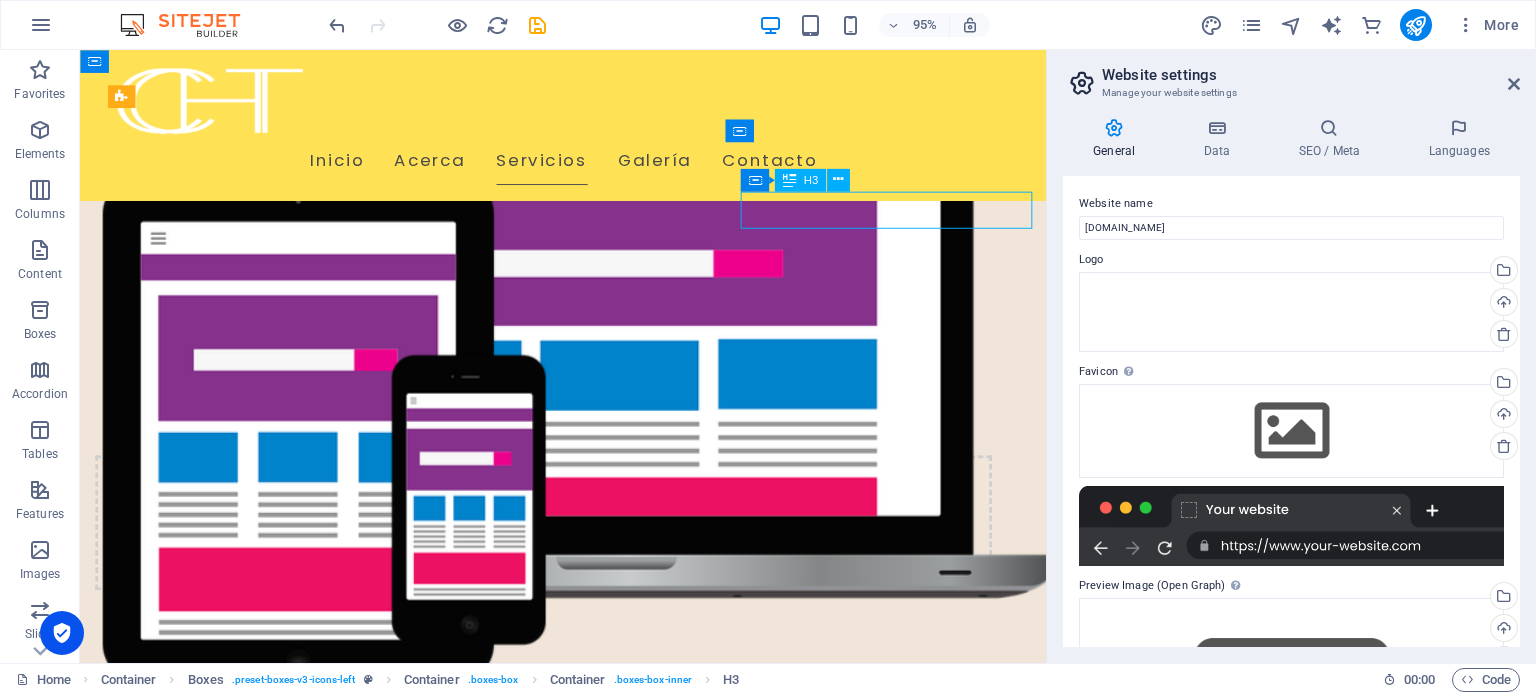 click on "Telecomunicaciones" at bounding box center (263, 1754) 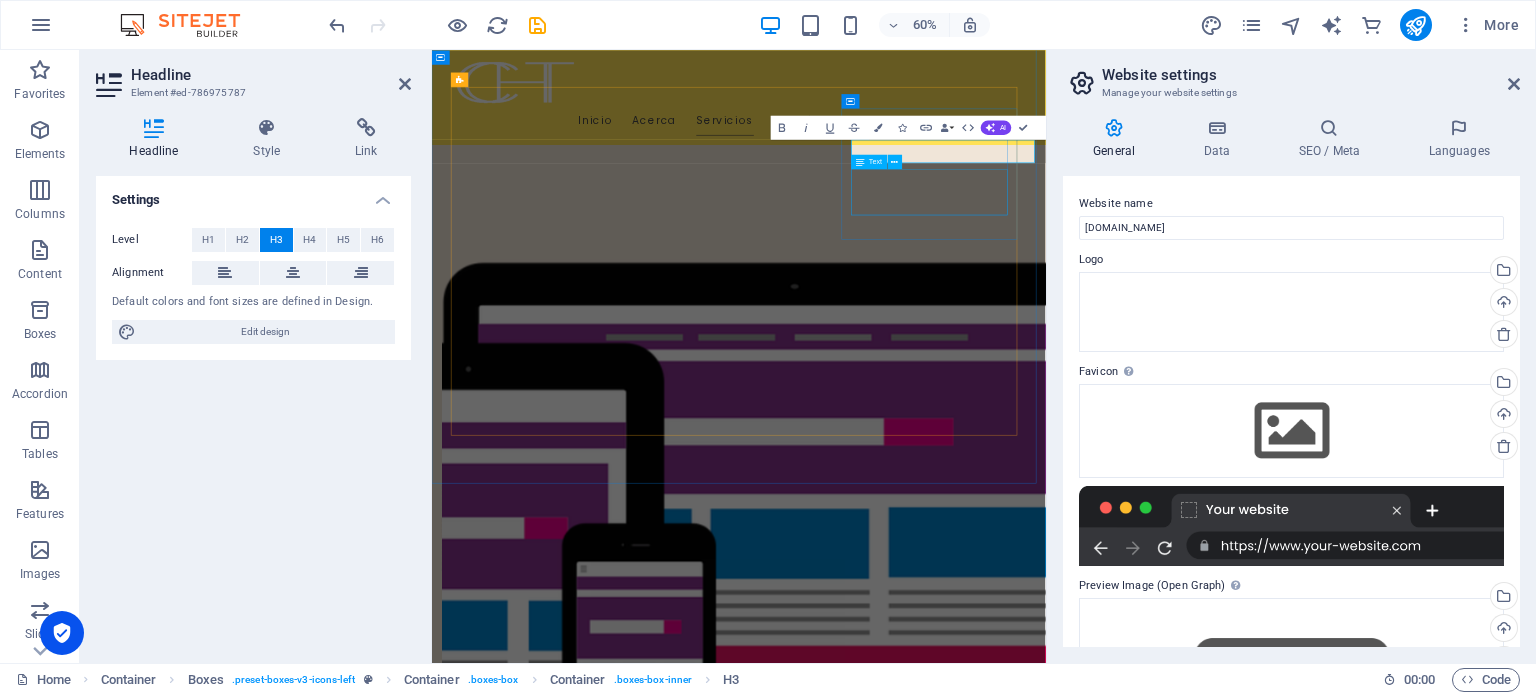scroll, scrollTop: 1154, scrollLeft: 0, axis: vertical 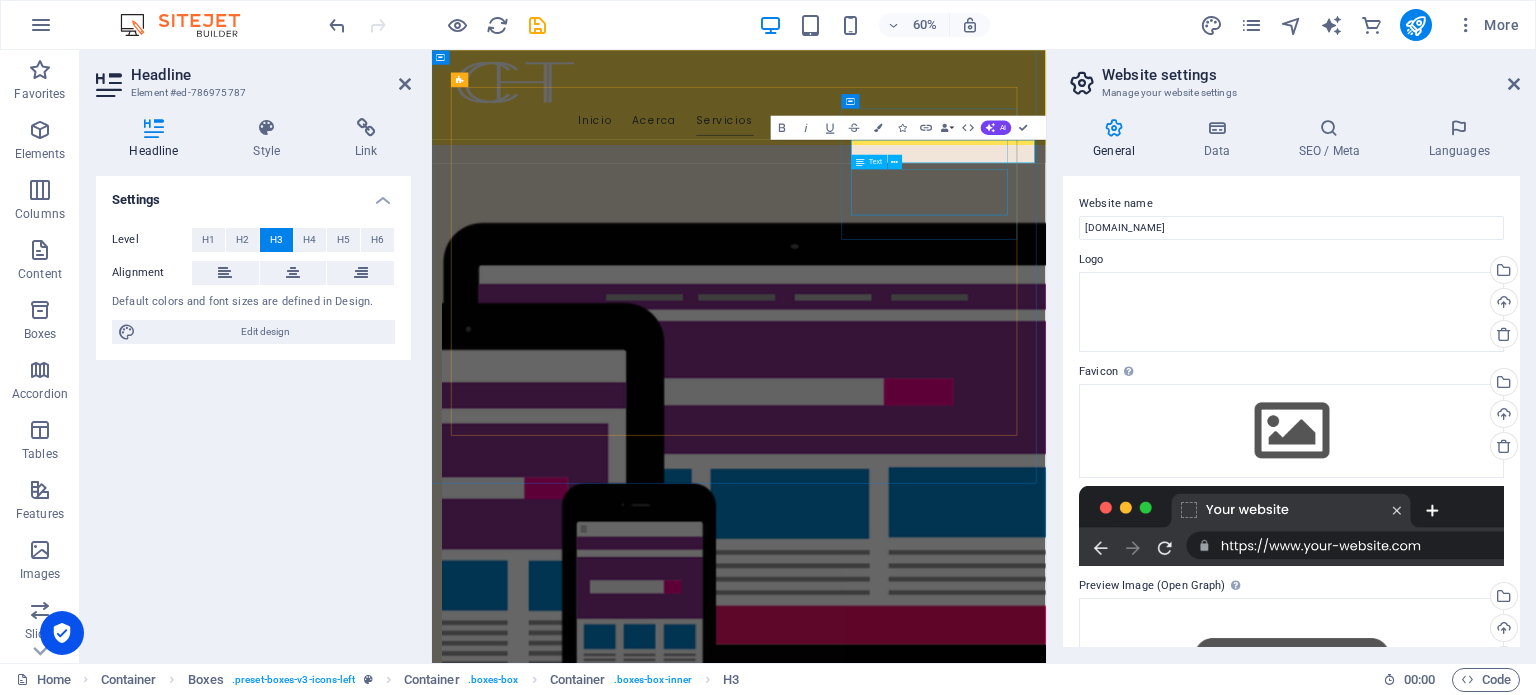 type 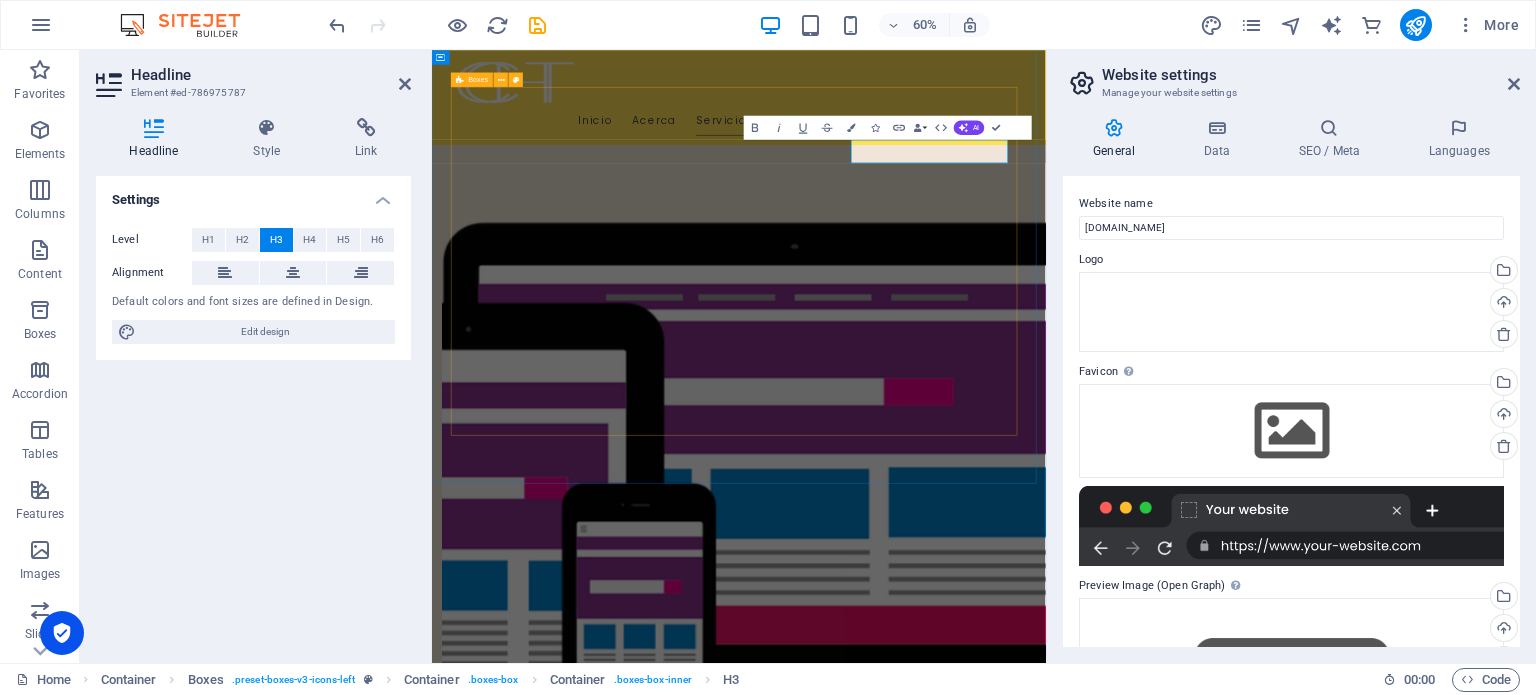 click on "Soporte Técnico Proporcionamos asistencia técnica para resolver problemas de hardware y software en tu empresa. Consultoría en TI Analizamos tus necesidades y ofrecemos soluciones personalizadas para tu infraestructura. Redes Instalamos y gestionamos sistemas de telecomunicaciones modernos y eficientes. Seguridad Informática Protegemos tu información sensible con soluciones de ciberseguridad de última generación. Mantenimiento de Redes [DEMOGRAPHIC_DATA] y mantenemos tus redes para asegurar un funcionamiento óptimo. Desarrollo de Software Creamos software a medida para optimizar procesos internos y mejorar la eficiencia." at bounding box center (944, 2176) 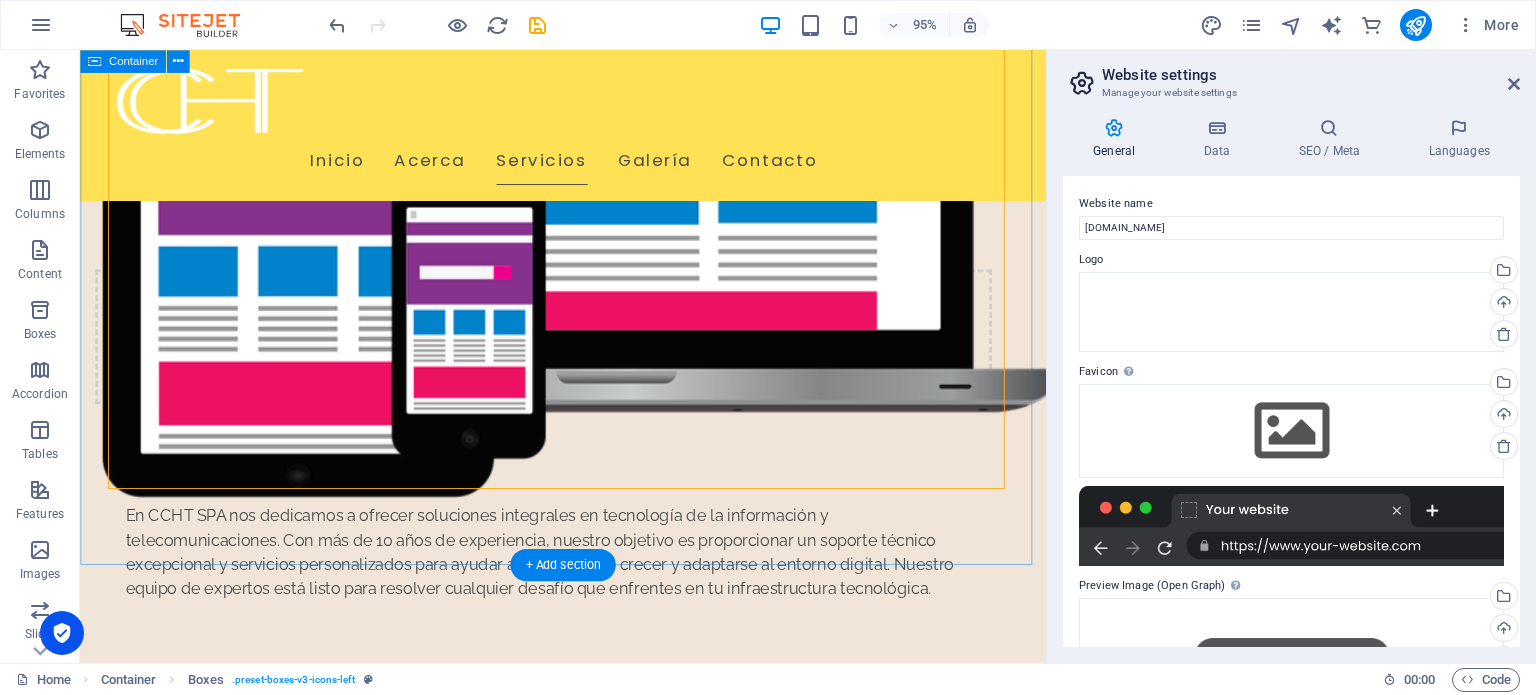 scroll, scrollTop: 1284, scrollLeft: 0, axis: vertical 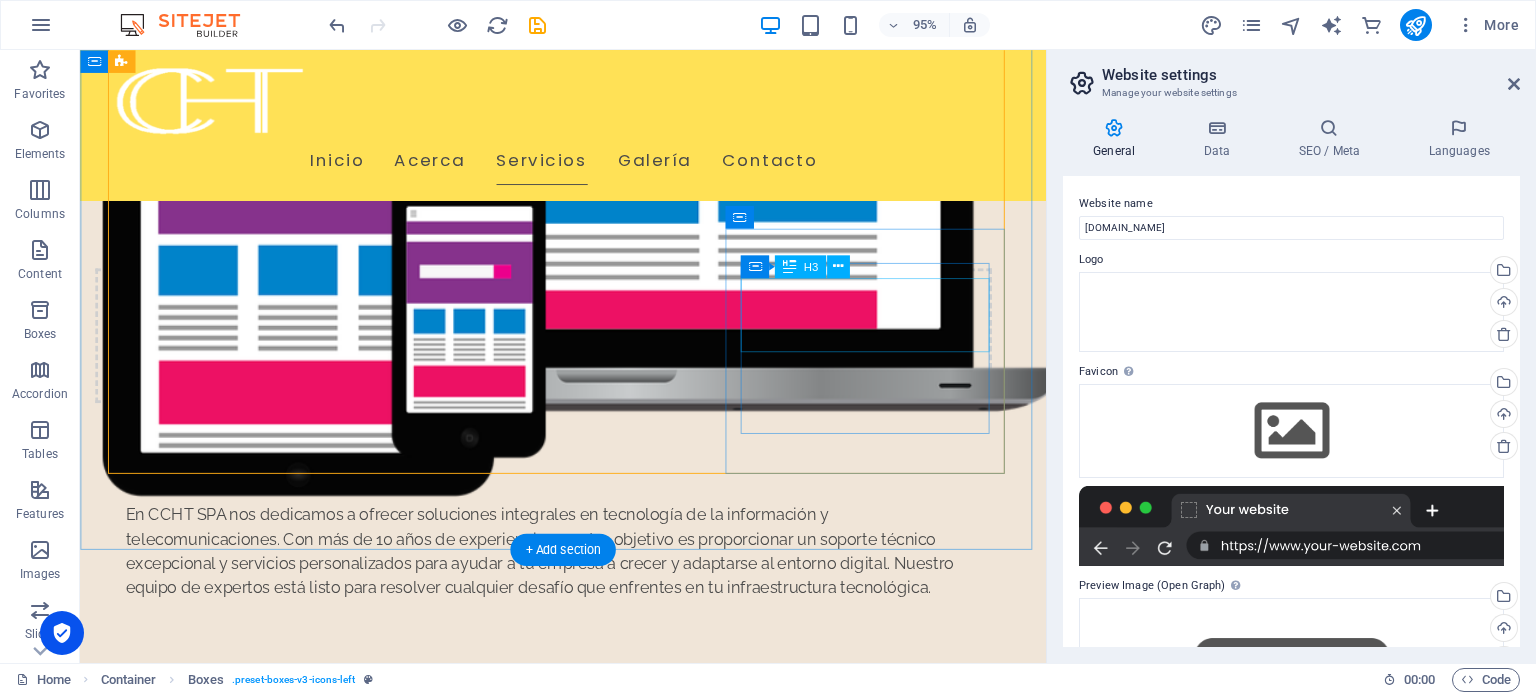 click on "Desarrollo de Software" at bounding box center (263, 2443) 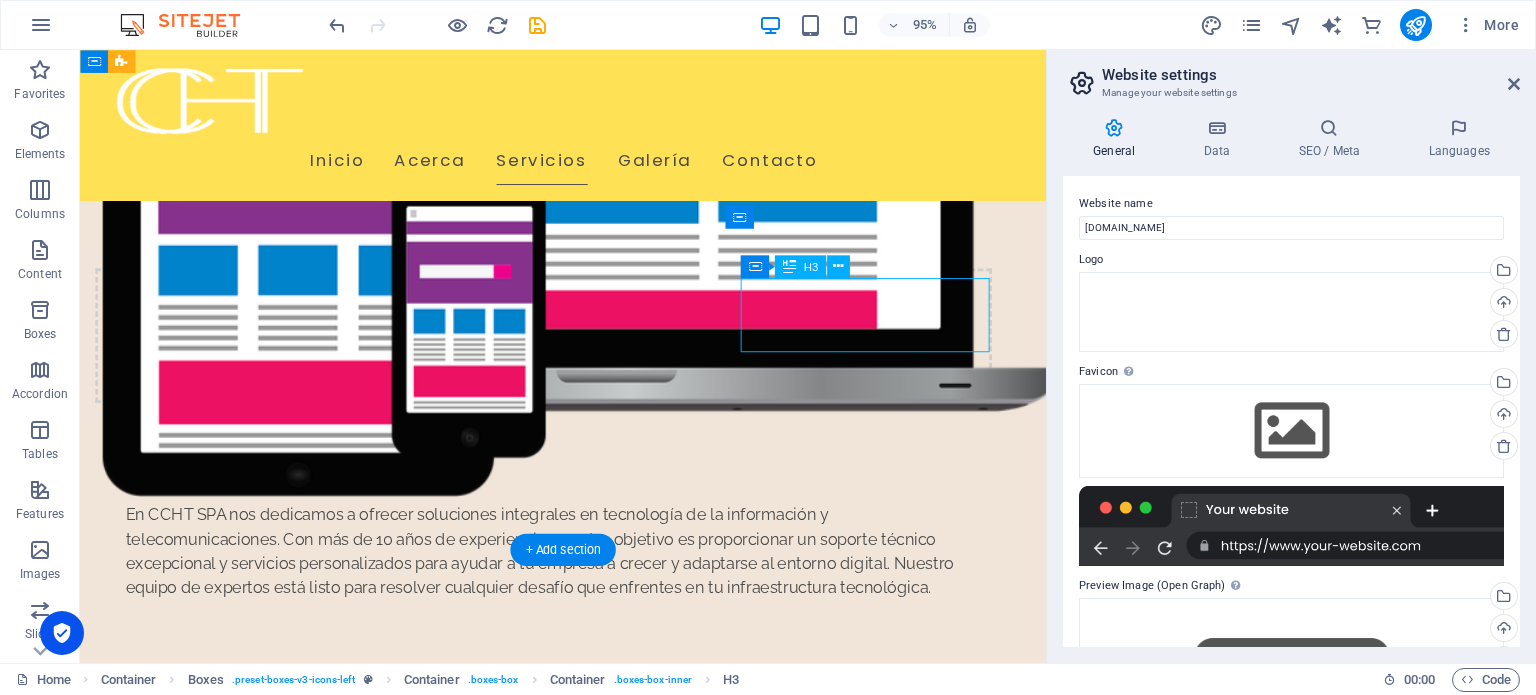 click on "Desarrollo de Software" at bounding box center (263, 2443) 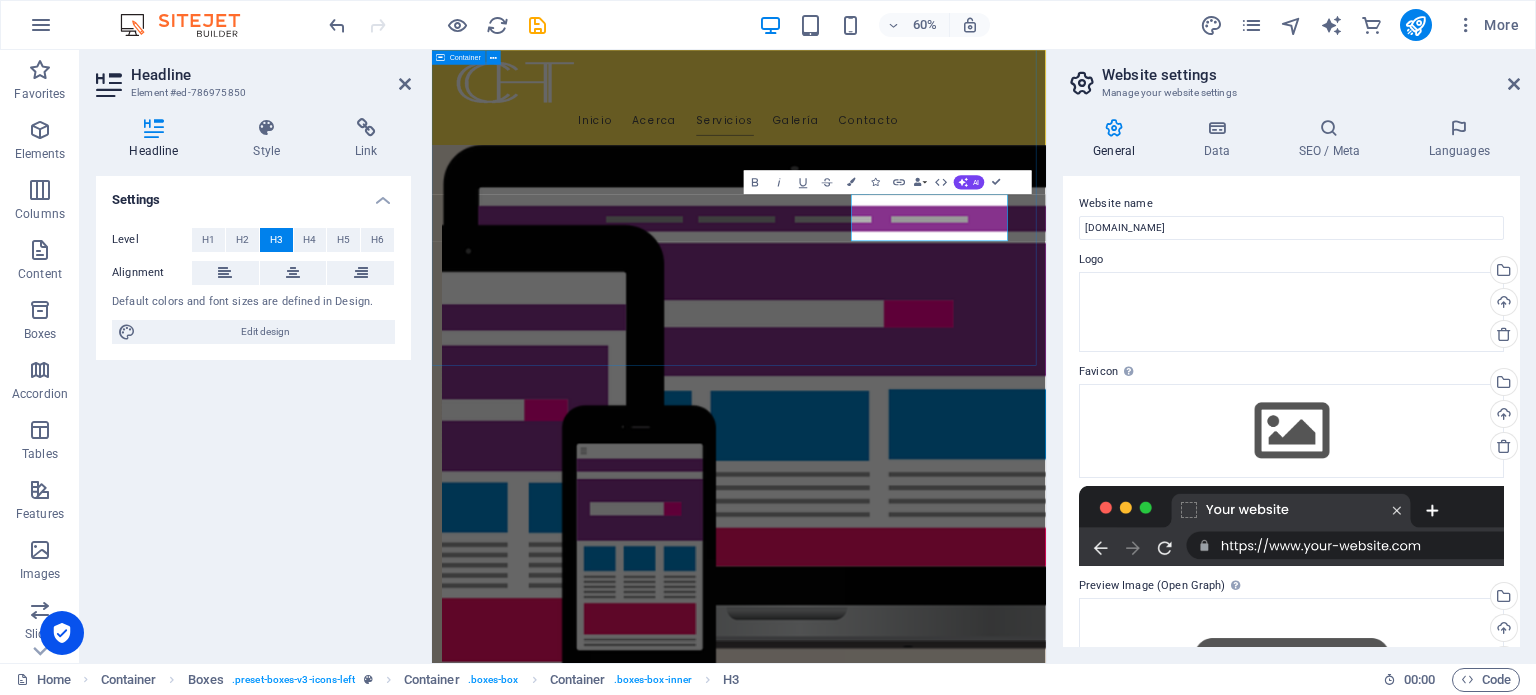 scroll, scrollTop: 1350, scrollLeft: 0, axis: vertical 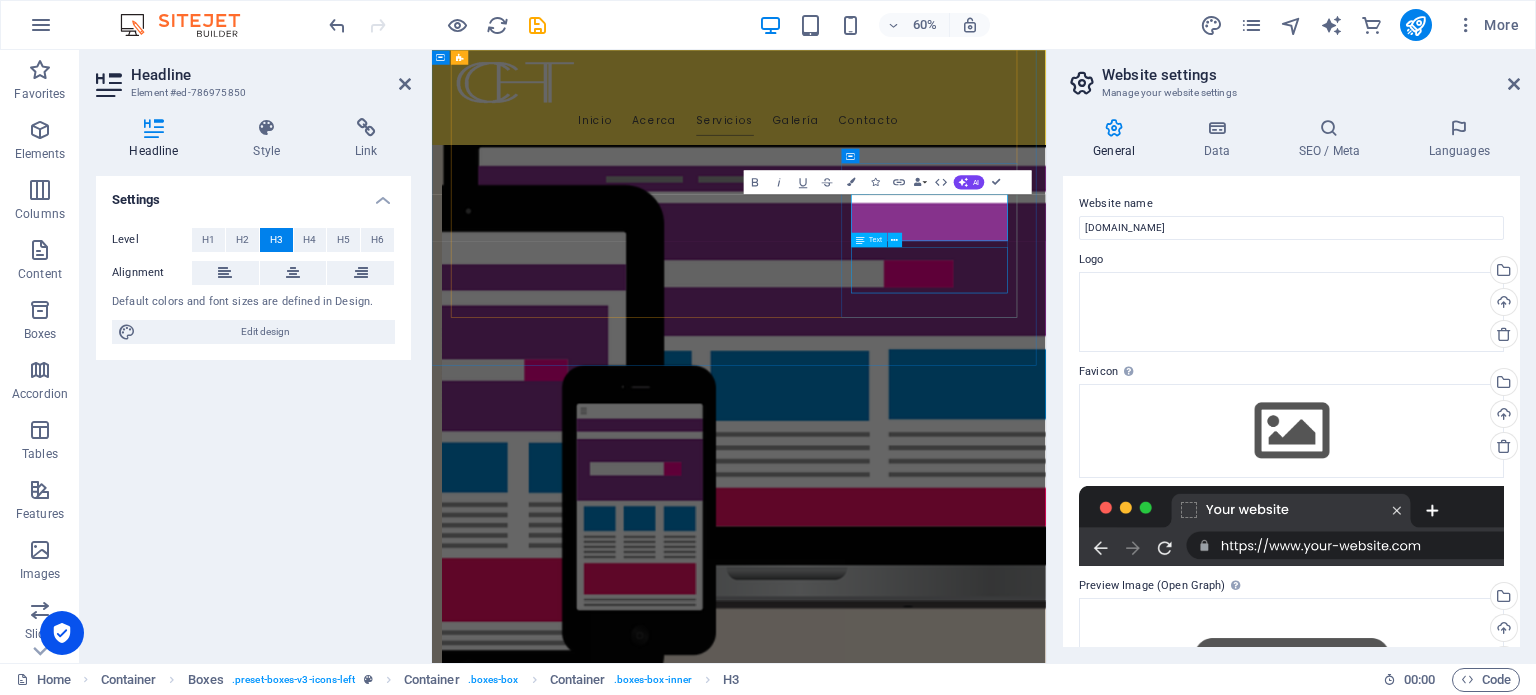 type 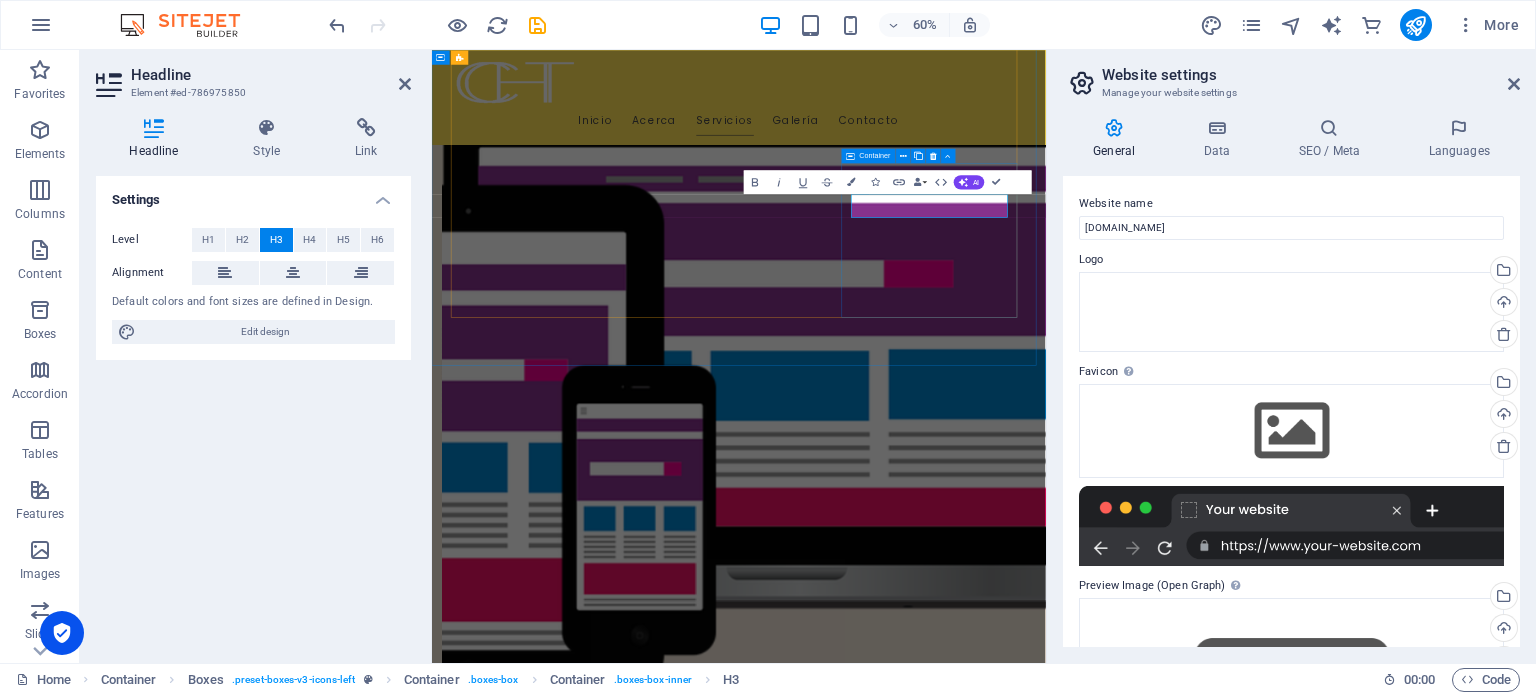 click on "CCTV Creamos software a medida para optimizar procesos internos y mejorar la eficiencia." at bounding box center (618, 2682) 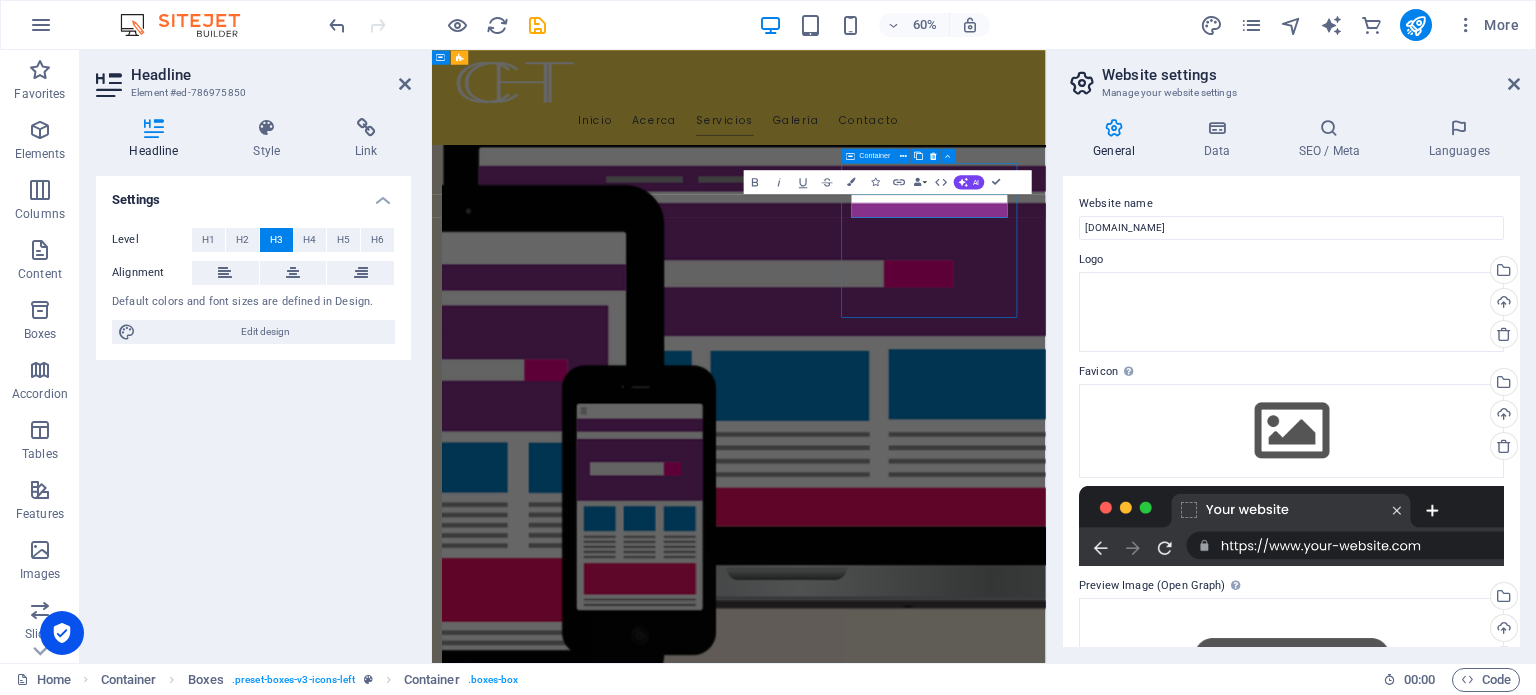 scroll, scrollTop: 1284, scrollLeft: 0, axis: vertical 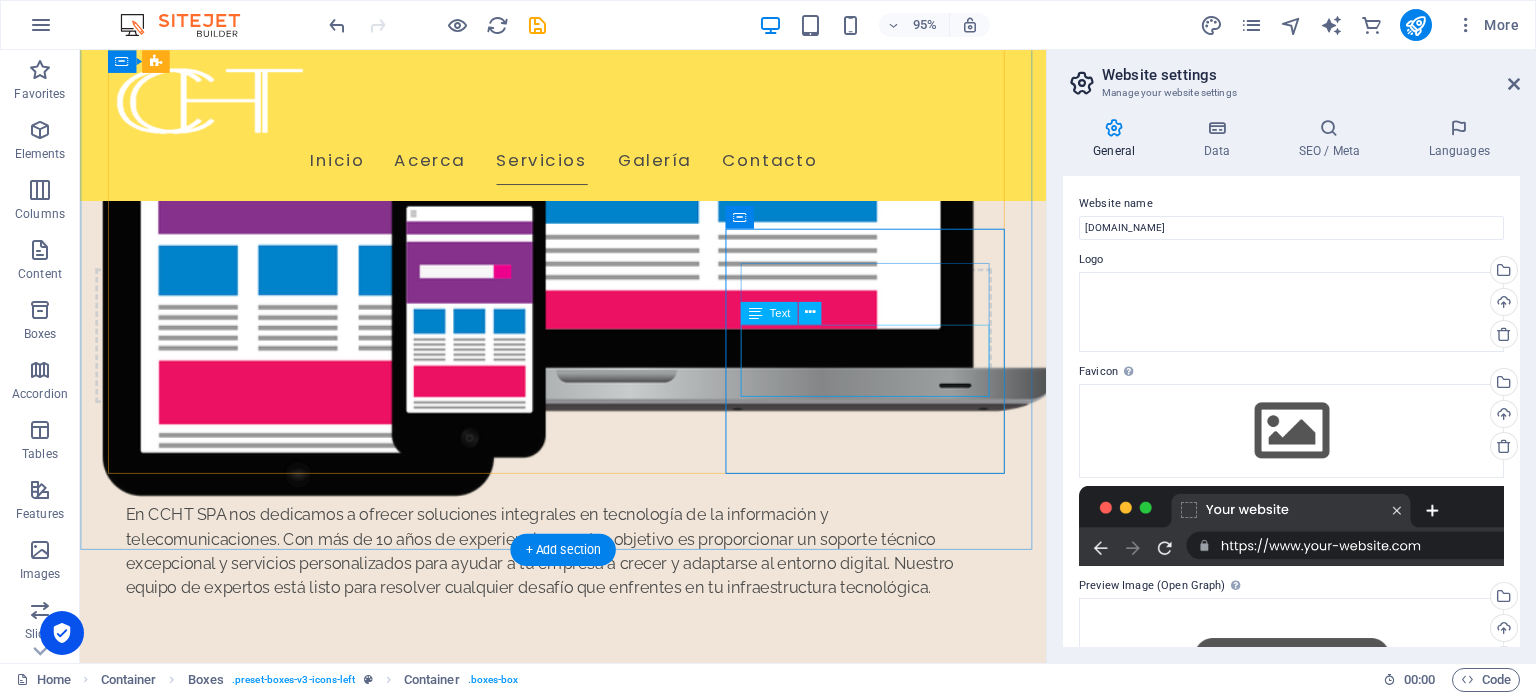 click on "Creamos software a medida para optimizar procesos internos y mejorar la eficiencia." at bounding box center (263, 2491) 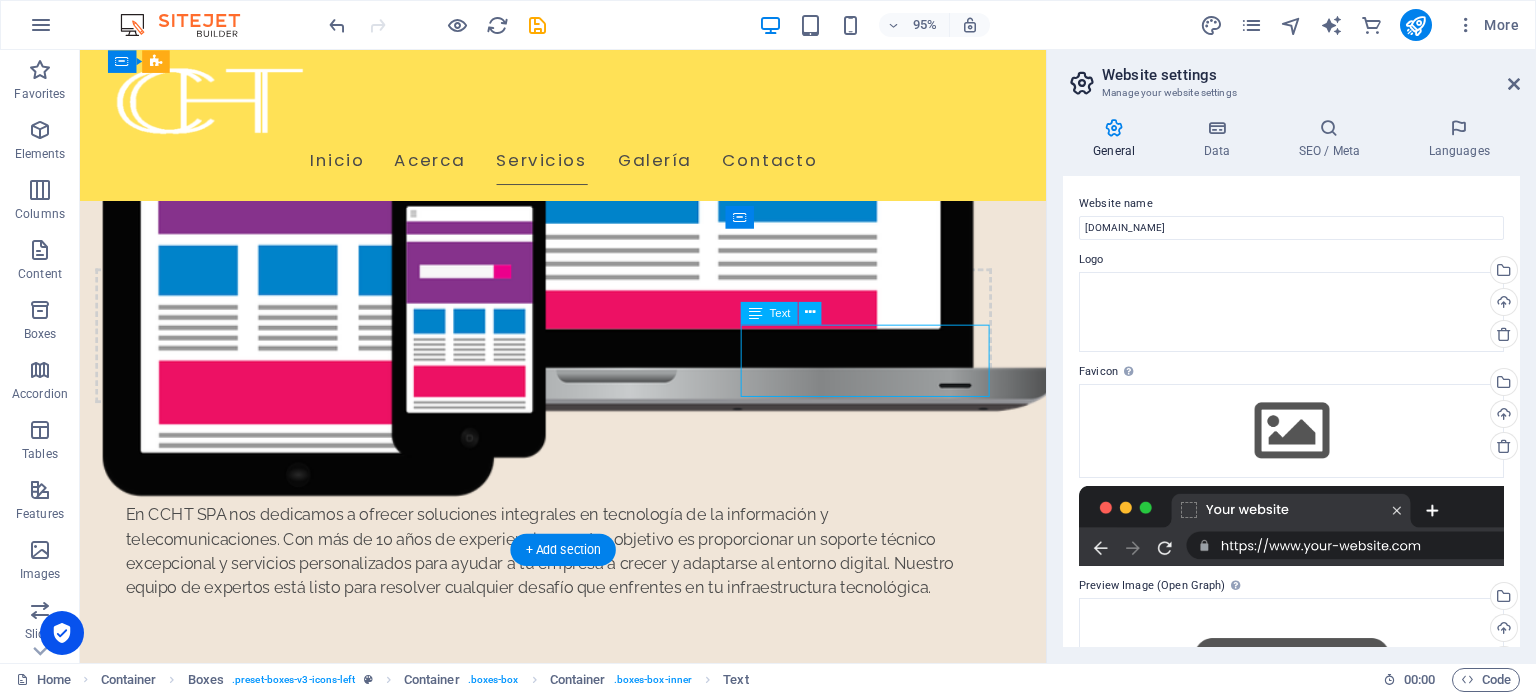 click on "Creamos software a medida para optimizar procesos internos y mejorar la eficiencia." at bounding box center [263, 2491] 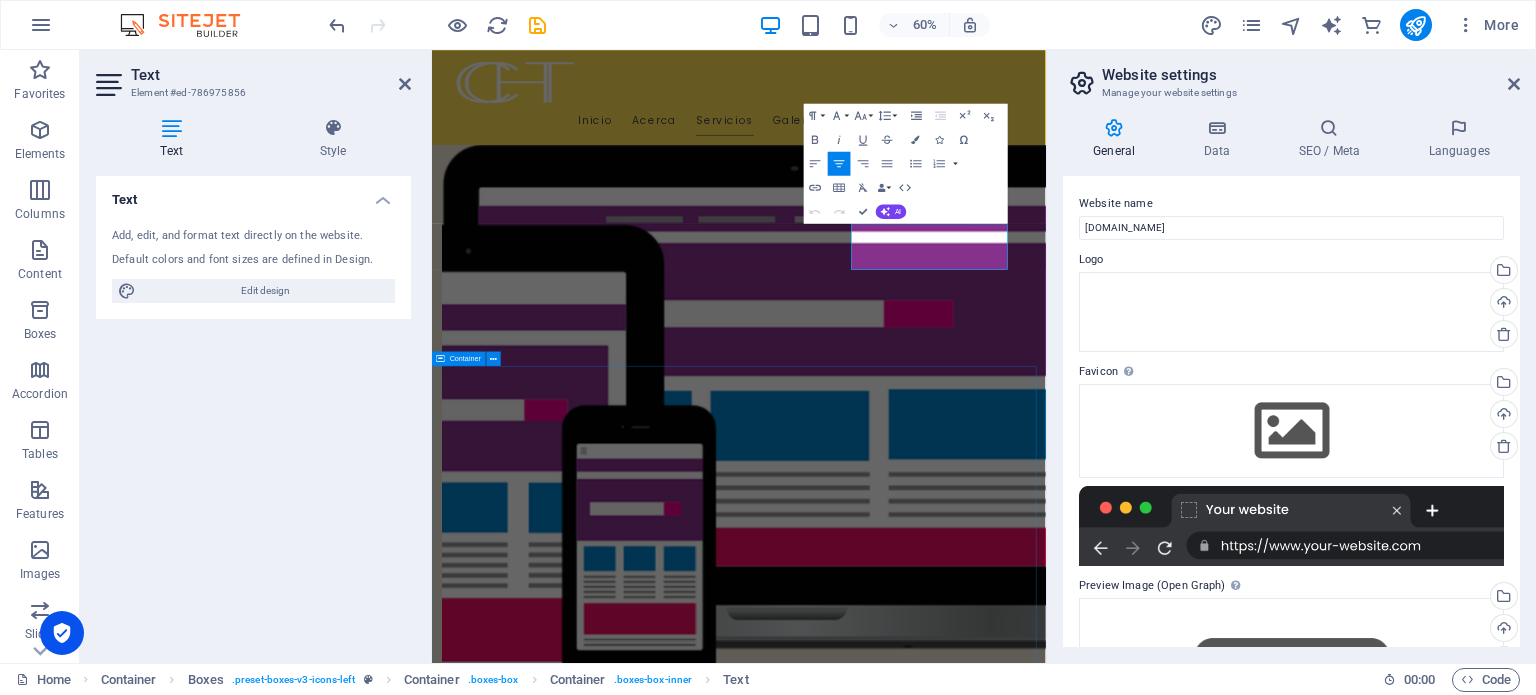 scroll, scrollTop: 1350, scrollLeft: 0, axis: vertical 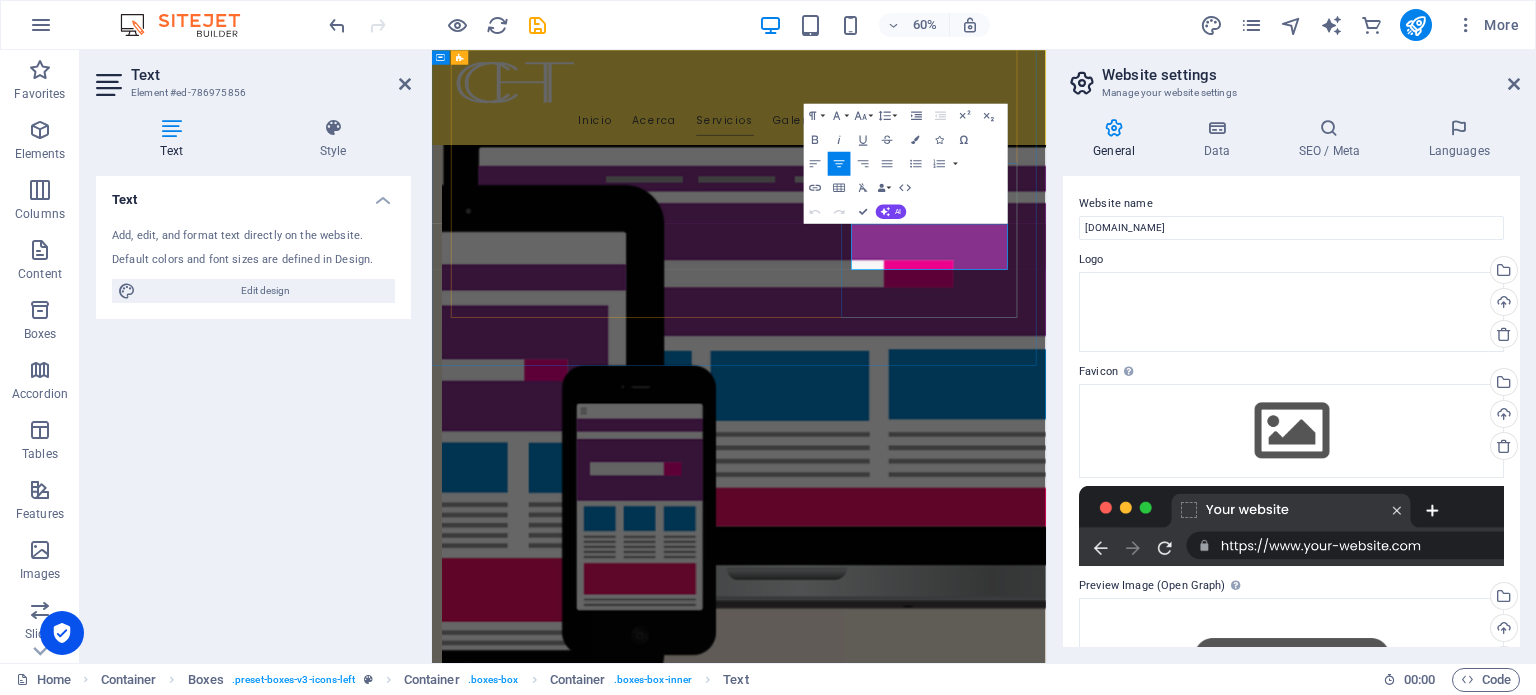 click on "Creamos software a medida para optimizar procesos internos y mejorar la eficiencia." at bounding box center (618, 2724) 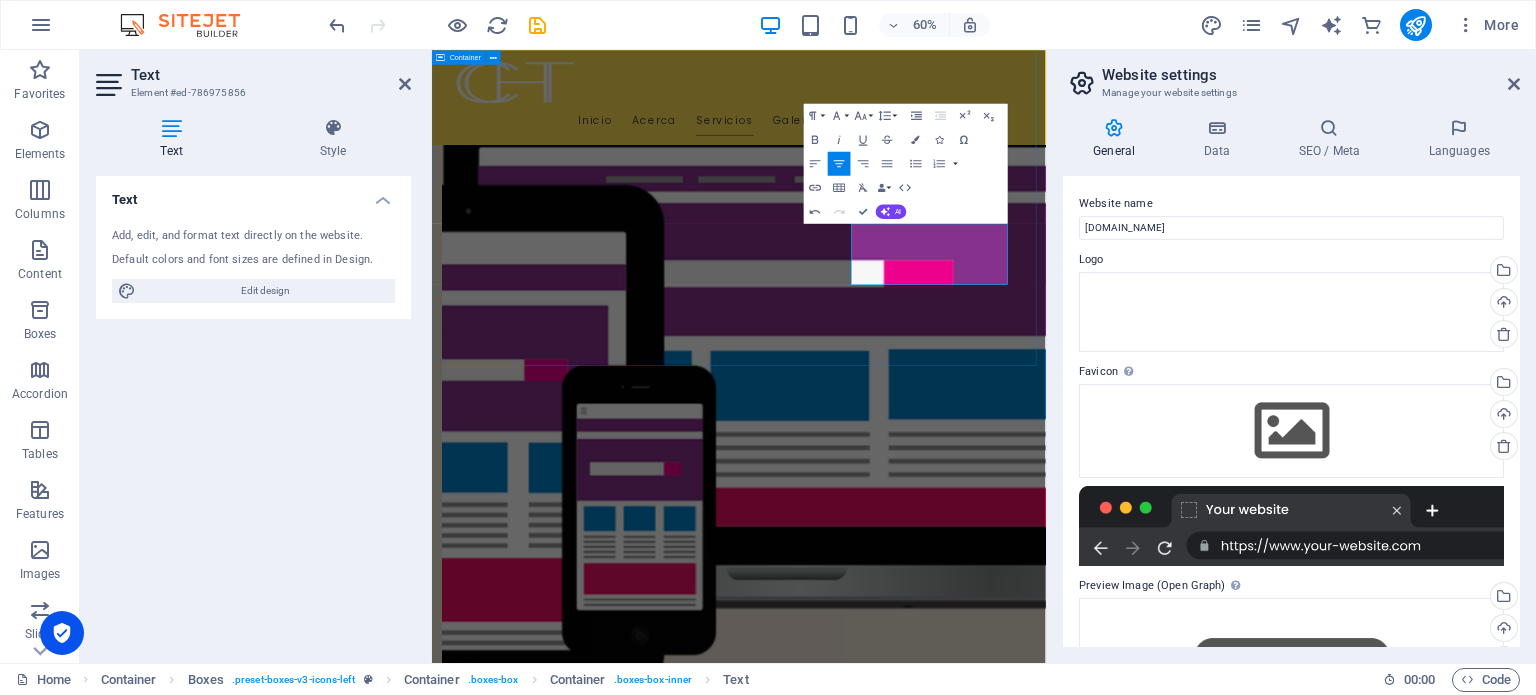 click on "Nuestros Servicios Soporte Técnico Proporcionamos asistencia técnica para resolver problemas de hardware y software en tu empresa. Consultoría en TI Analizamos tus necesidades y ofrecemos soluciones personalizadas para tu infraestructura. Redes Instalamos y gestionamos sistemas de telecomunicaciones modernos y eficientes. Seguridad Informática Protegemos tu información sensible con soluciones de ciberseguridad de última generación. Mantenimiento de Redes [DEMOGRAPHIC_DATA] y mantenemos tus redes para asegurar un funcionamiento óptimo. CCTV Implementamos la mejor opción para asegurar tu hogar u oficina, reparamos y actualizamos tus sistemas de CCTV." at bounding box center (943, 1937) 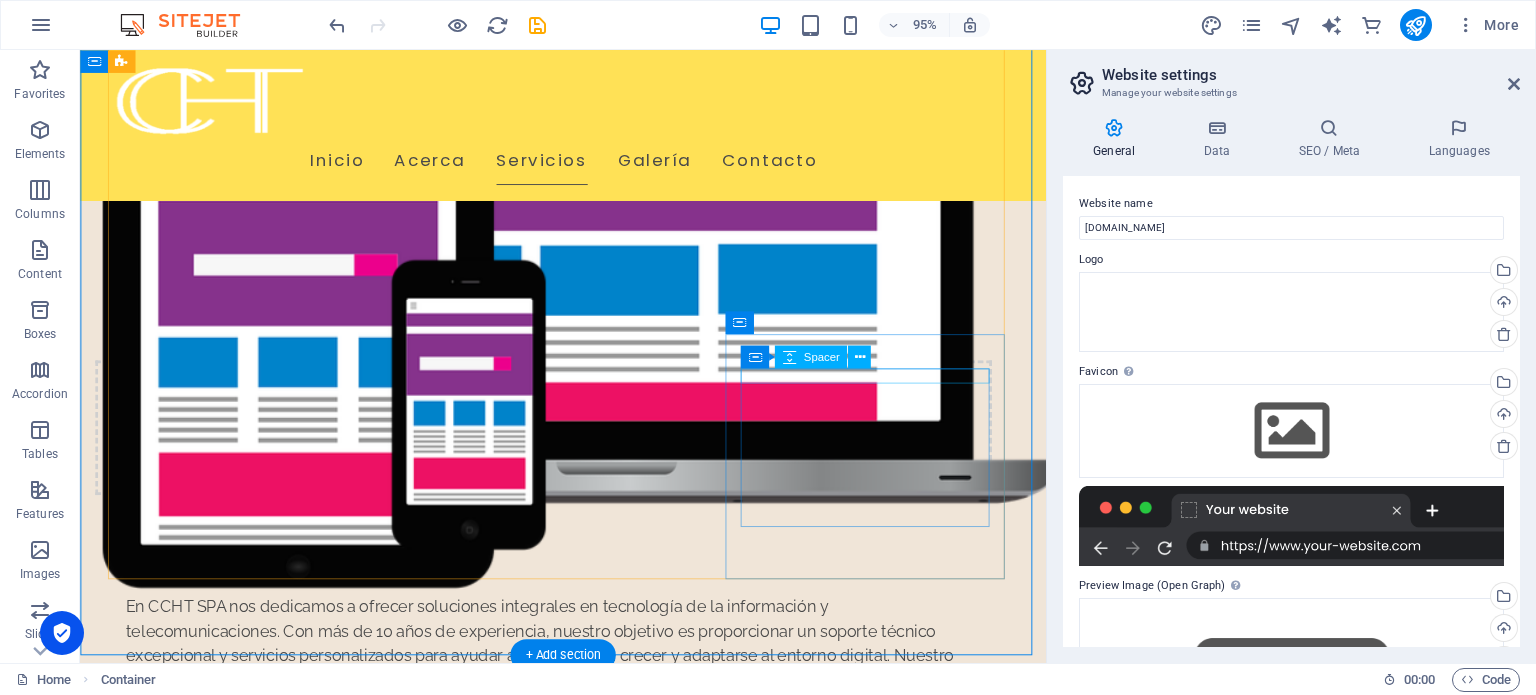 scroll, scrollTop: 1198, scrollLeft: 0, axis: vertical 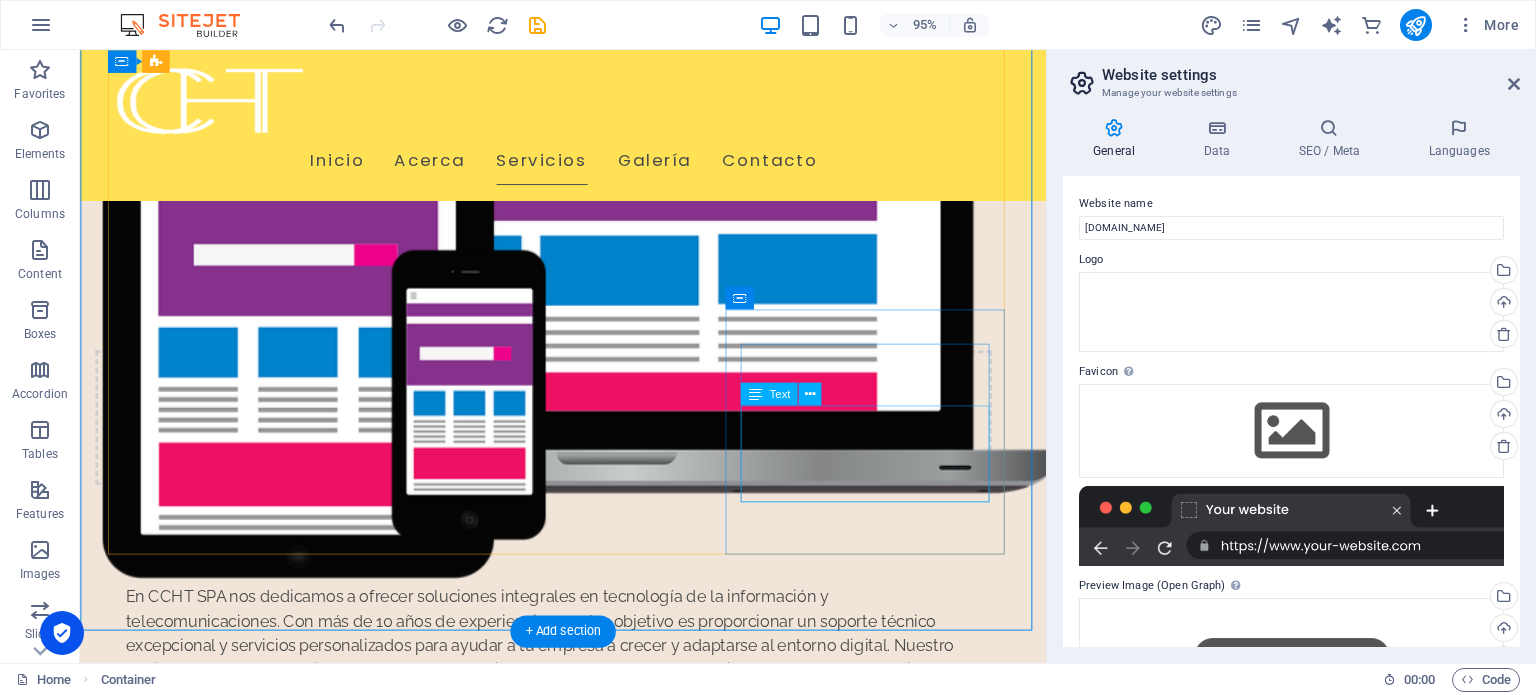 click on "Implementamos la mejor opción para asegurar tu hogar u oficina, reparamos y actualizamos tus sistemas de CCTV." at bounding box center [263, 2590] 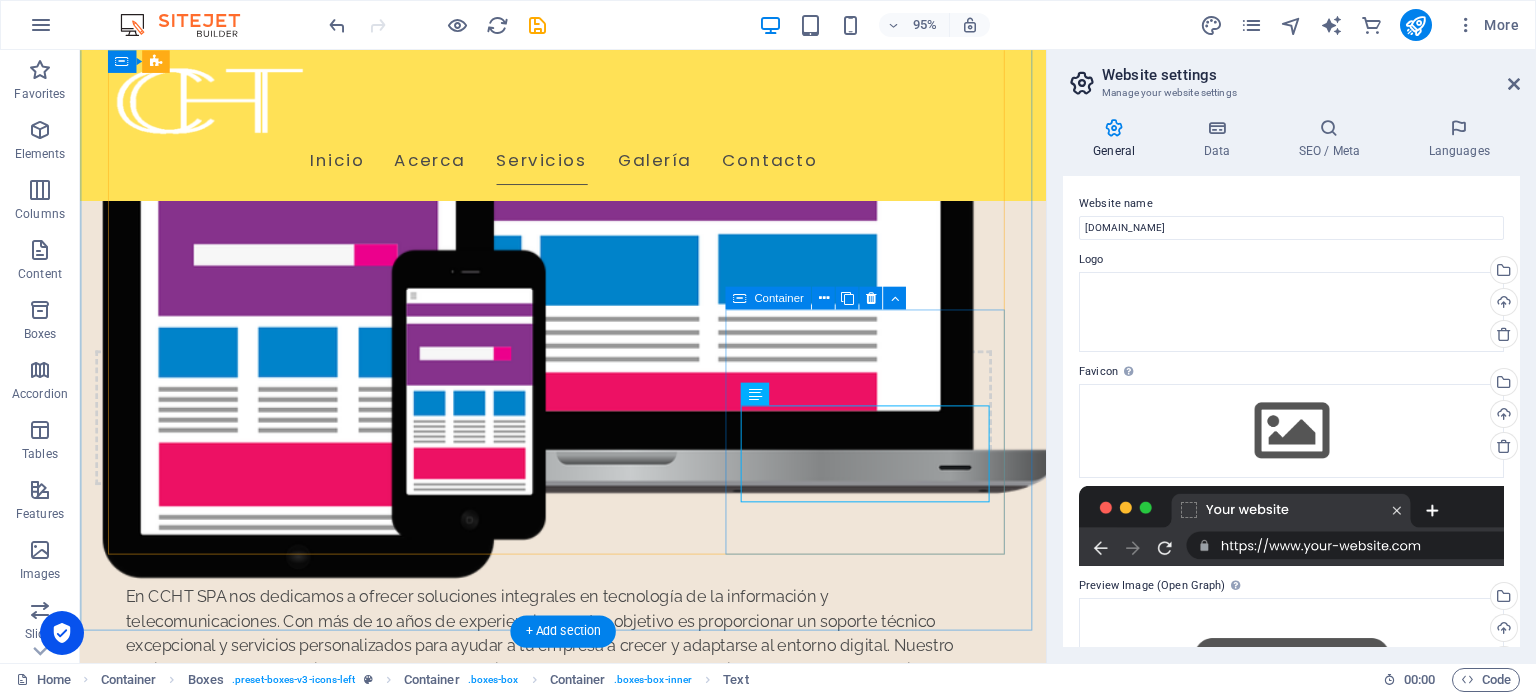click on "CCTV Implementamos la mejor opción para asegurar tu hogar u oficina, reparamos y actualizamos tus sistemas de CCTV." at bounding box center (263, 2547) 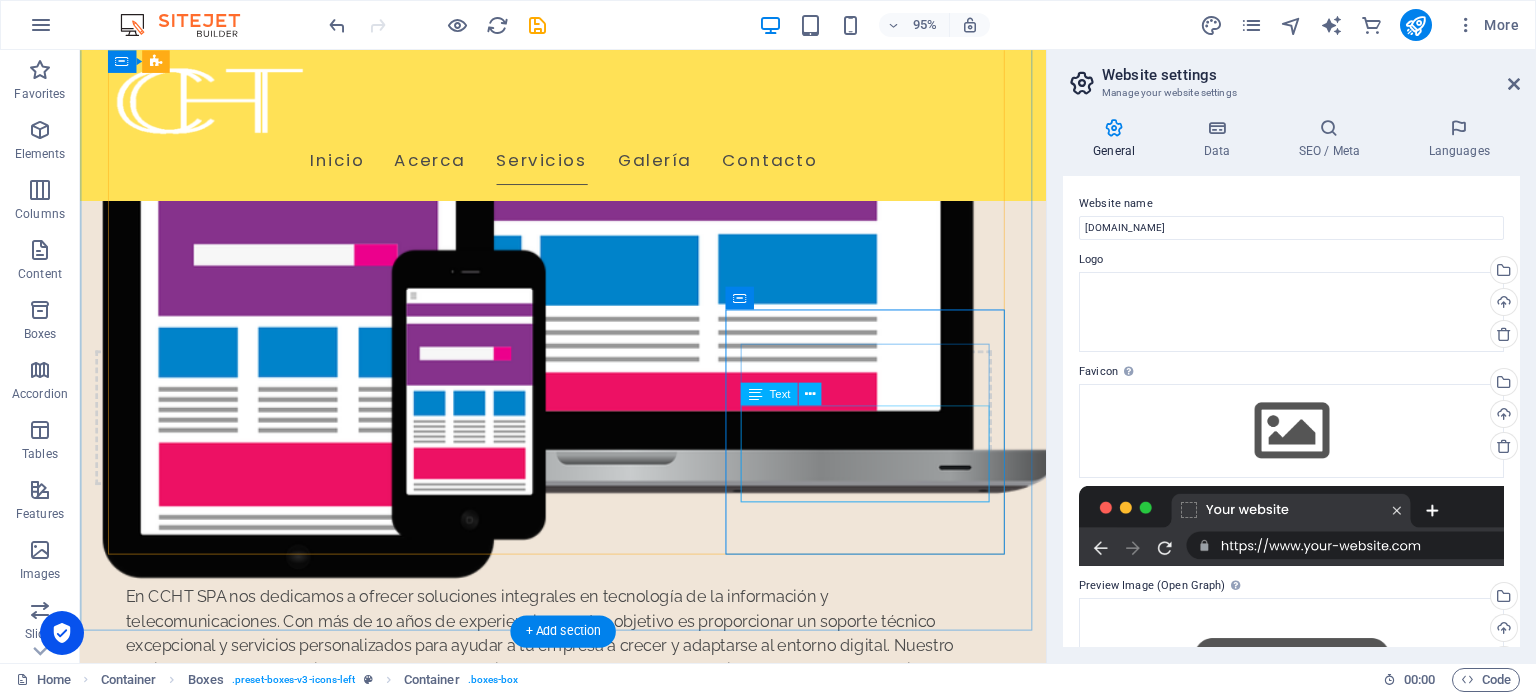click on "Implementamos la mejor opción para asegurar tu hogar u oficina, reparamos y actualizamos tus sistemas de CCTV." at bounding box center [263, 2590] 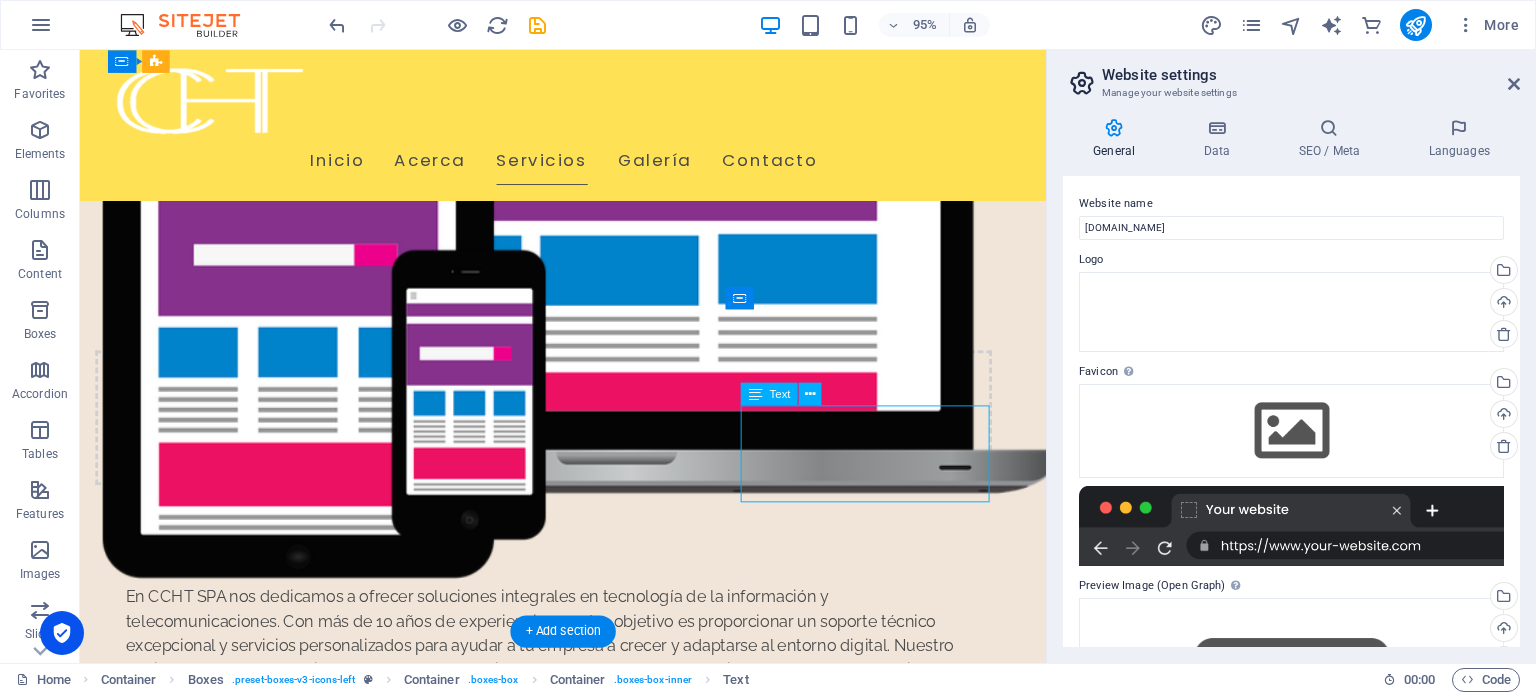 click on "Implementamos la mejor opción para asegurar tu hogar u oficina, reparamos y actualizamos tus sistemas de CCTV." at bounding box center (263, 2590) 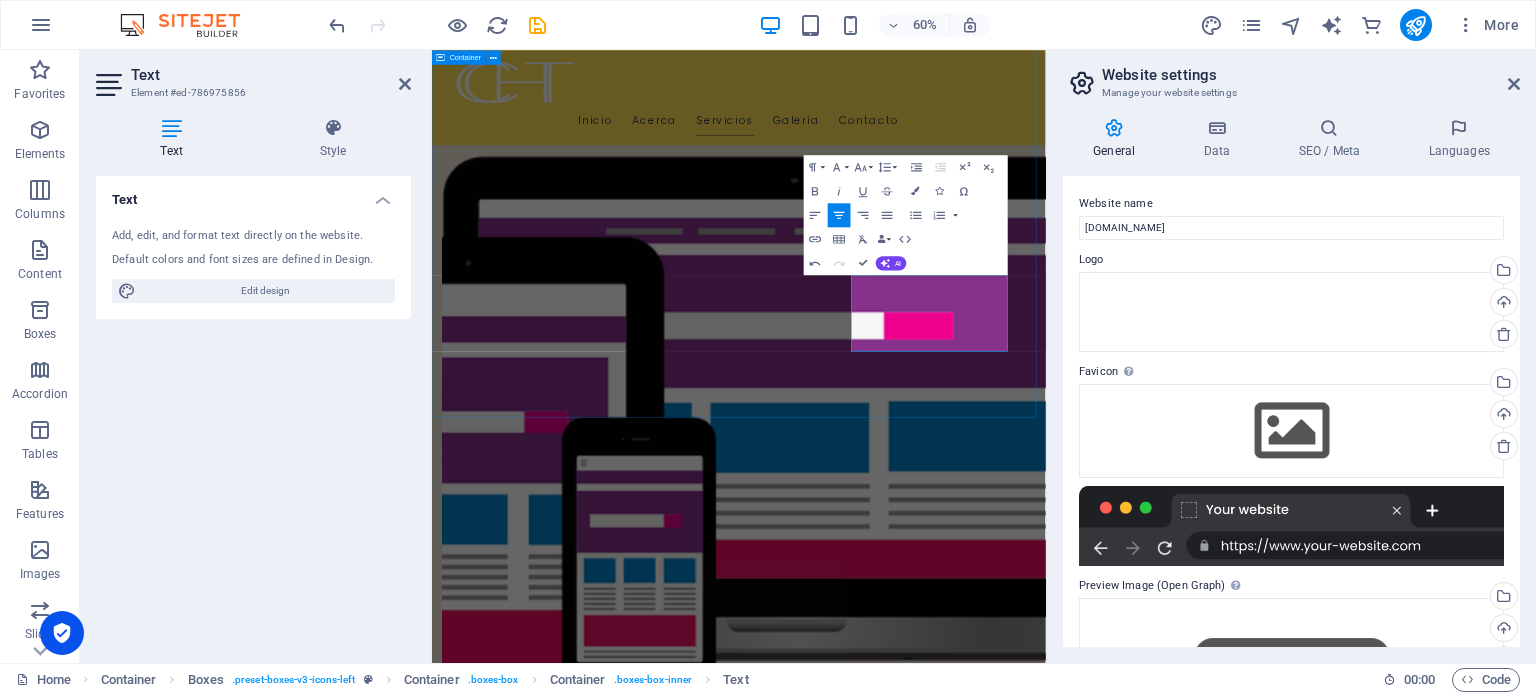click on "Nuestros Servicios Soporte Técnico Proporcionamos asistencia técnica para resolver problemas de hardware y software en tu empresa. Consultoría en TI Analizamos tus necesidades y ofrecemos soluciones personalizadas para tu infraestructura. Redes Instalamos y gestionamos sistemas de telecomunicaciones modernos y eficientes. Seguridad Informática Protegemos tu información sensible con soluciones de ciberseguridad de última generación. Mantenimiento de Redes [DEMOGRAPHIC_DATA] y mantenemos tus redes para asegurar un funcionamiento óptimo. CCTV Implementamos la mejor opción para asegurar tu hogar u oficina, reparamos y actualizamos tus sistemas de CCTV." at bounding box center [943, 2036] 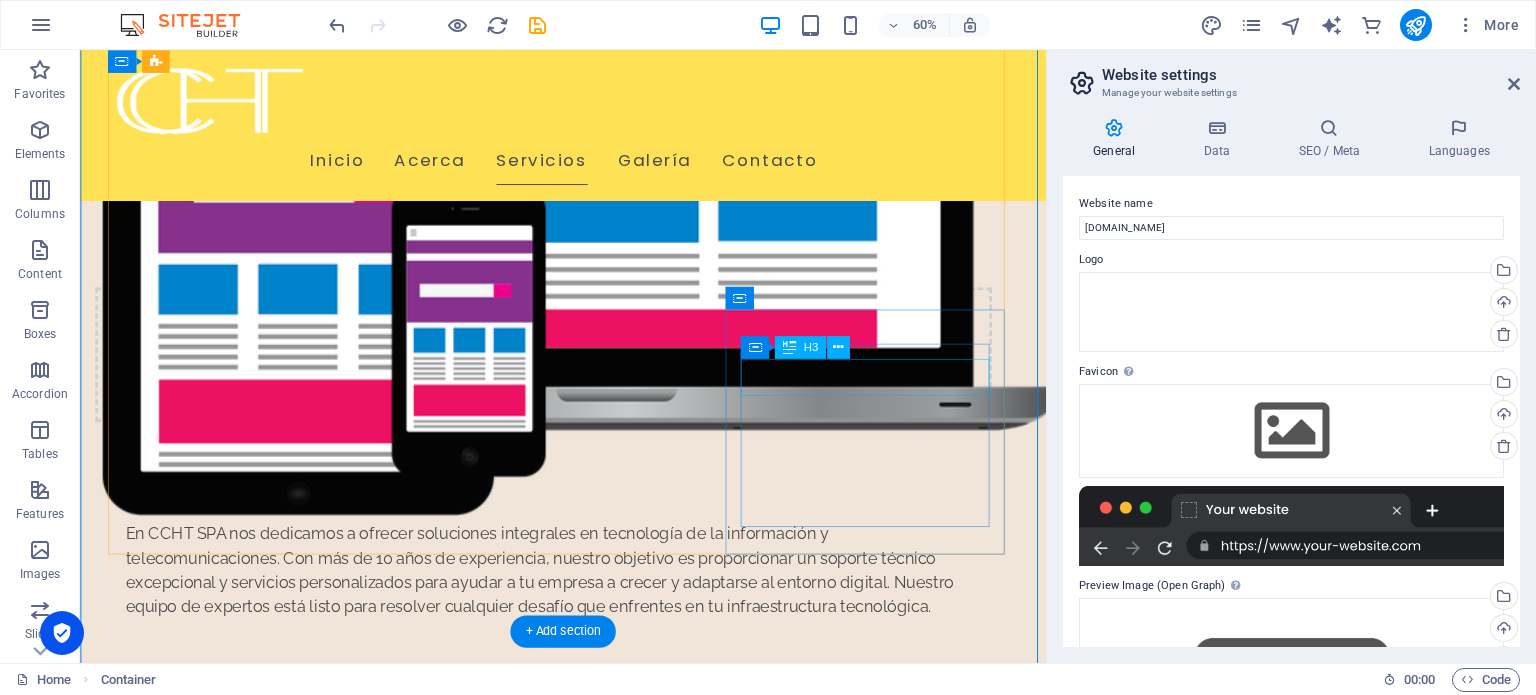scroll, scrollTop: 1198, scrollLeft: 0, axis: vertical 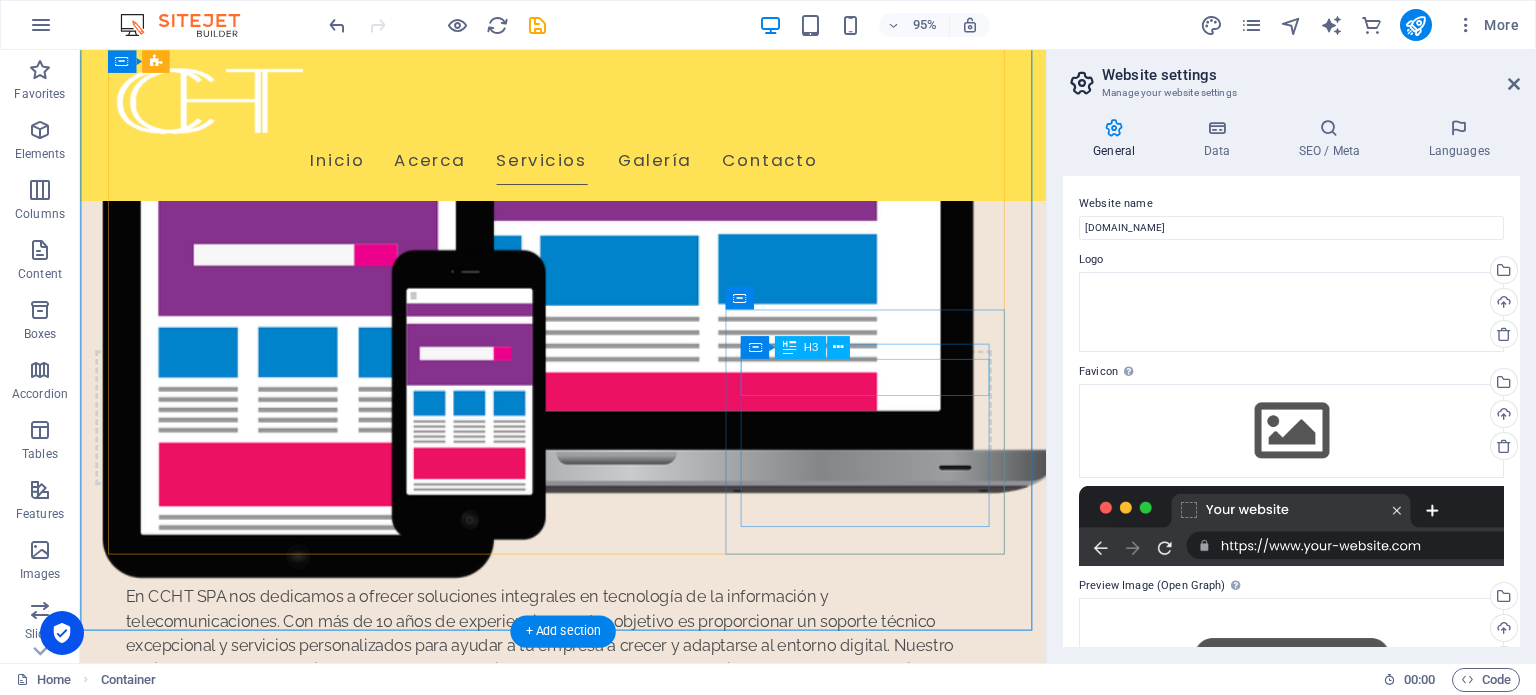 click on "CCTV" at bounding box center (263, 2509) 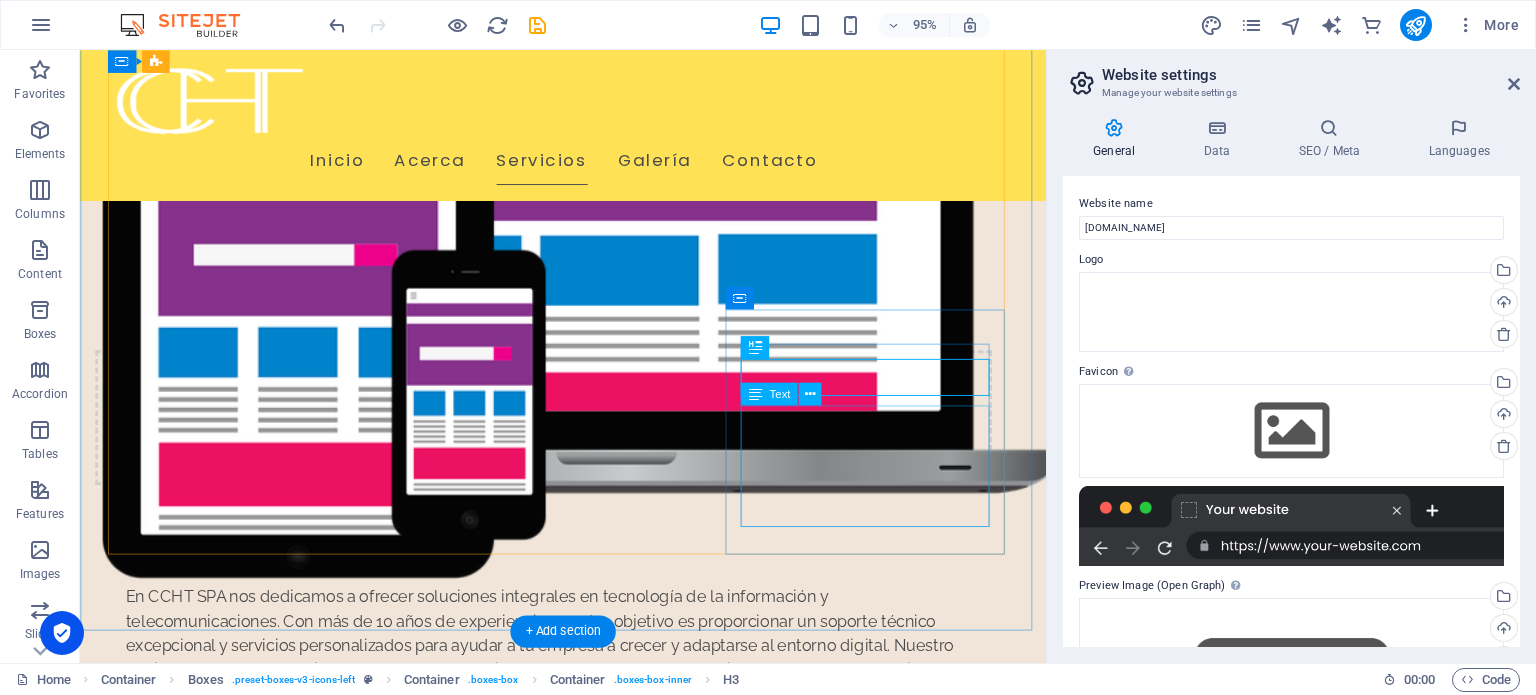 click on "Implementamos la mejor opción para asegurar tu hogar u oficina, reparamos y actualizamos tus sistemas de CCTV." at bounding box center (263, 2603) 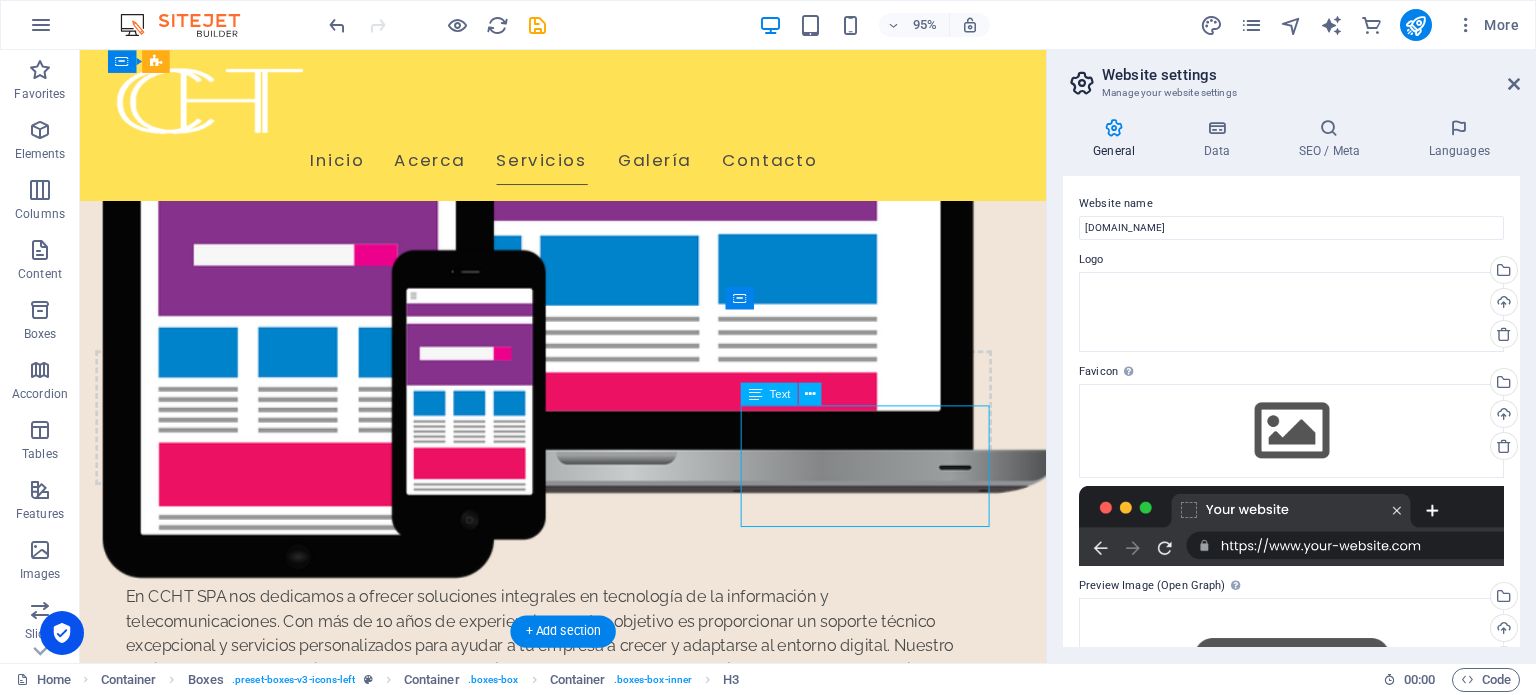 click on "Implementamos la mejor opción para asegurar tu hogar u oficina, reparamos y actualizamos tus sistemas de CCTV." at bounding box center (263, 2603) 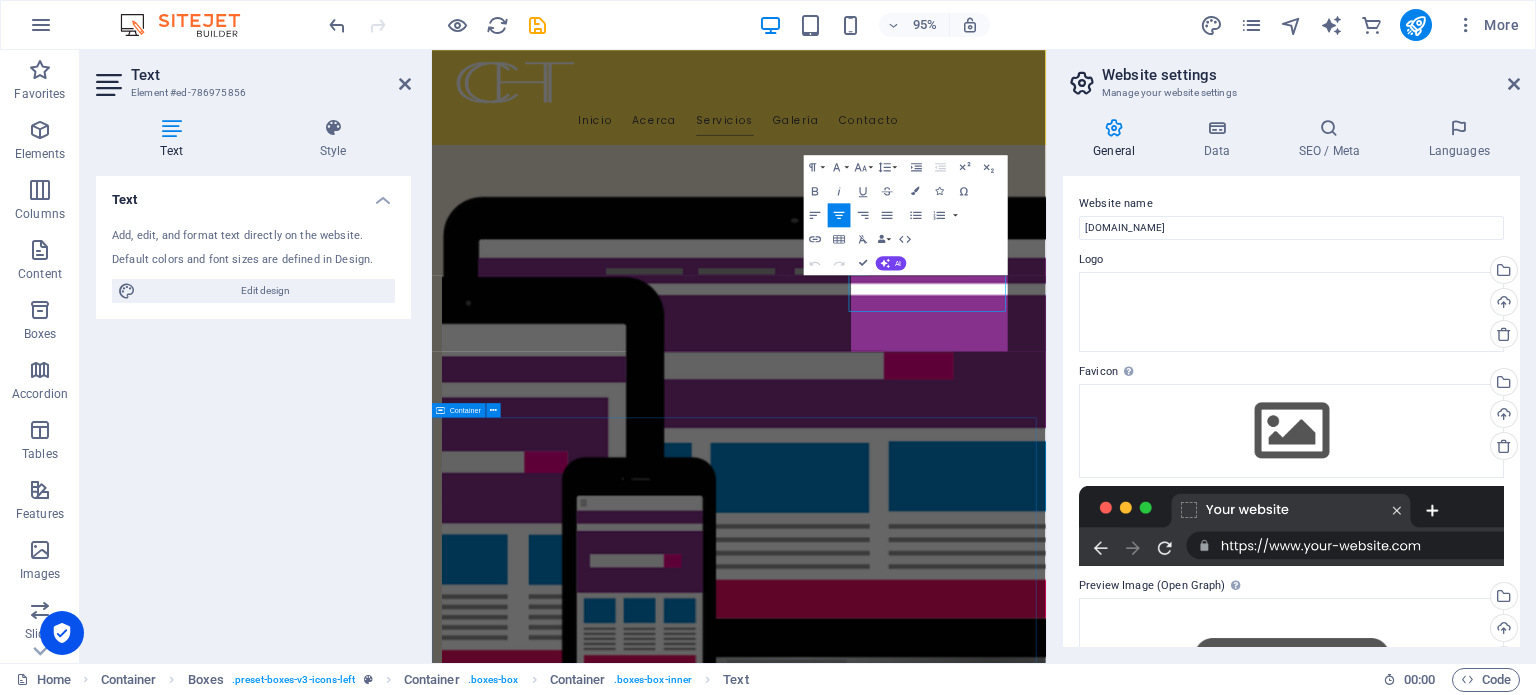 scroll, scrollTop: 1264, scrollLeft: 0, axis: vertical 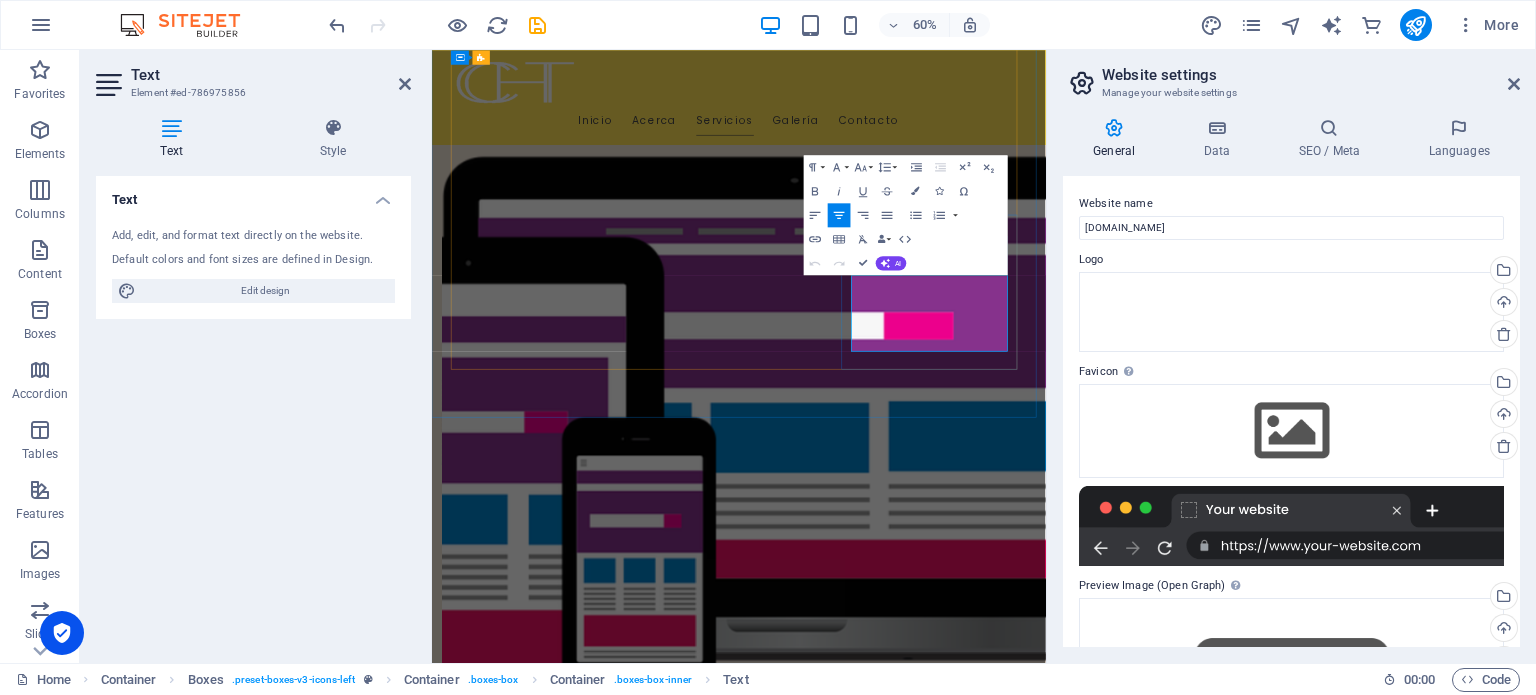 click on "Implementamos la mejor opción para asegurar tu hogar u oficina, reparamos y actualizamos tus sistemas de CCTV." at bounding box center (618, 2849) 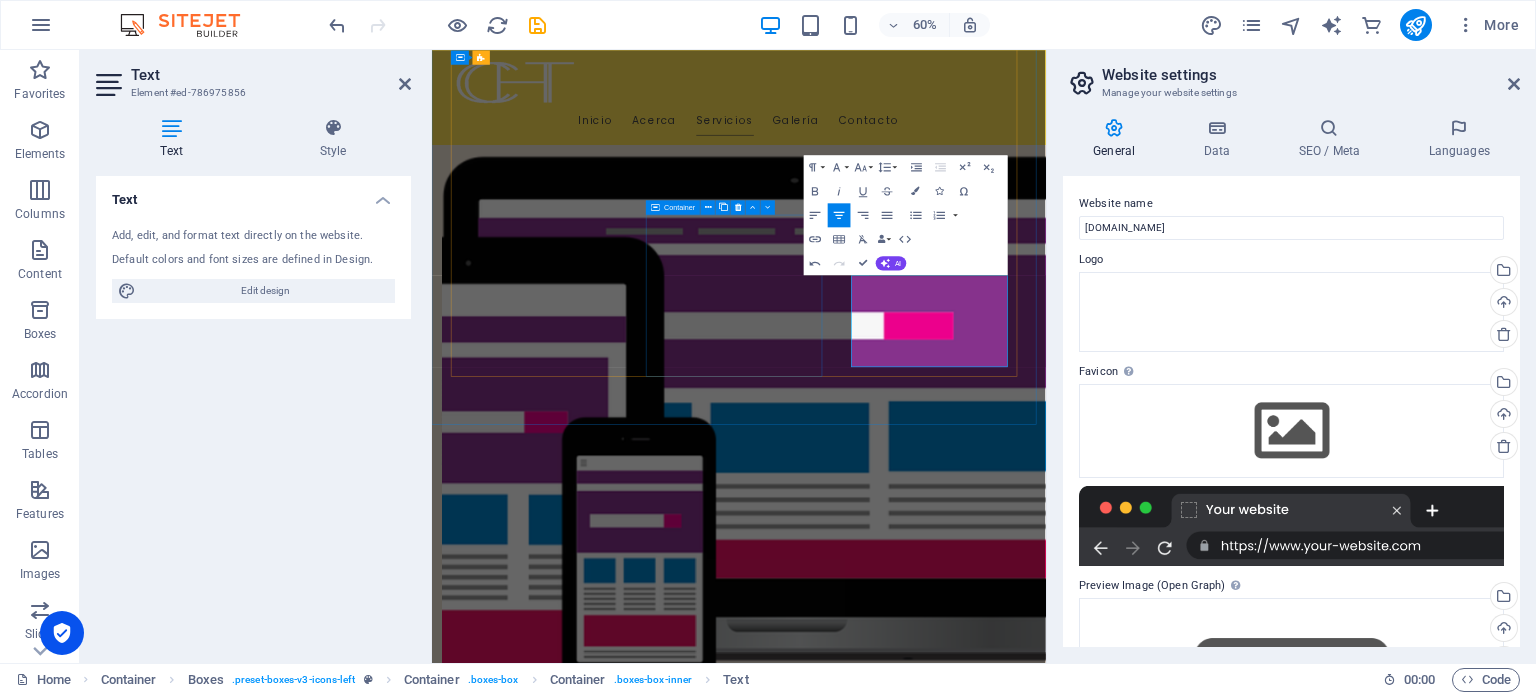 click on "Nuestros Servicios Soporte Técnico Proporcionamos asistencia técnica para resolver problemas de hardware y software en tu empresa. Consultoría en TI Analizamos tus necesidades y ofrecemos soluciones personalizadas para tu infraestructura. Redes Instalamos y gestionamos sistemas de telecomunicaciones modernos y eficientes. Seguridad Informática Protegemos tu información sensible con soluciones de ciberseguridad de última generación. Mantenimiento de Redes [DEMOGRAPHIC_DATA] y mantenemos tus redes para asegurar un funcionamiento óptimo. CCTV Implementamos la mejor opción para asegurar tu hogar u oficina, reparamos y actualizamos tus sistemas de CCTV." at bounding box center [943, 2048] 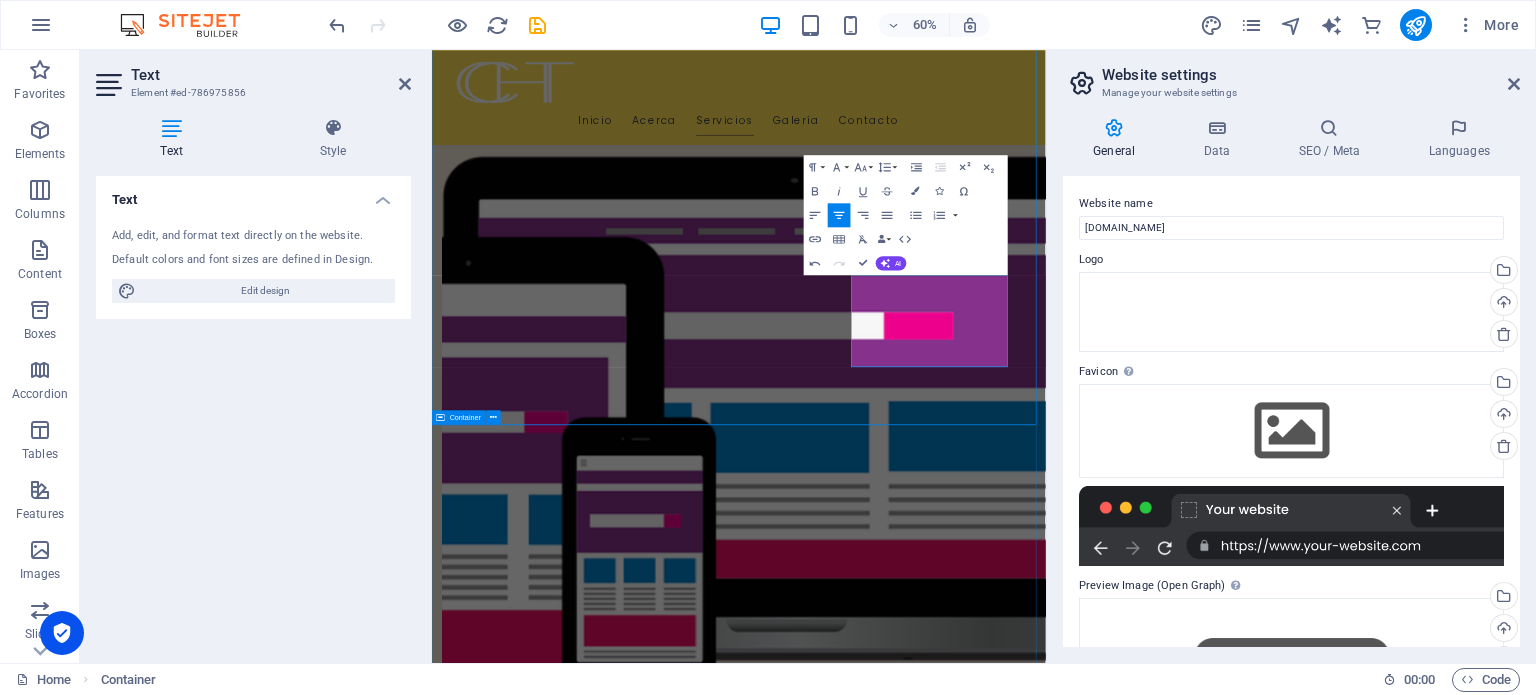 scroll, scrollTop: 1198, scrollLeft: 0, axis: vertical 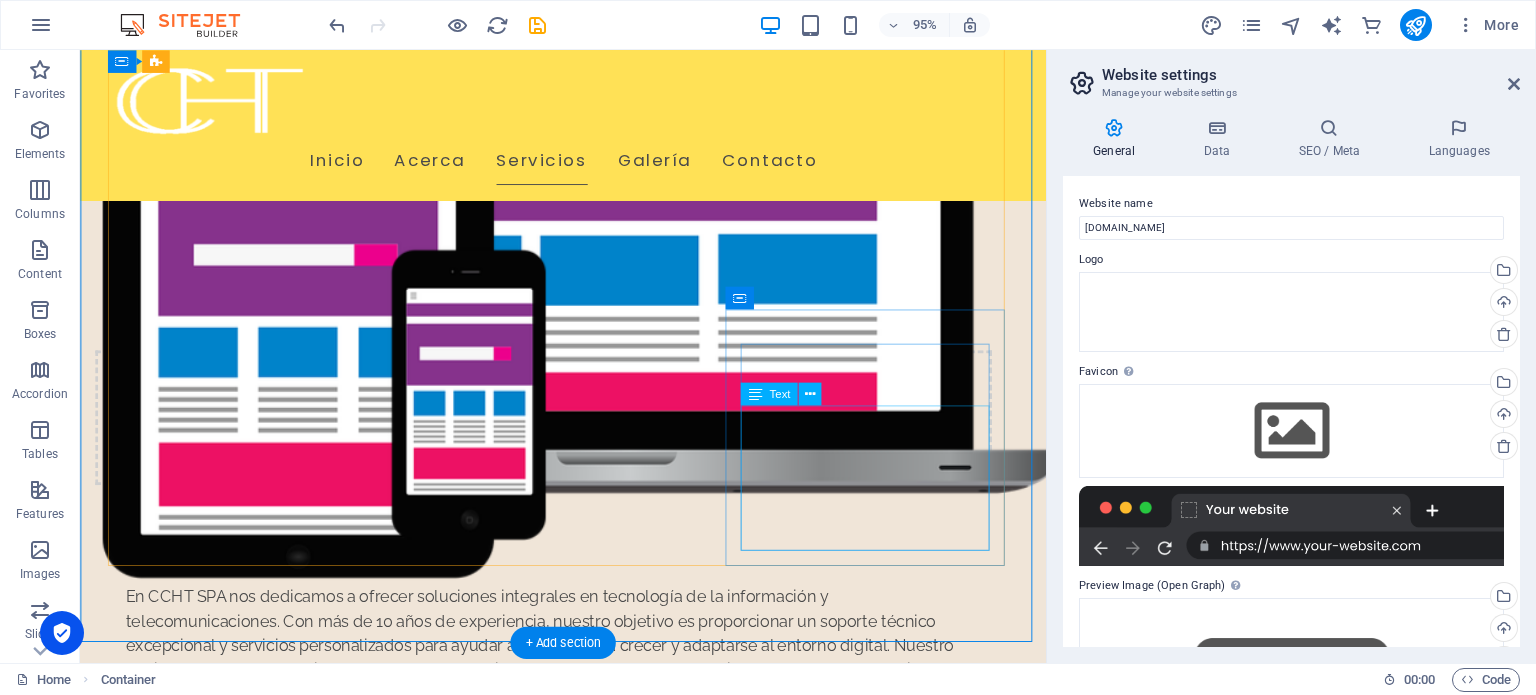 click on "Implementamos la mejor opción para asegurar tu hogar u oficina, reparamos y actualizamos tus sistemas de CCTV." at bounding box center [263, 2615] 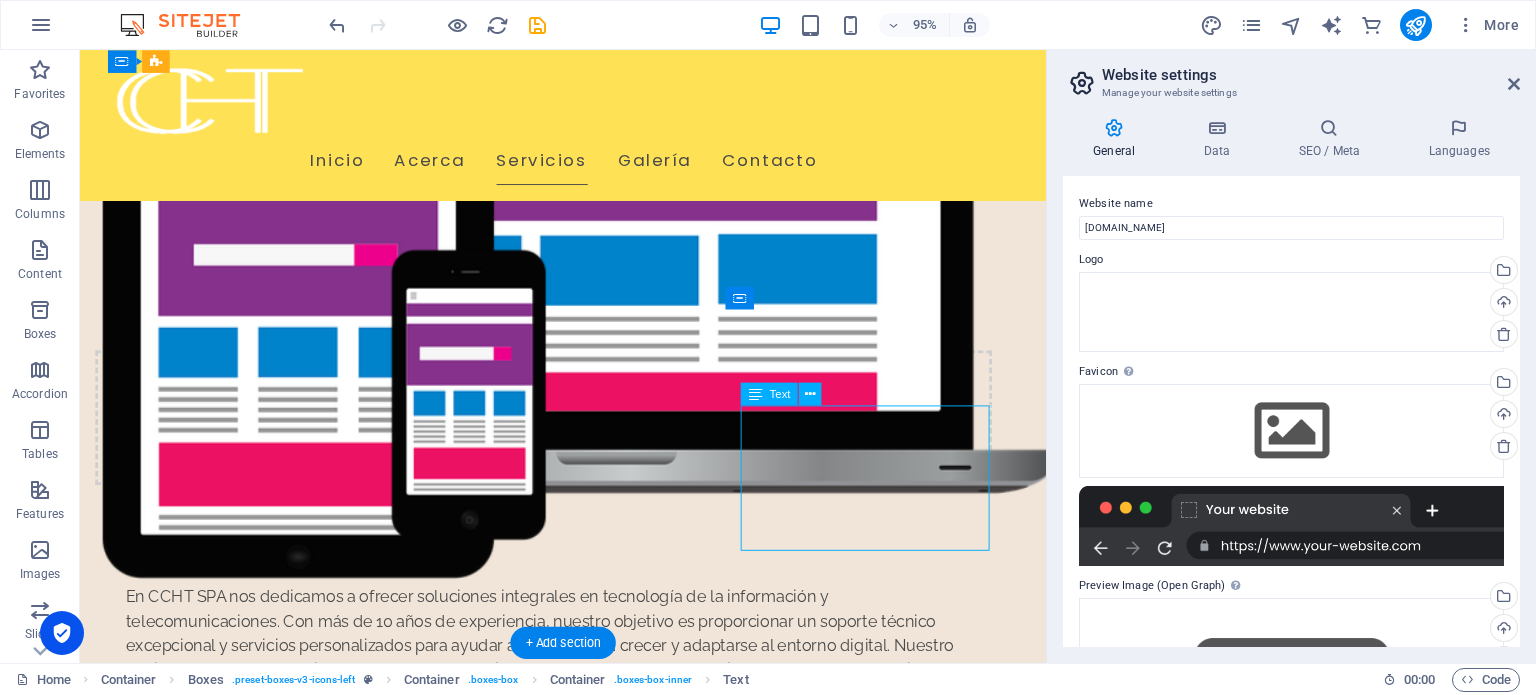 click on "Implementamos la mejor opción para asegurar tu hogar u oficina, reparamos y actualizamos tus sistemas de CCTV." at bounding box center (263, 2615) 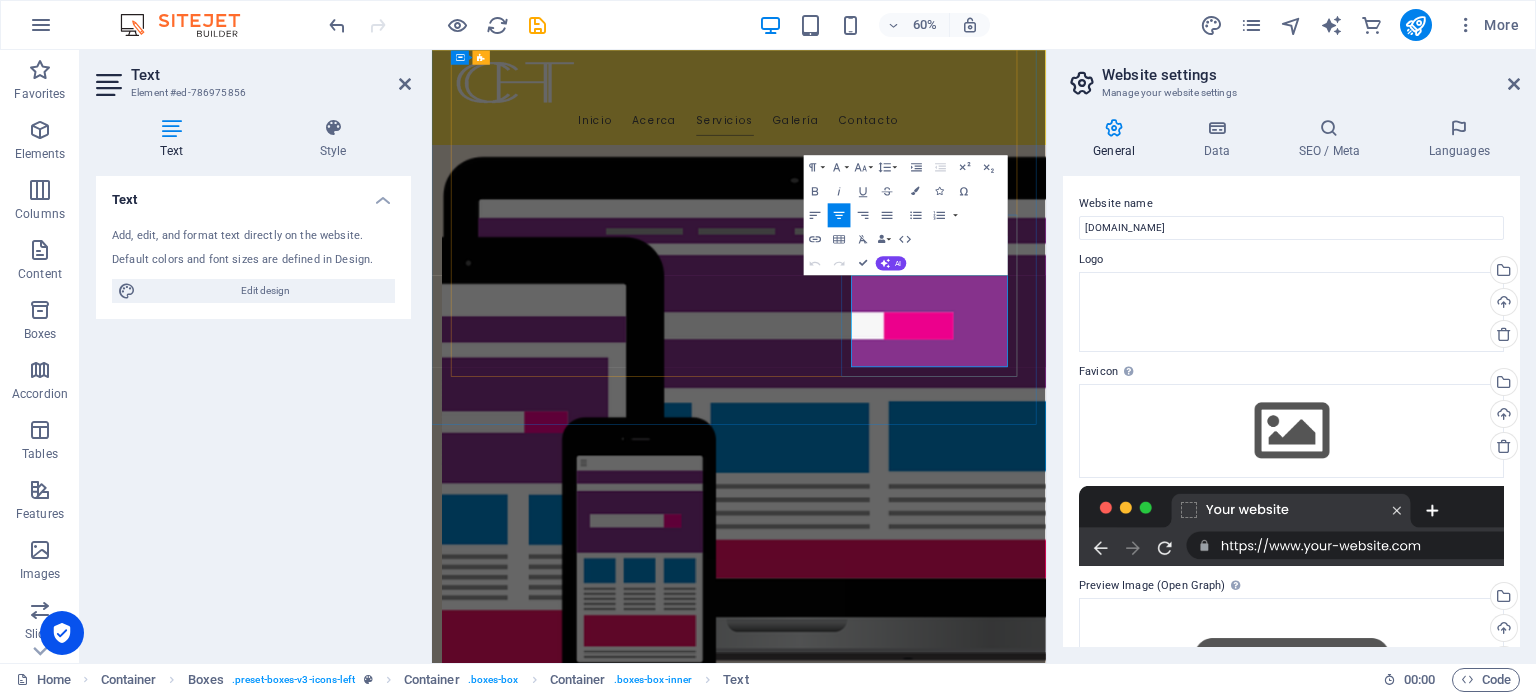 click on "Implementamos la mejor opción para asegurar tu hogar u oficina, reparamos y actualizamos tus sistemas de CCTV." at bounding box center [618, 2874] 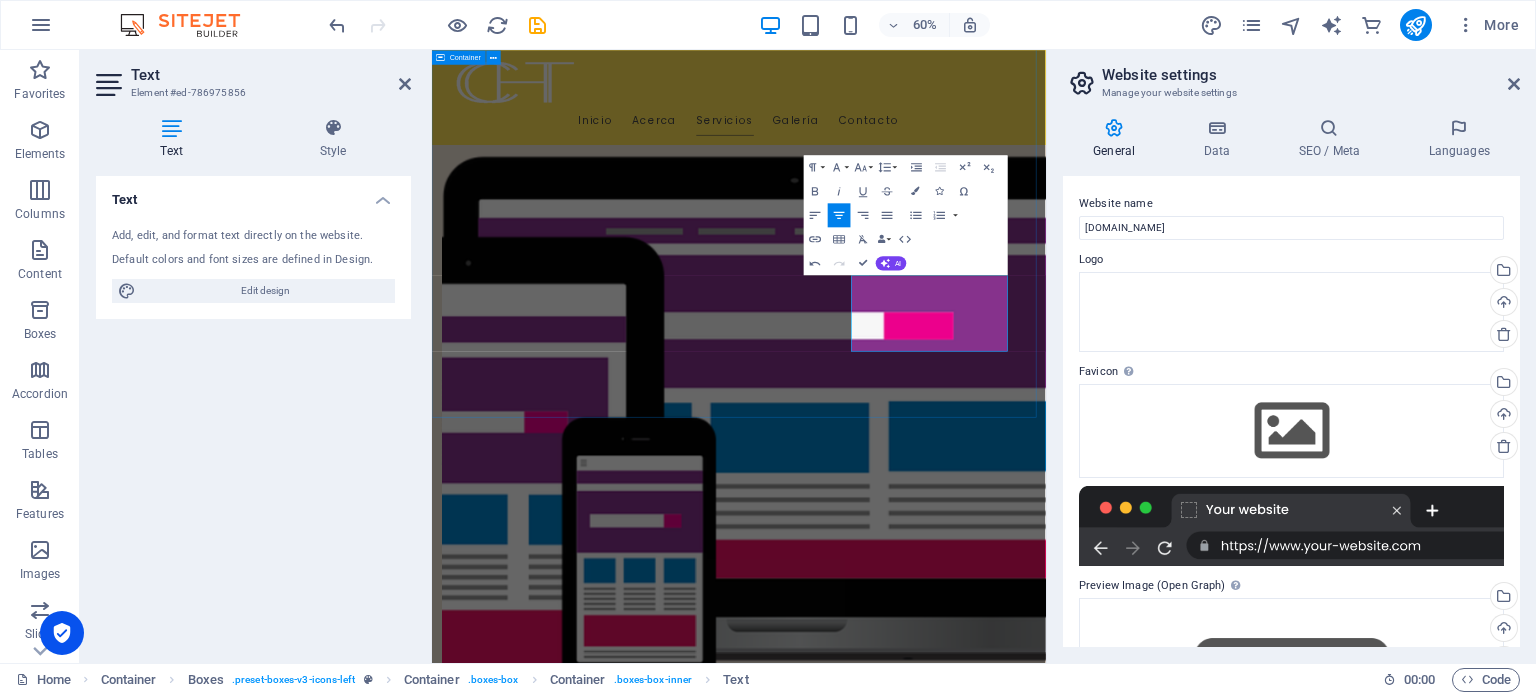 click on "Nuestros Servicios Soporte Técnico Proporcionamos asistencia técnica para resolver problemas de hardware y software en tu empresa. Consultoría en TI Analizamos tus necesidades y ofrecemos soluciones personalizadas para tu infraestructura. Redes Instalamos y gestionamos sistemas de telecomunicaciones modernos y eficientes. Seguridad Informática Protegemos tu información sensible con soluciones de ciberseguridad de última generación. Mantenimiento de Redes [DEMOGRAPHIC_DATA] y mantenemos tus redes para asegurar un funcionamiento óptimo. CCTV Implementamos la mejor opción para asegurar tu hogar u oficina, reparamos y actualizamos tus sistemas de CCTV." at bounding box center [943, 2036] 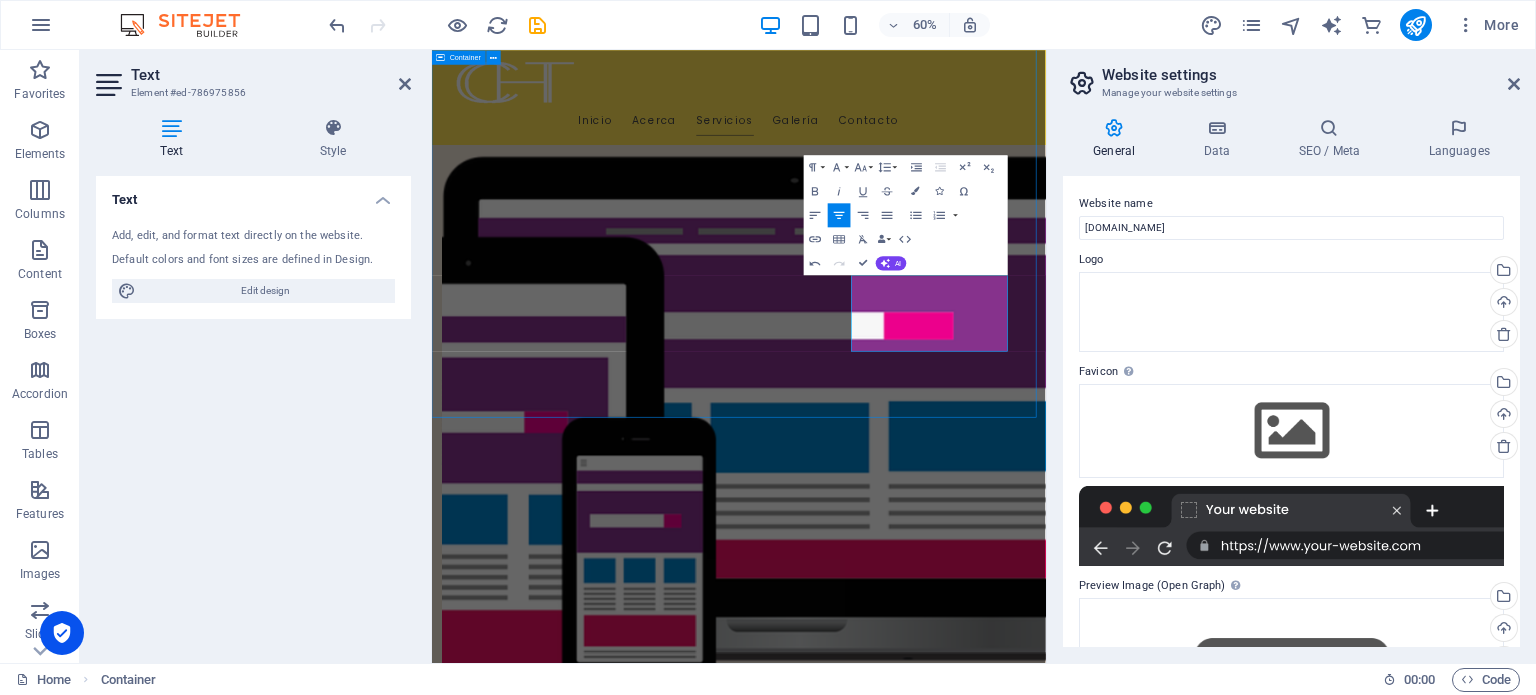 scroll, scrollTop: 1198, scrollLeft: 0, axis: vertical 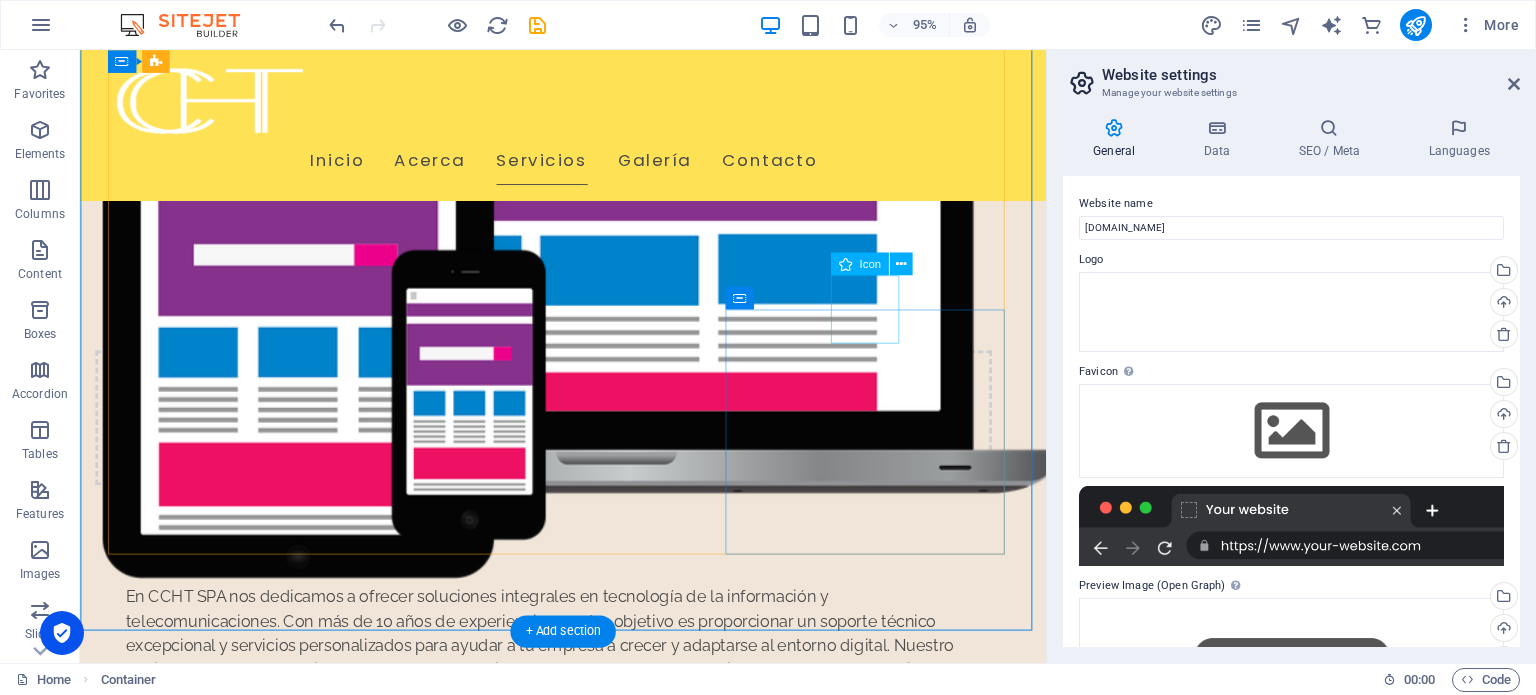 click at bounding box center [263, 2438] 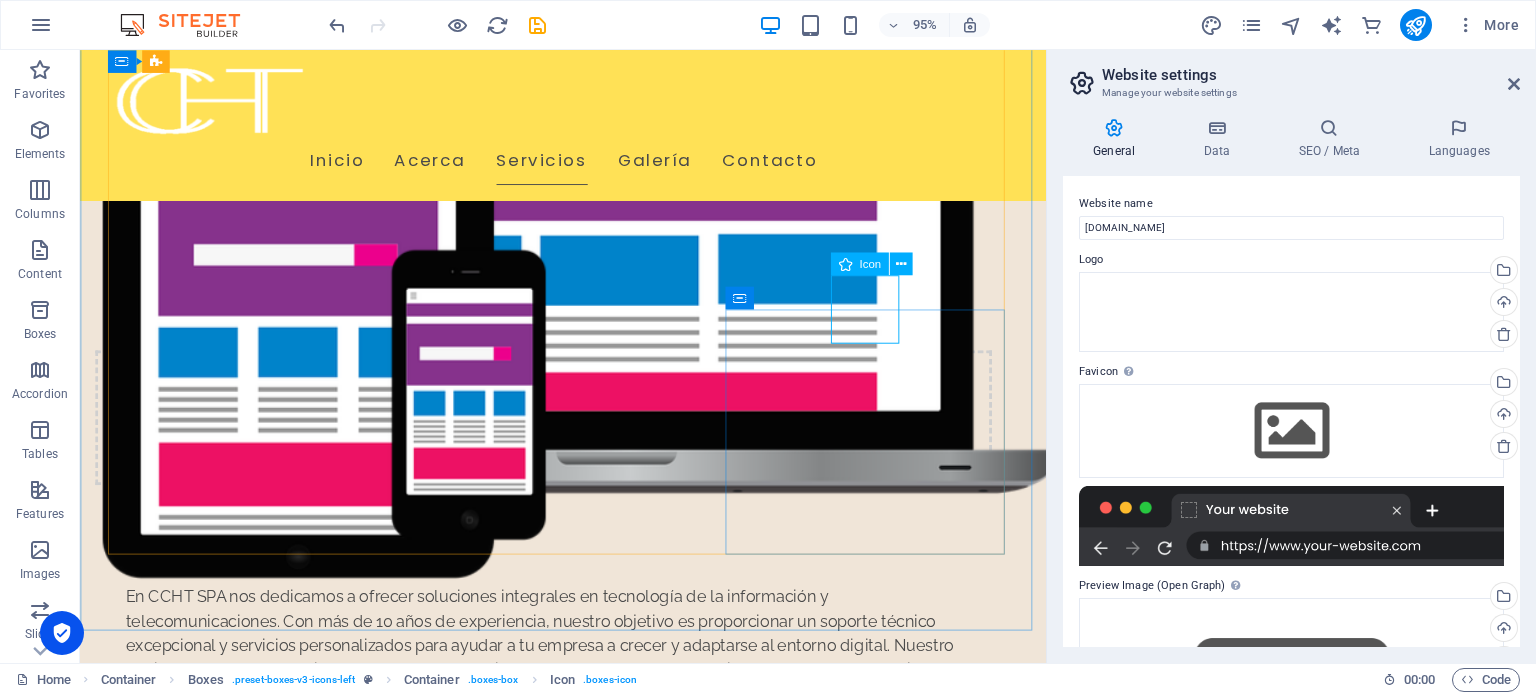 click on "Icon" at bounding box center [860, 264] 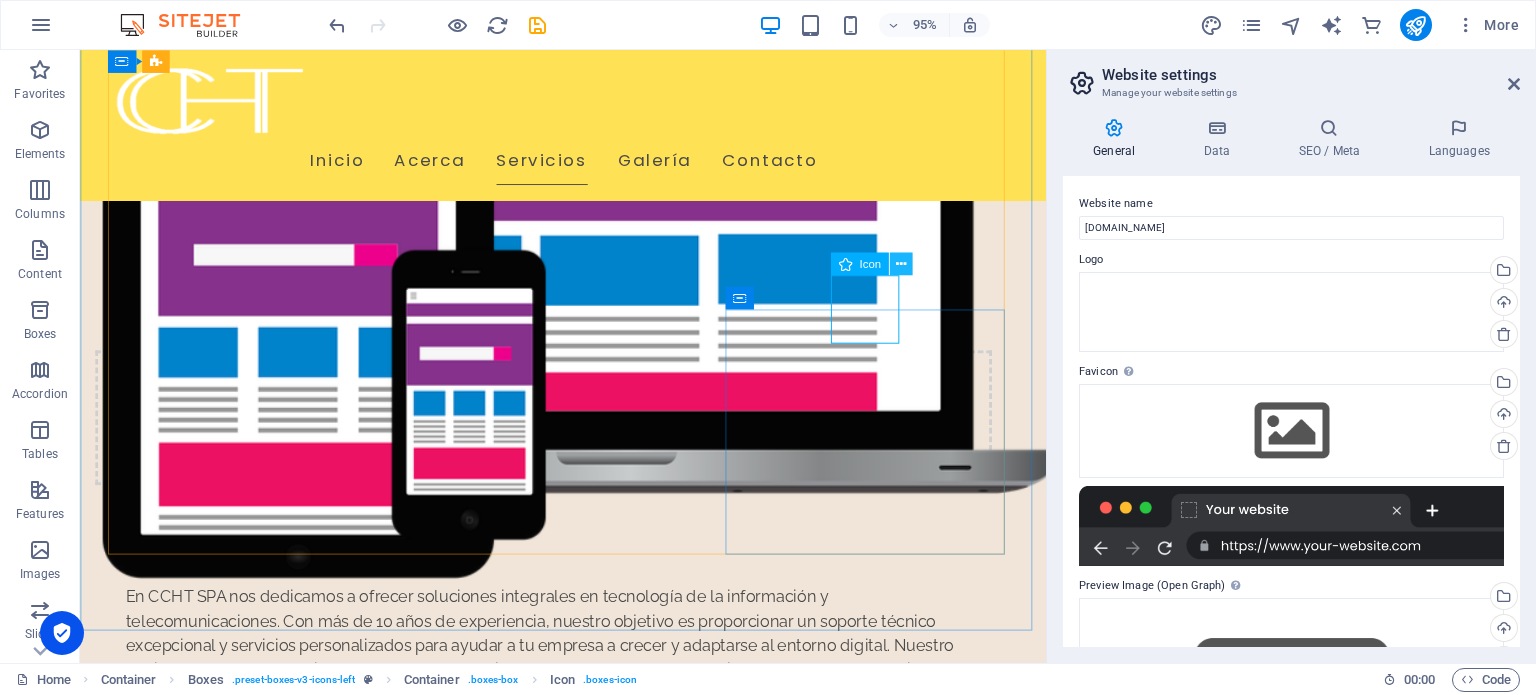 click at bounding box center [900, 264] 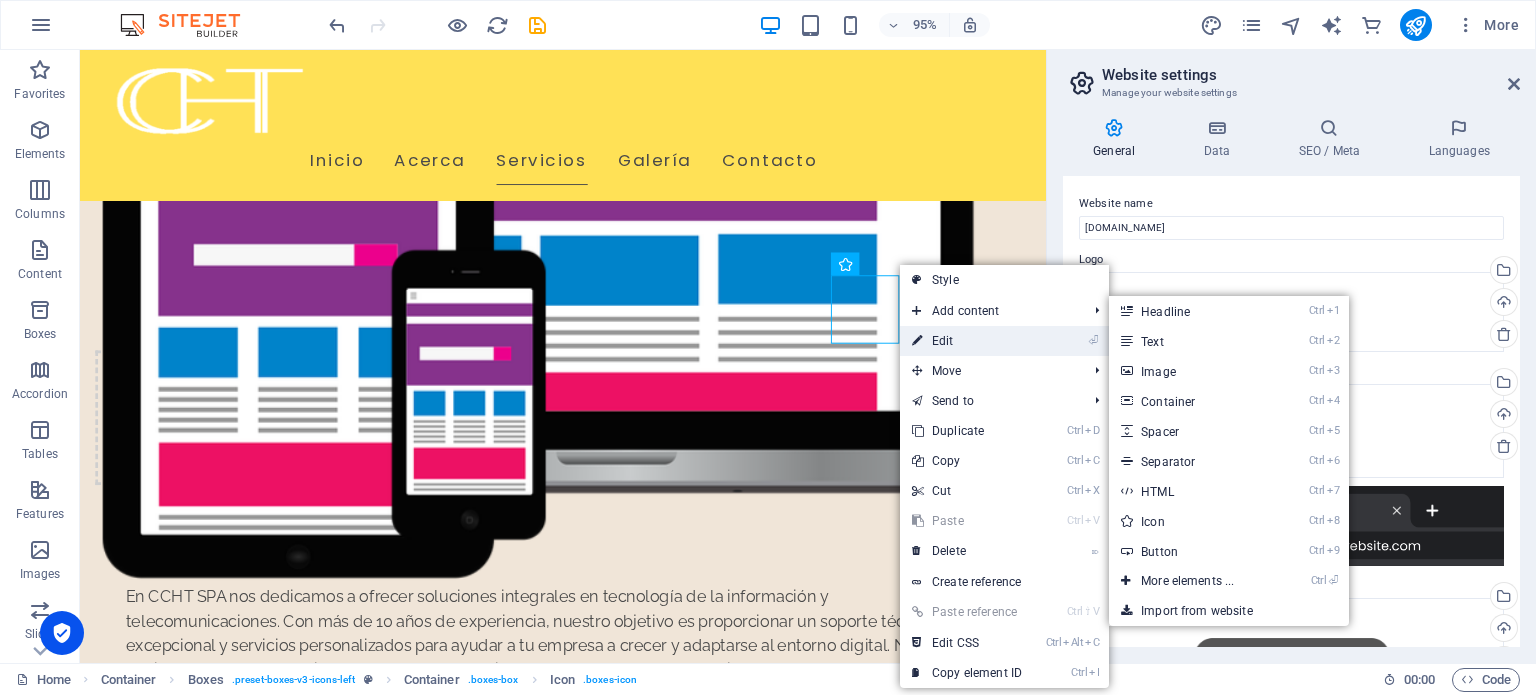 click on "⏎  Edit" at bounding box center (967, 341) 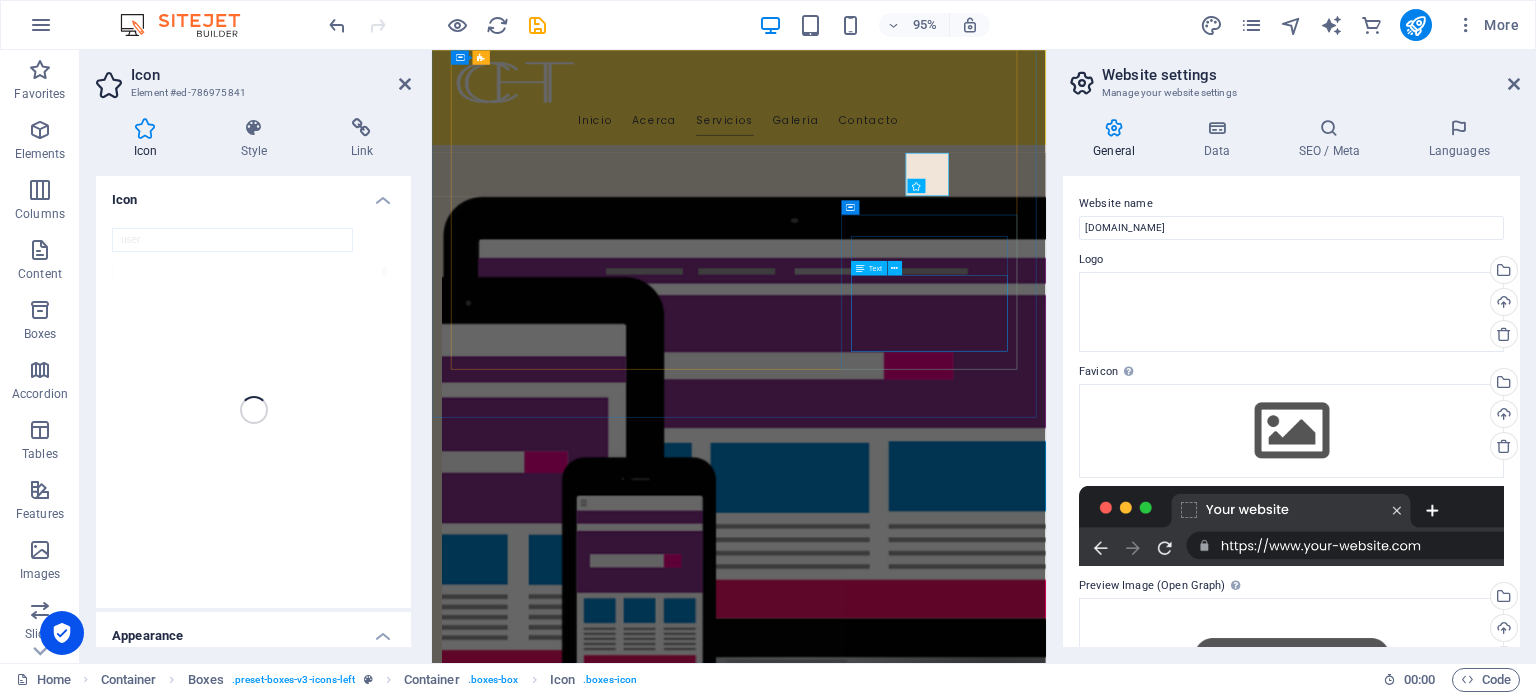 scroll, scrollTop: 1264, scrollLeft: 0, axis: vertical 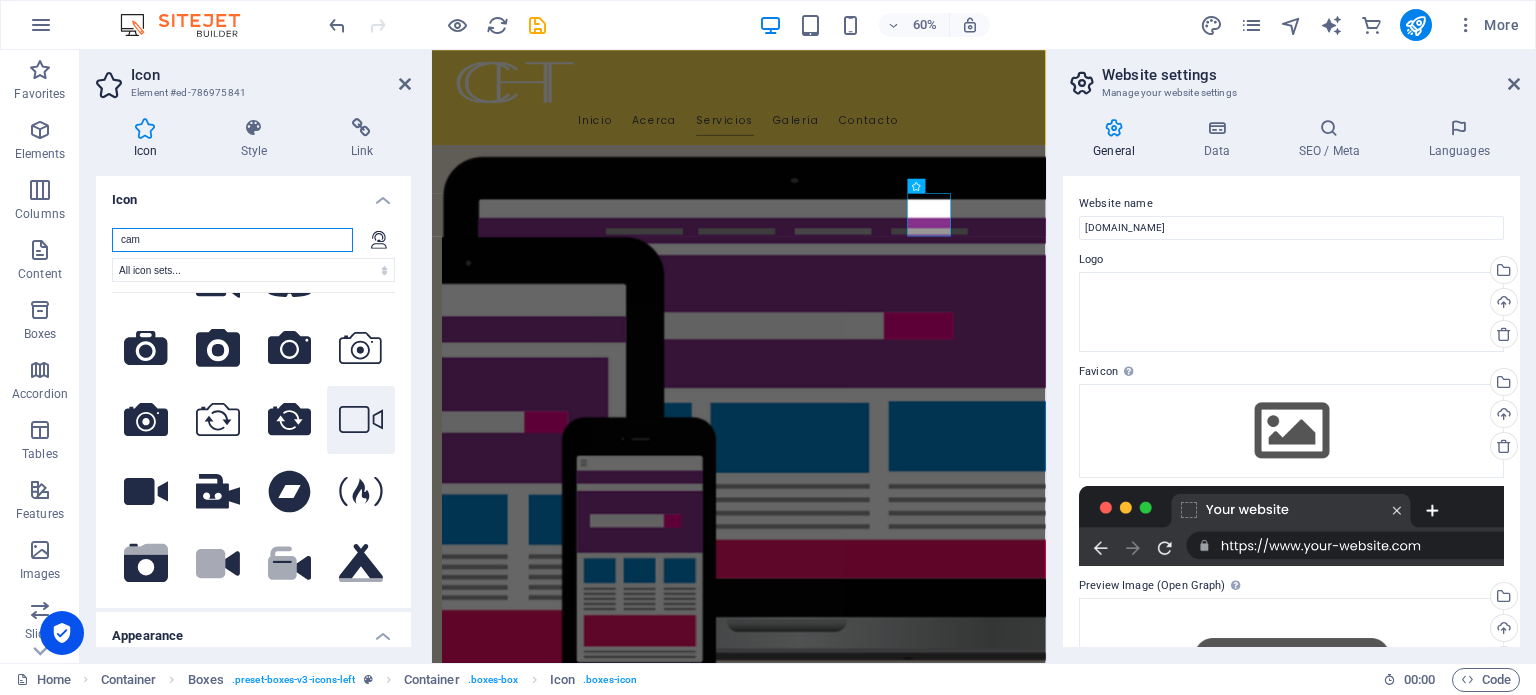 type on "cam" 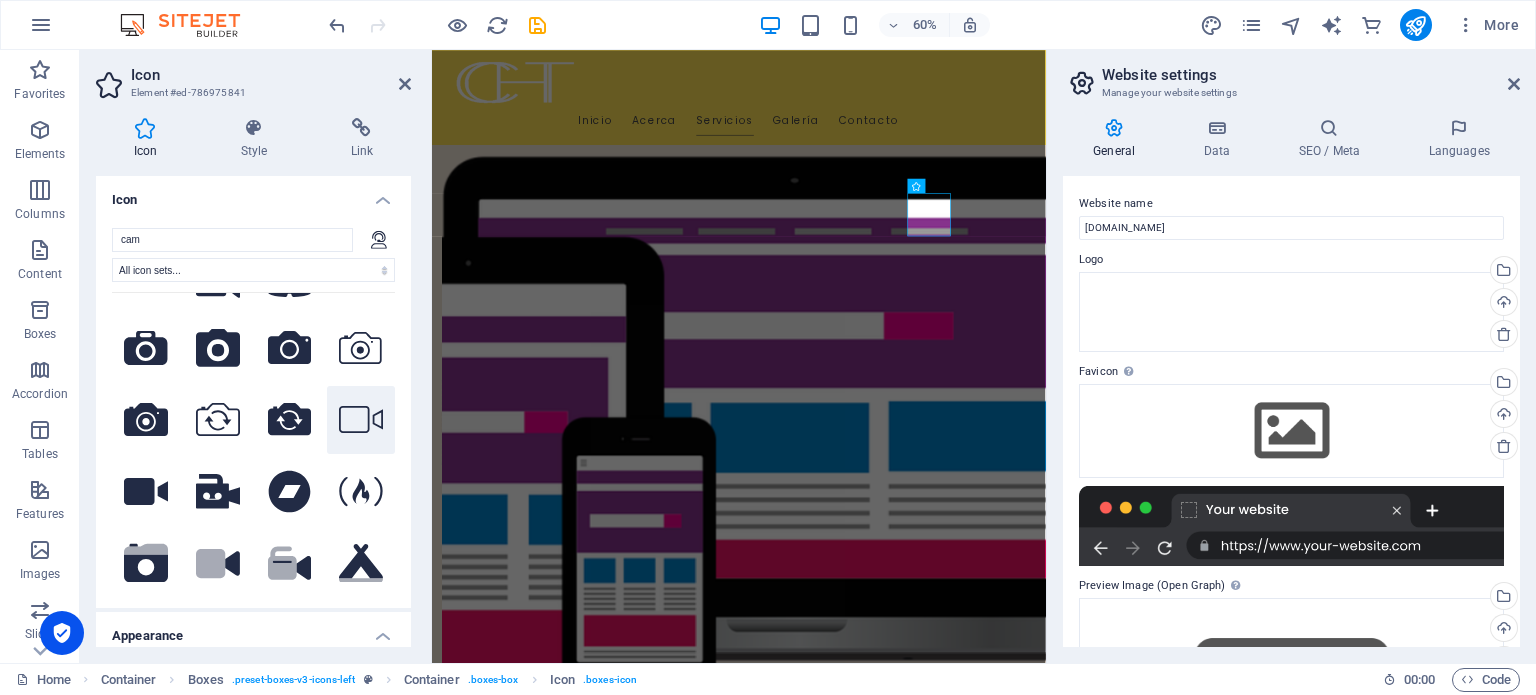 click 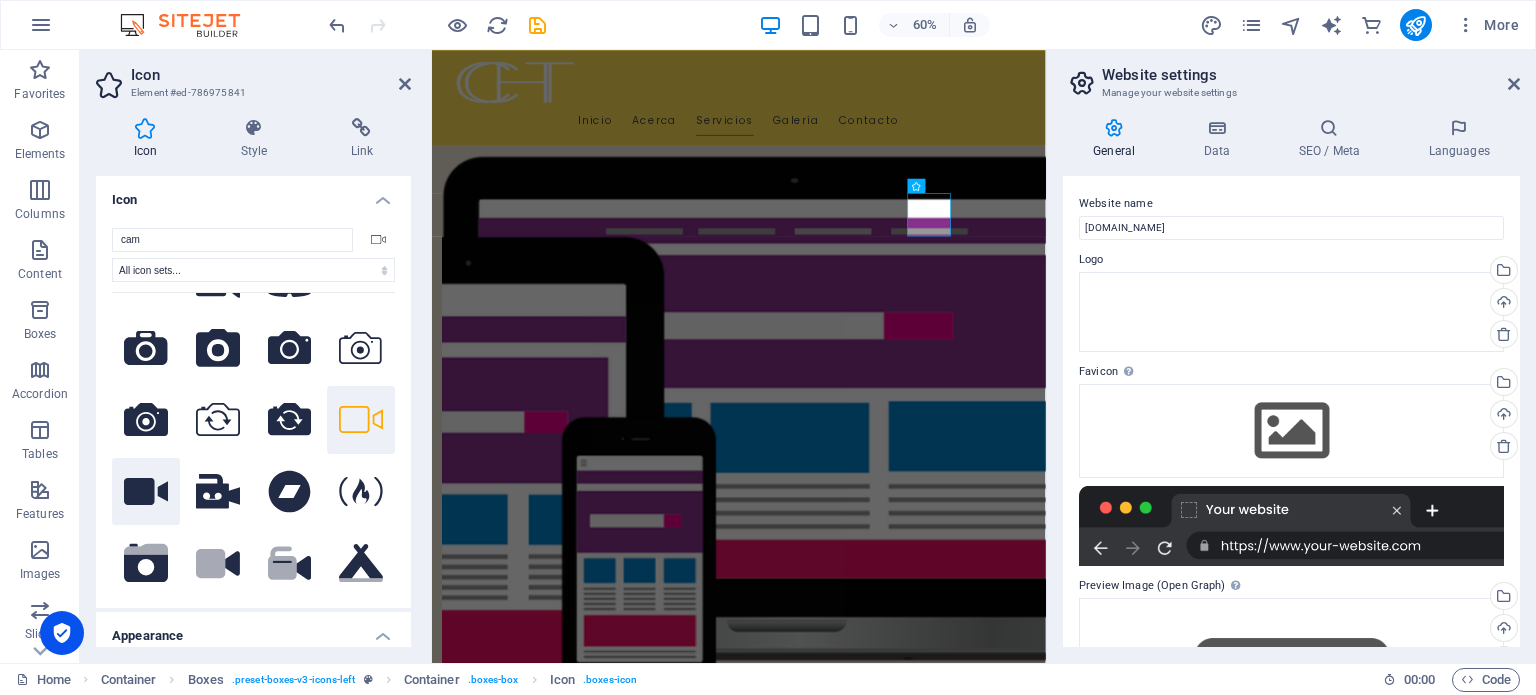 click 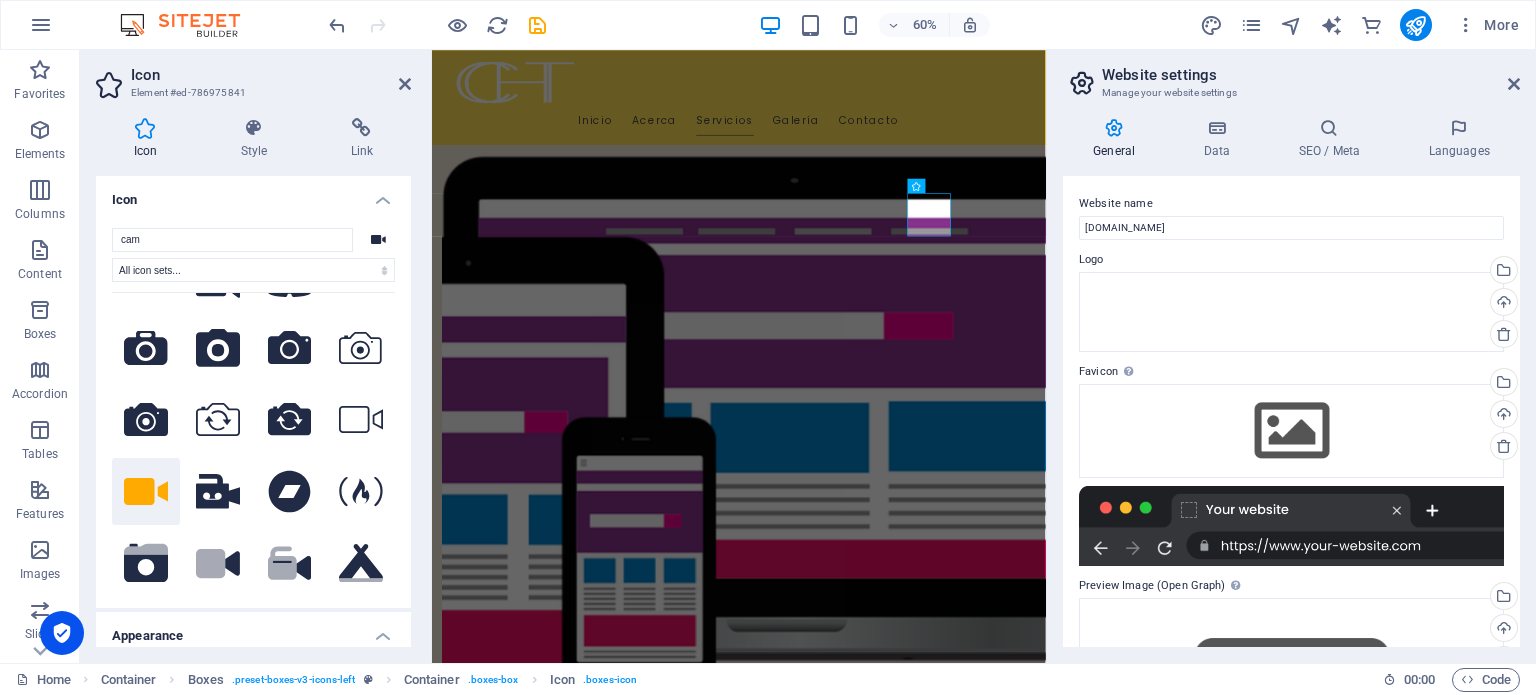 click on "Icon Element #ed-786975841 Icon Style Link Icon cam All icon sets... IcoFont Ionicons FontAwesome Brands FontAwesome Duotone FontAwesome Solid FontAwesome Regular FontAwesome Light FontAwesome Thin FontAwesome Sharp Solid FontAwesome Sharp Regular FontAwesome Sharp Light FontAwesome Sharp Thin .fa-secondary{opacity:.4} .fa-secondary{opacity:.4} .fa-secondary{opacity:.4} .fa-secondary{opacity:.4} .fa-secondary{opacity:.4} .fa-secondary{opacity:.4} .fa-secondary{opacity:.4} .fa-secondary{opacity:.4} .fa-secondary{opacity:.4} .fa-secondary{opacity:.4} .fa-secondary{opacity:.4} .fa-secondary{opacity:.4} .fa-secondary{opacity:.4} .fa-secondary{opacity:.4} .fa-secondary{opacity:.4} .fa-secondary{opacity:.4} .fa-secondary{opacity:.4} We couldn't find any icons for your search term. Appearance Color Background Mode Scale Left Center Right Width Default auto px rem % em vh vw Height Default auto px rem em vh vw Padding Default px rem % em vh vw Stroke width Default px rem % em vh vw Stroke color Overflow Alignment 0 0" at bounding box center [256, 356] 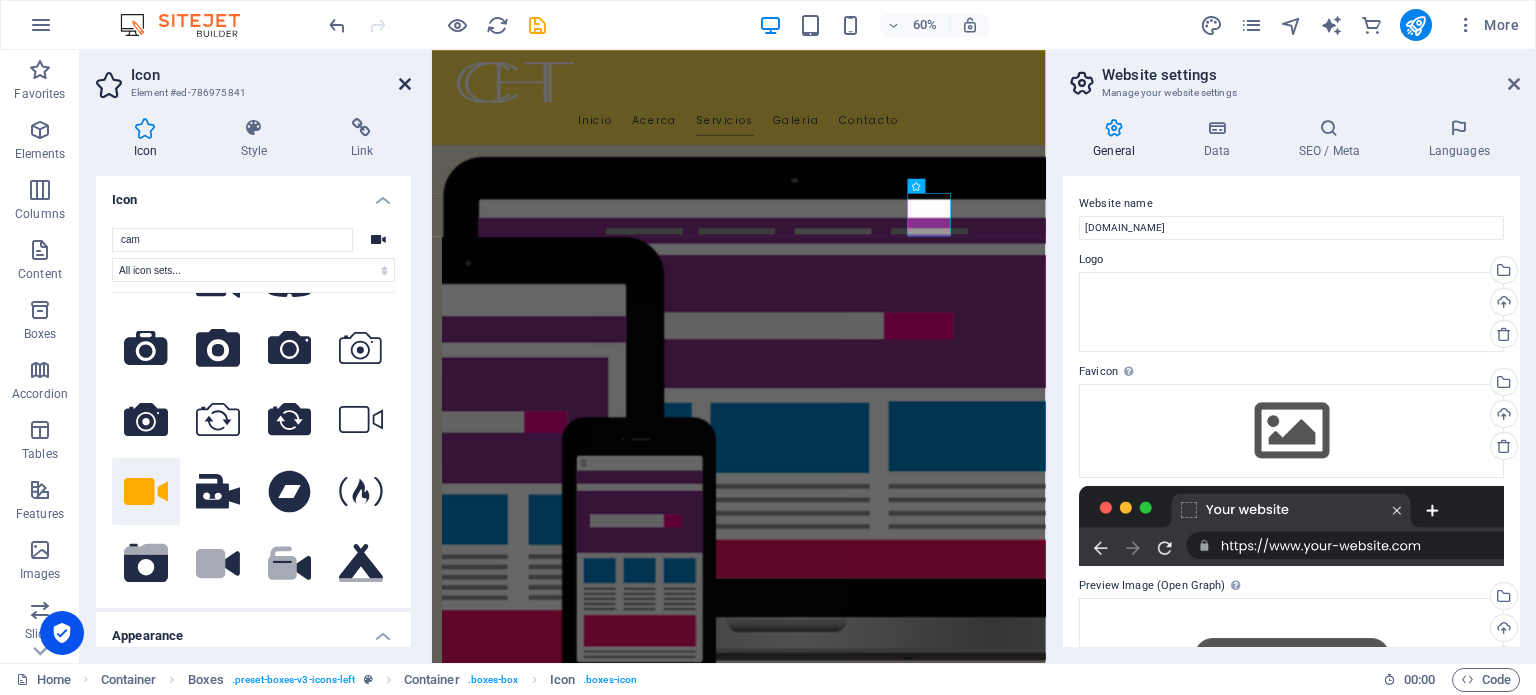 click at bounding box center (405, 84) 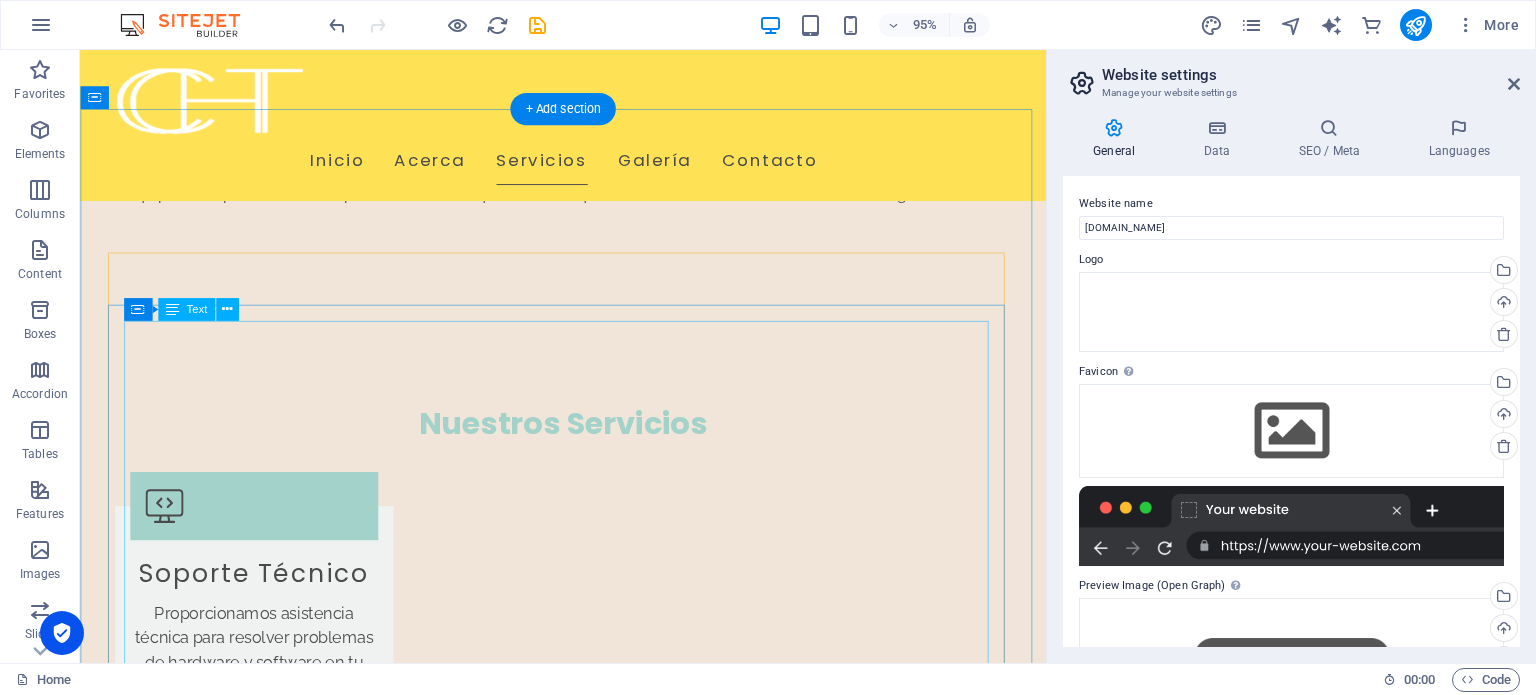 scroll, scrollTop: 1682, scrollLeft: 0, axis: vertical 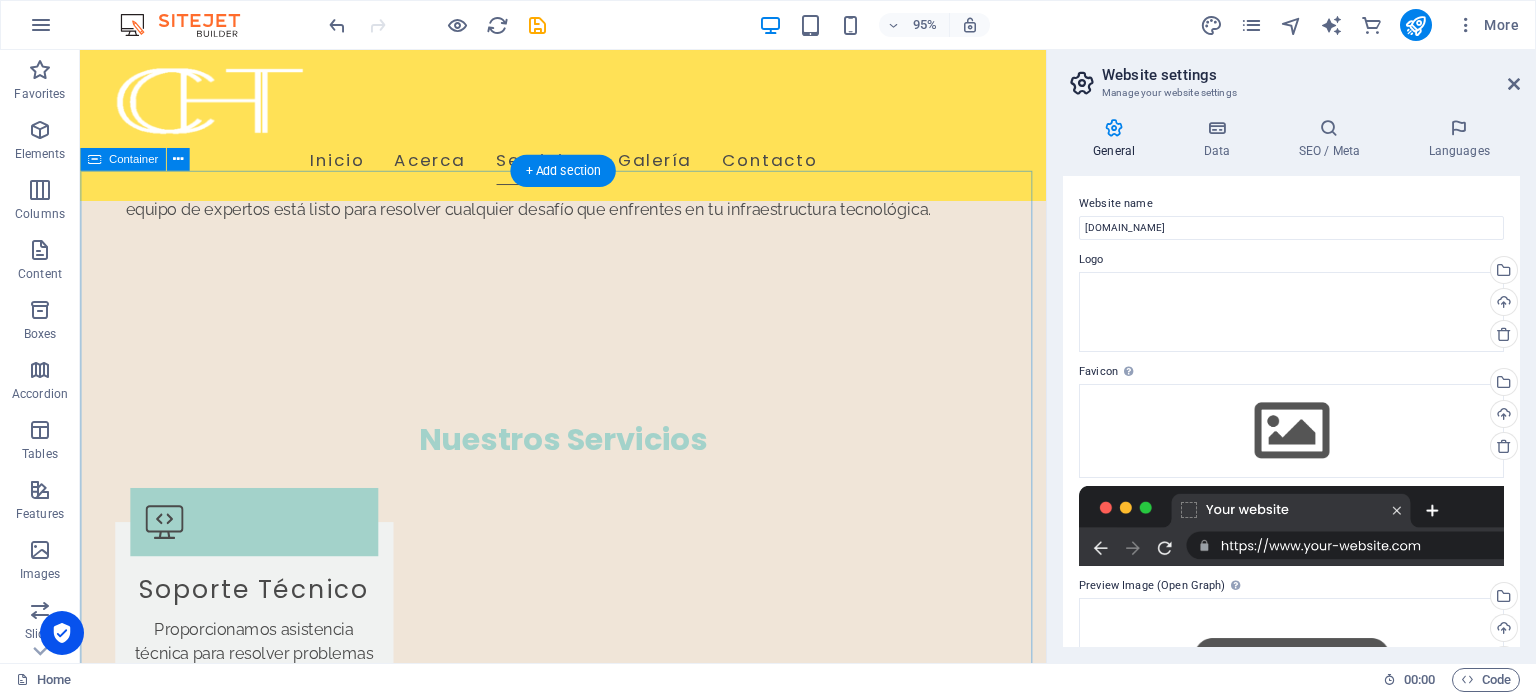 click on "Nuestros Servicios Soporte Técnico Soporte remota Asistencia técnica para resolver problemas a distancia.
Desde €20 por incidente
Instalación de Redes Configuración y despliegue de redes óptimas.
Desde €150
Consultoría Empresarial Análisis y recomendaciones para tu infraestructura.
Precio a consultar
Auditoría de Seguridad Evaluación integral de tus sistemas de seguridad.
Desde €300
Mantenimiento Preventivo Revisiones periódicas para evitar fallos.
Desde €40 por visita
Telefónica IP Soluciones de comunicación por VoIP.
Desde €25/mes Telecomunicaciones Item 1 Lorem ipsum dolor sit amet, consectetur.
Item 2 Lorem ipsum dolor sit amet, consectetur.
Item 3 Lorem ipsum dolor sit amet, consectetur.
Item 4 Lorem ipsum dolor sit amet, consectetur.
Item 5 Lorem ipsum dolor sit amet, consectetur.
Item 6 Lorem ipsum dolor sit amet, consectetur.
Consultoría Item 1
Item 2
Item 3" at bounding box center [588, 3171] 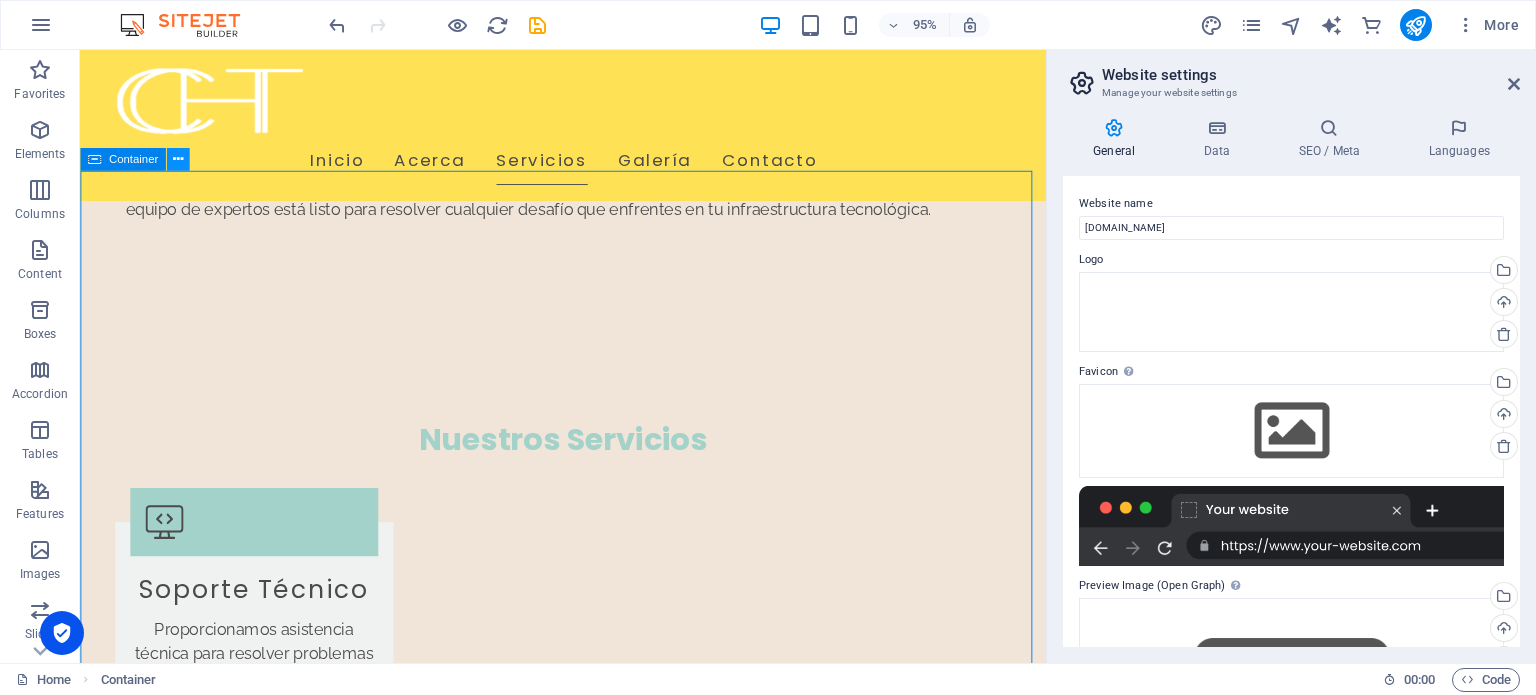 click at bounding box center [178, 160] 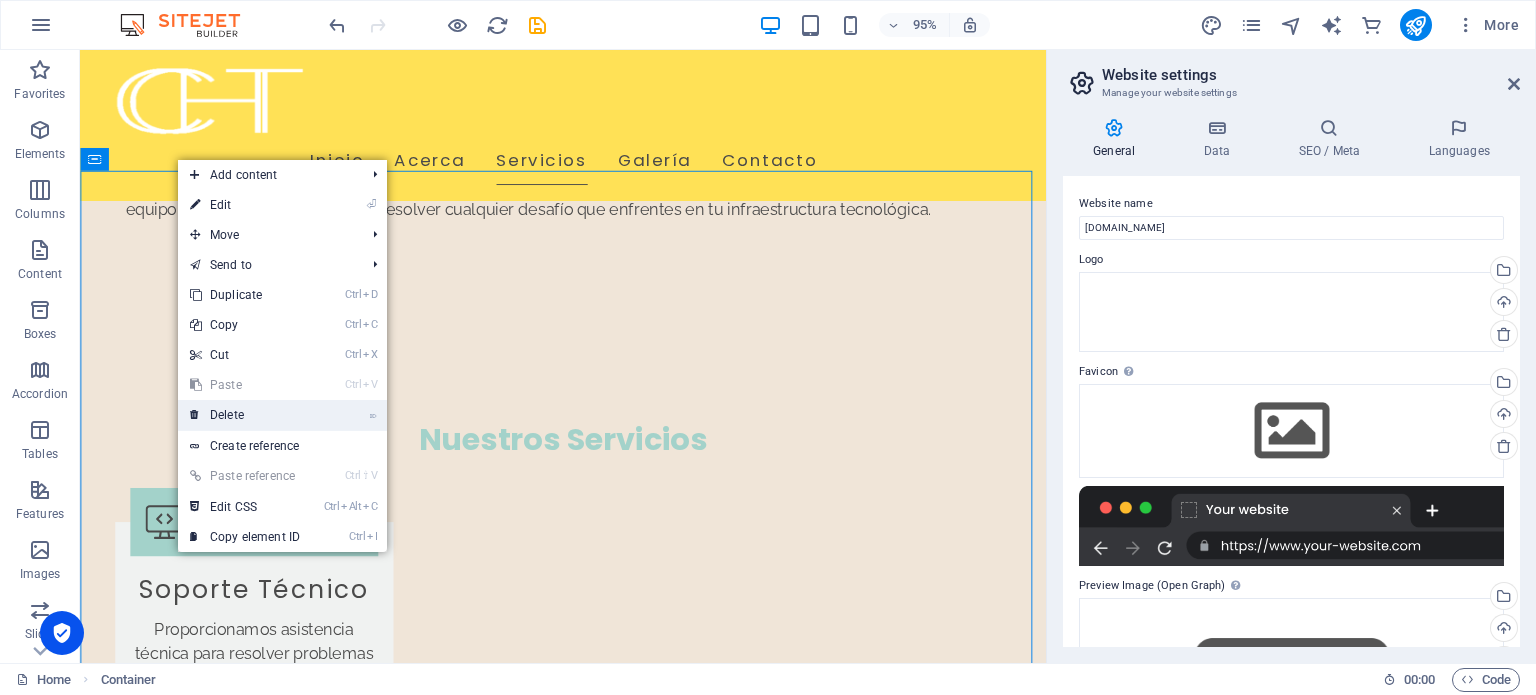click on "⌦  Delete" at bounding box center (245, 415) 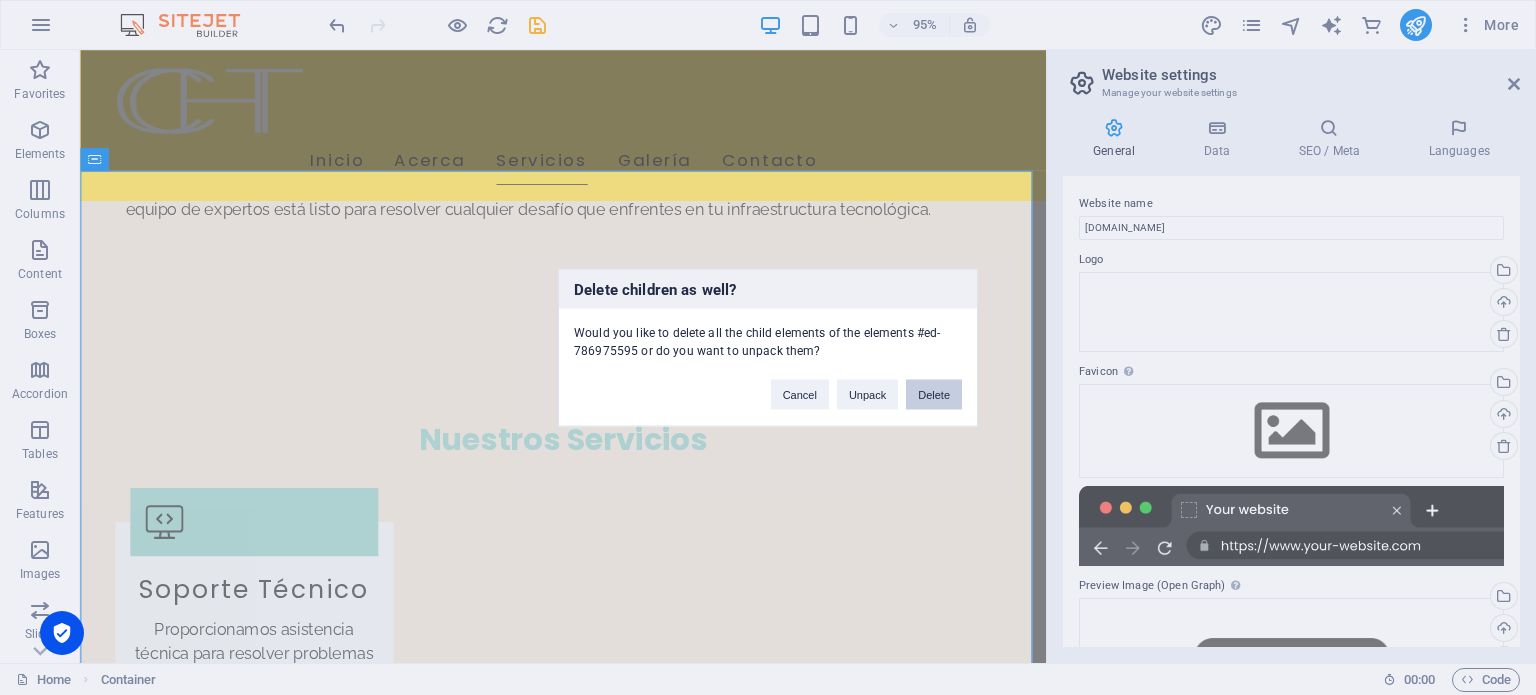 click on "Delete" at bounding box center (934, 394) 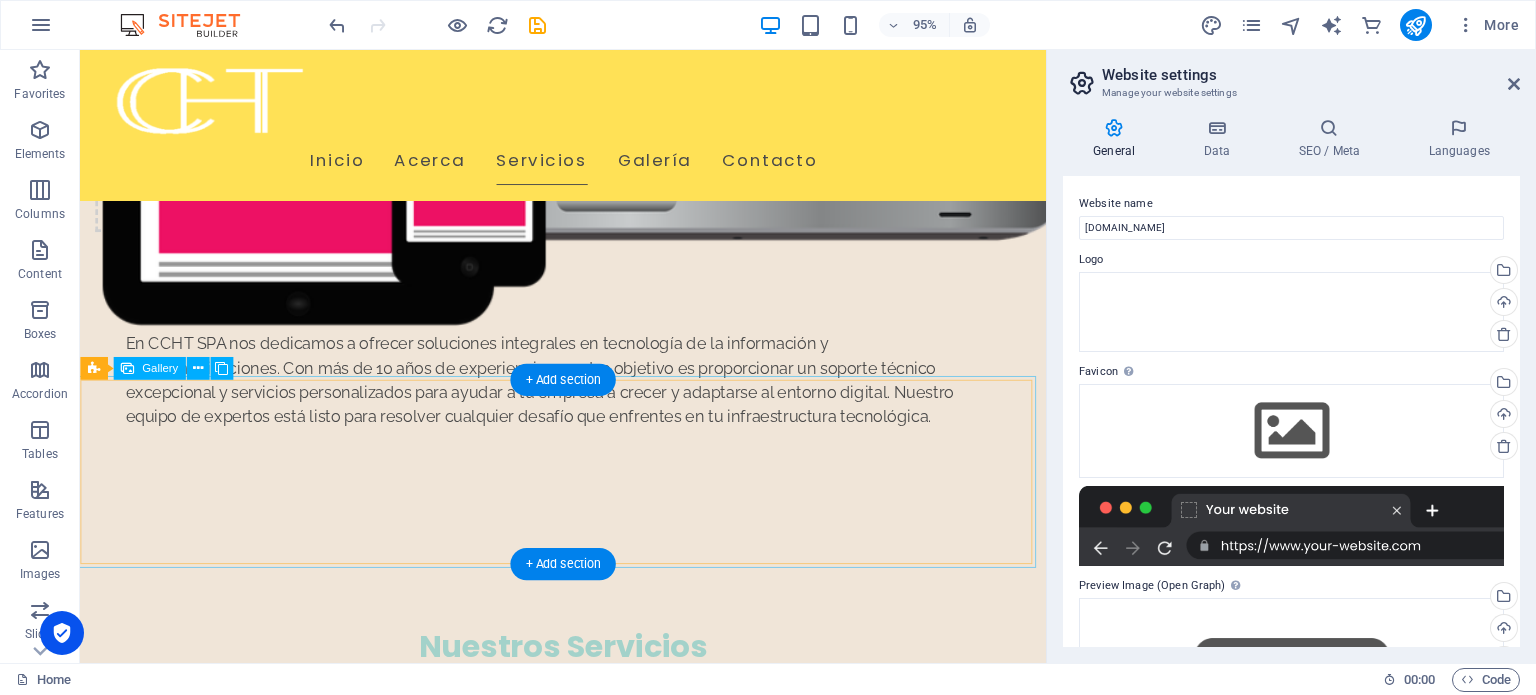 scroll, scrollTop: 1528, scrollLeft: 0, axis: vertical 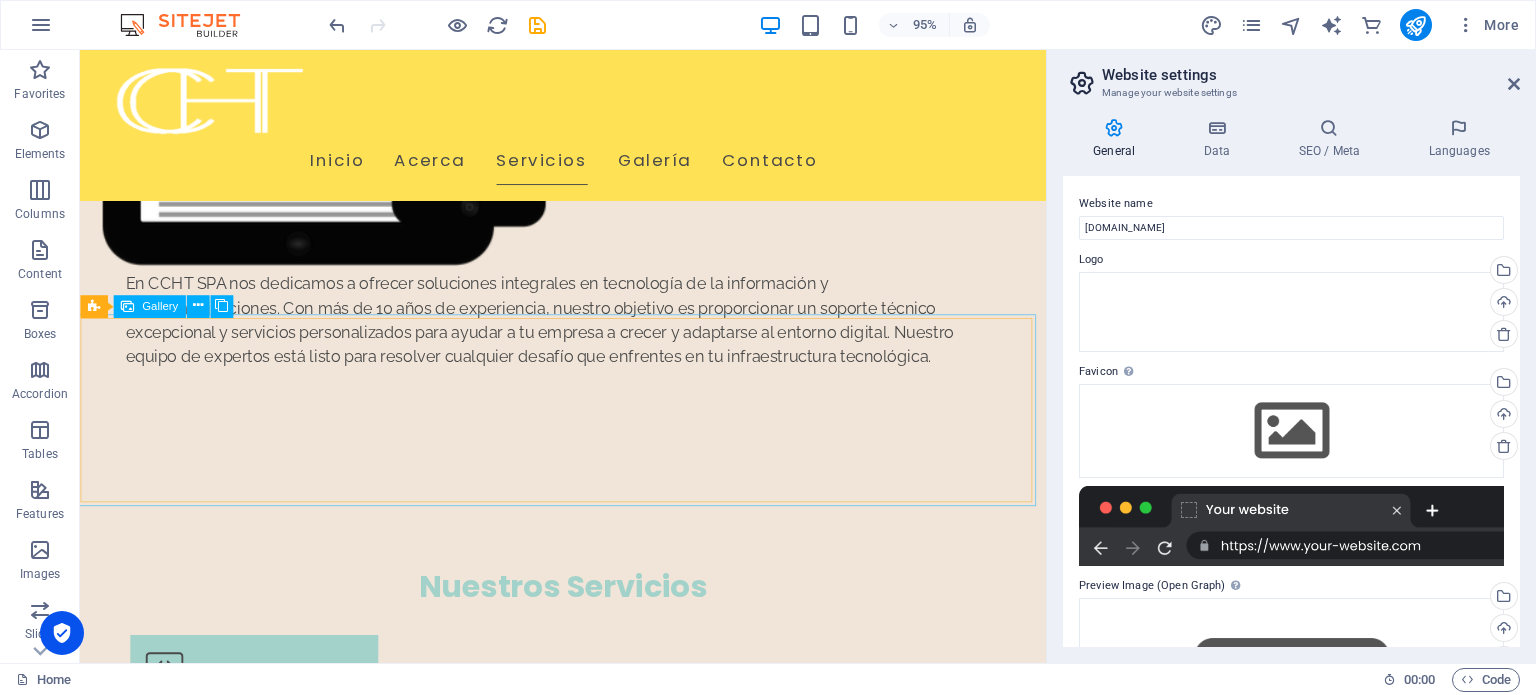 click on "Gallery" at bounding box center (160, 306) 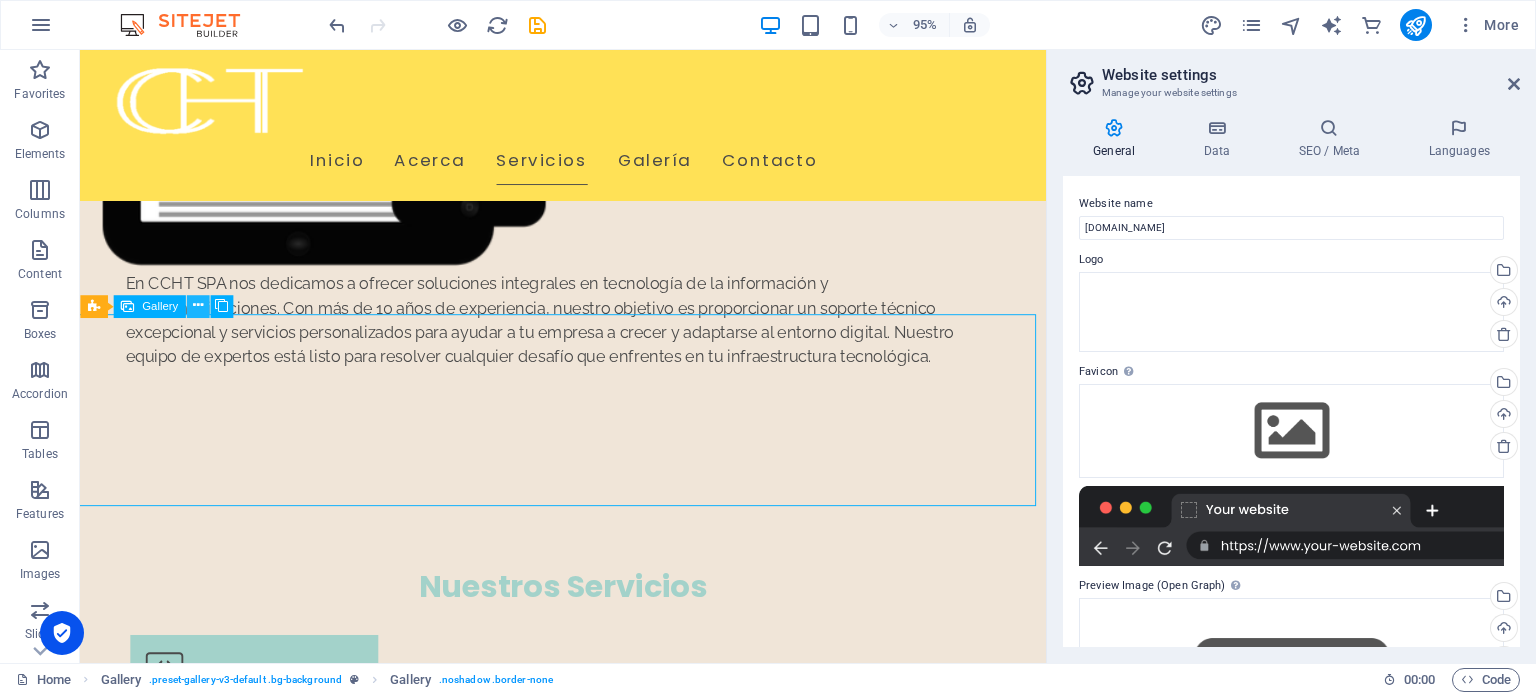 click at bounding box center (198, 306) 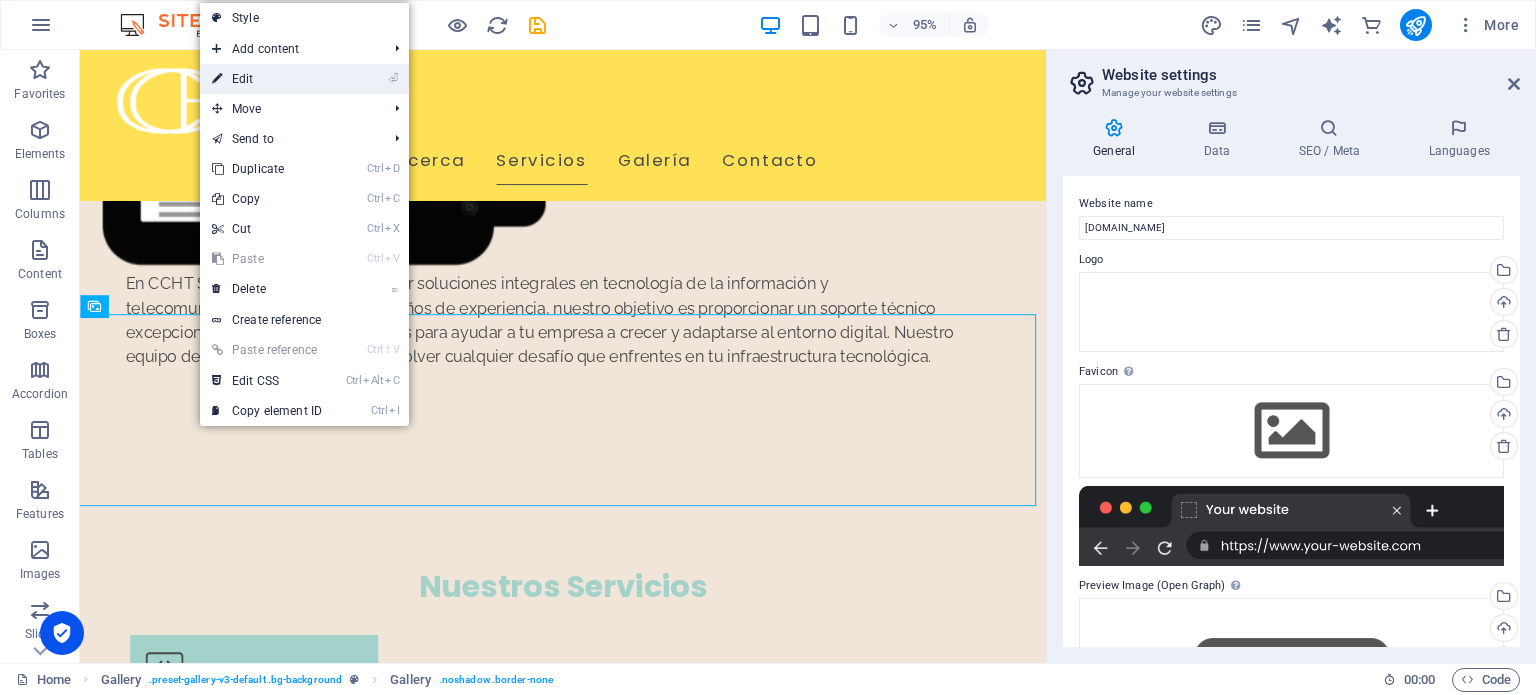 click on "⏎  Edit" at bounding box center [267, 79] 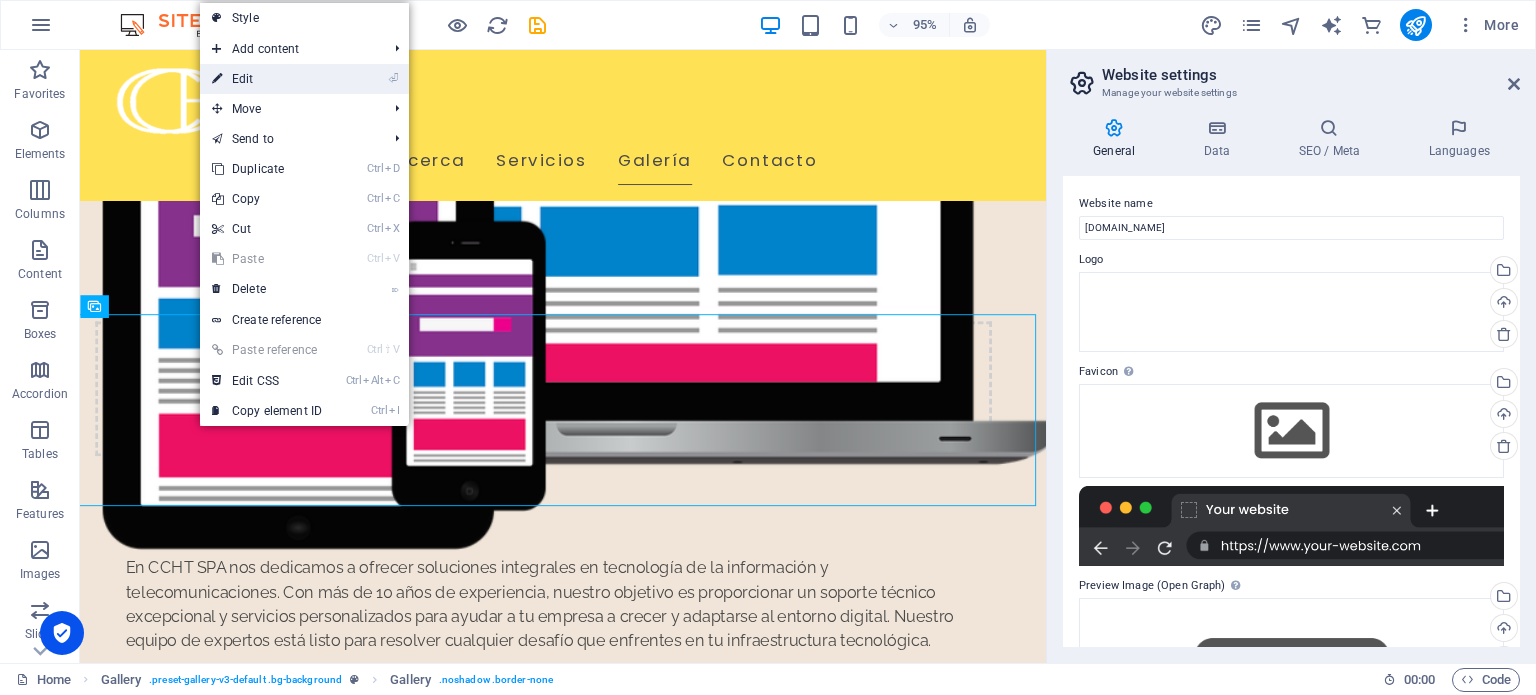 select on "px" 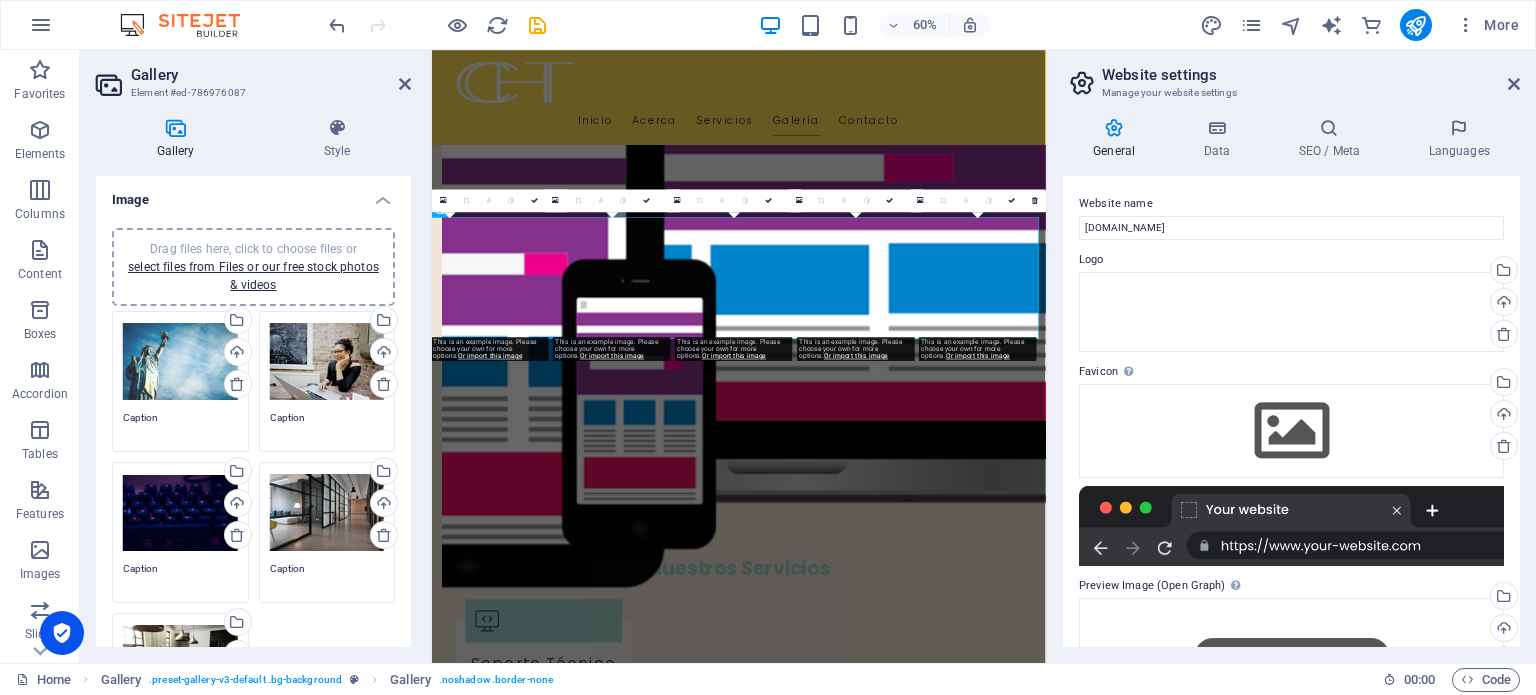 scroll, scrollTop: 1594, scrollLeft: 0, axis: vertical 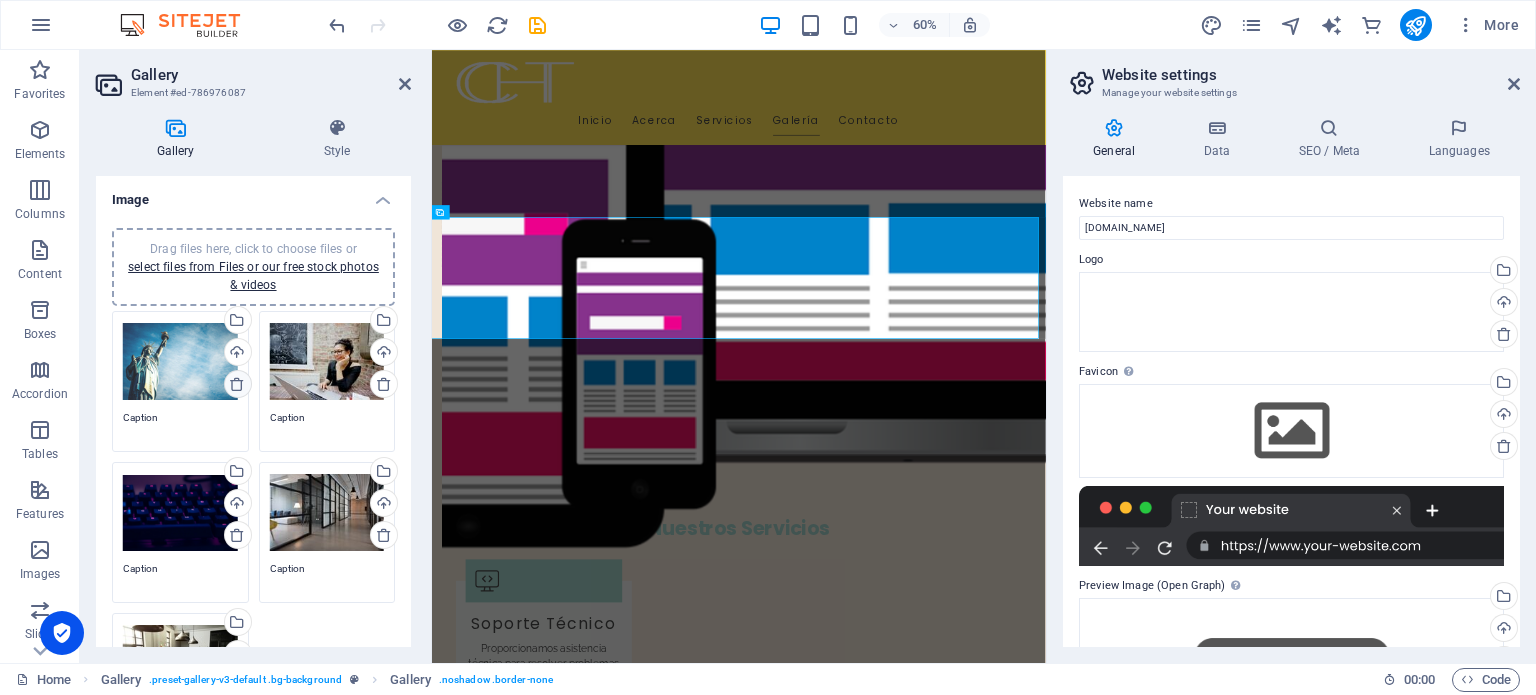 click at bounding box center (237, 384) 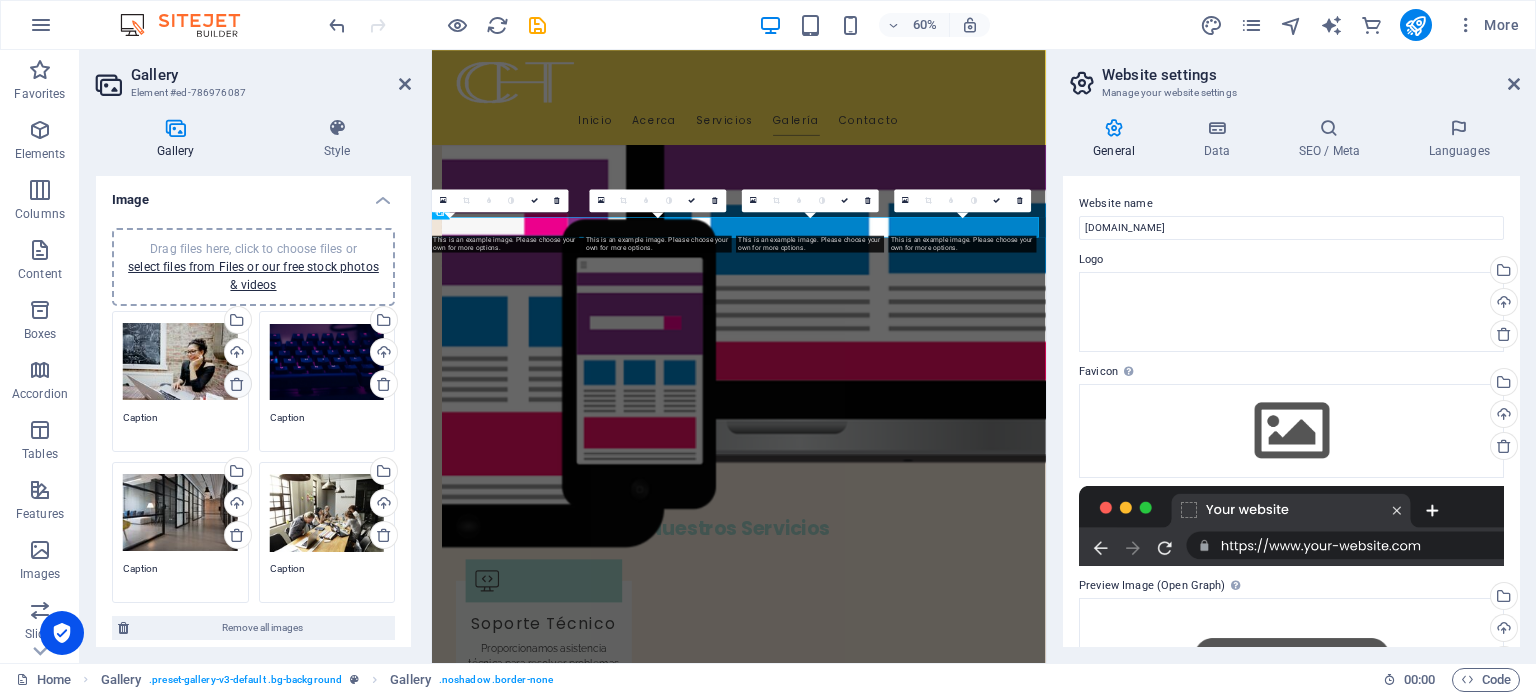 click at bounding box center [237, 384] 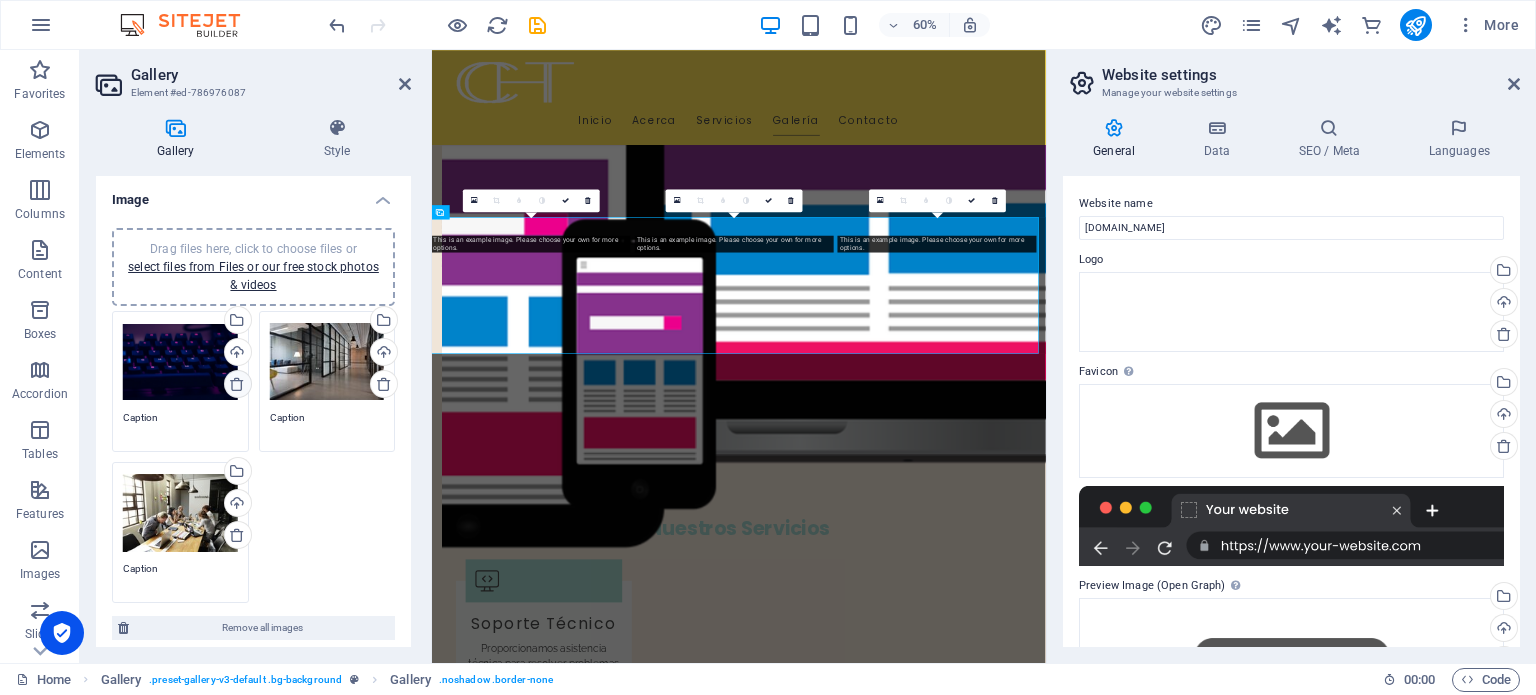 click at bounding box center (237, 384) 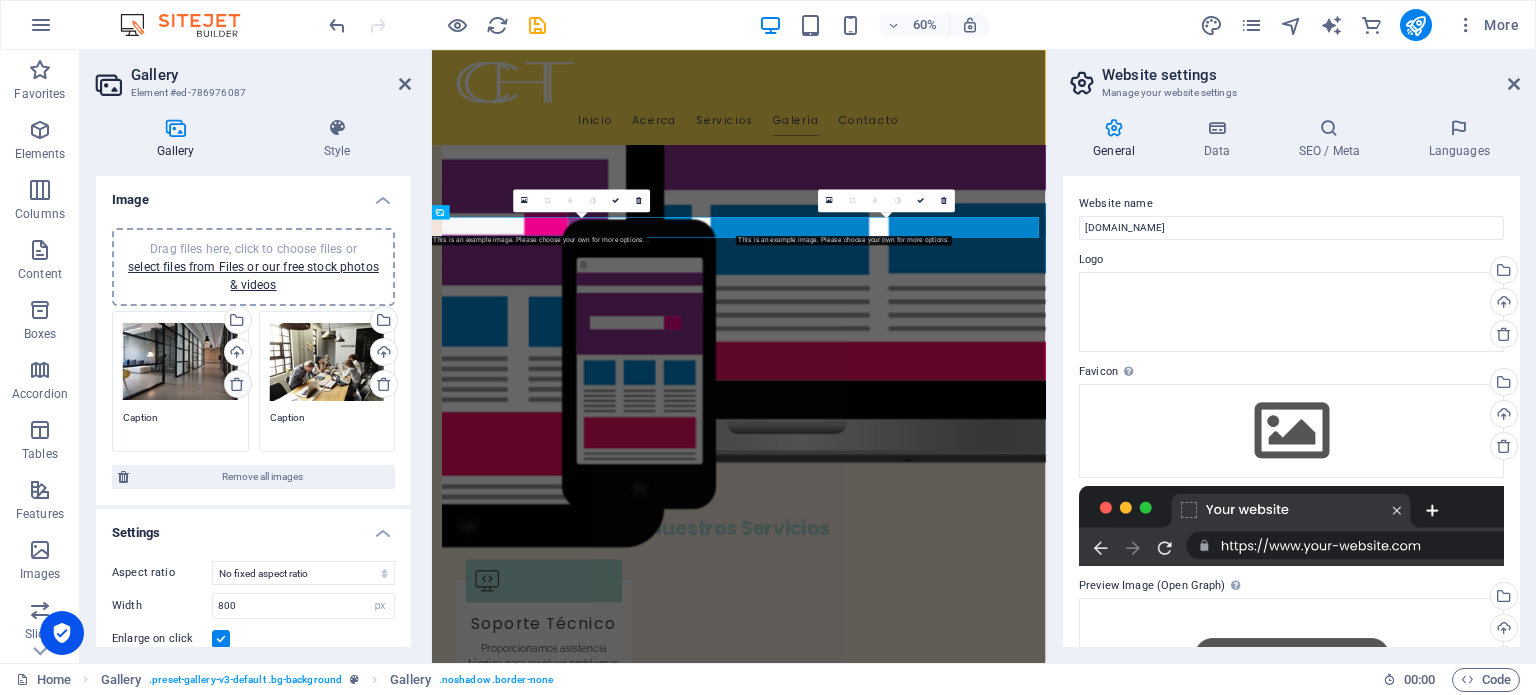 click at bounding box center (237, 384) 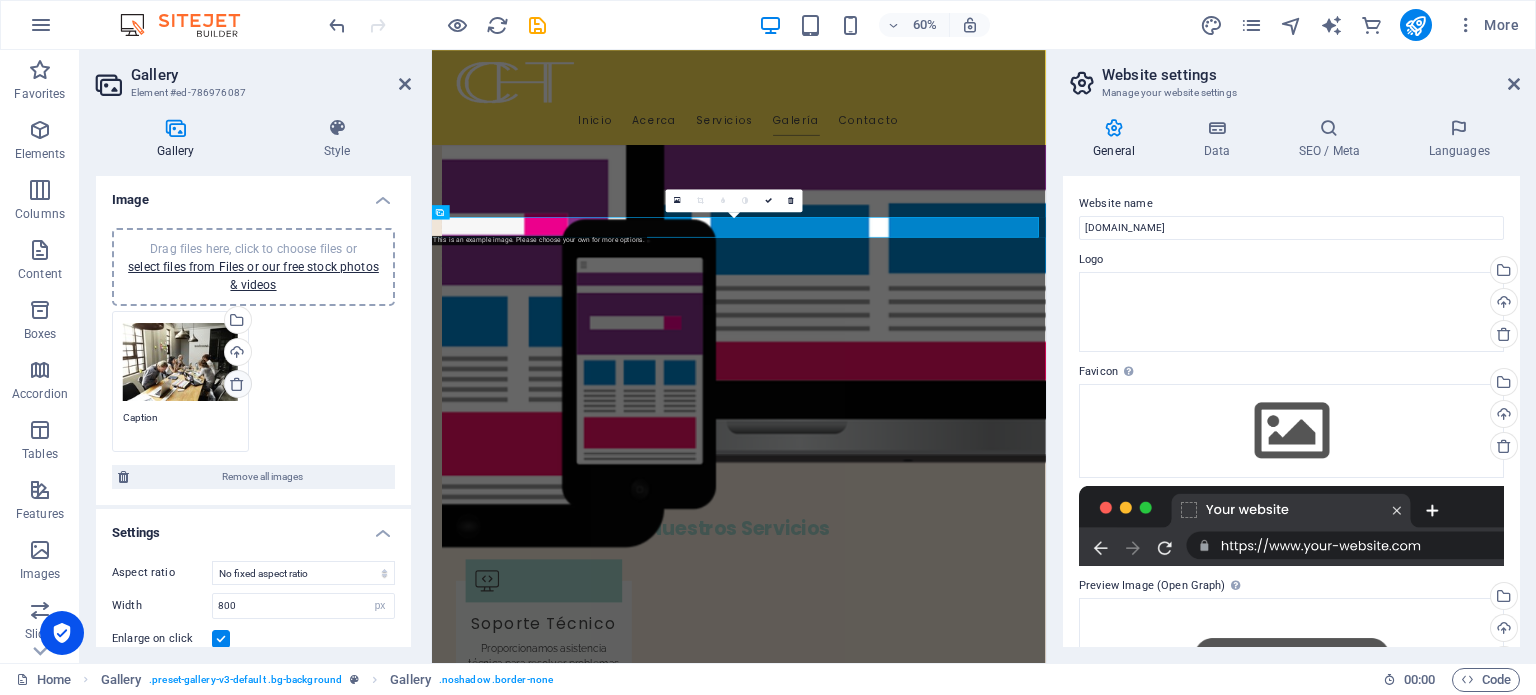 click at bounding box center [237, 384] 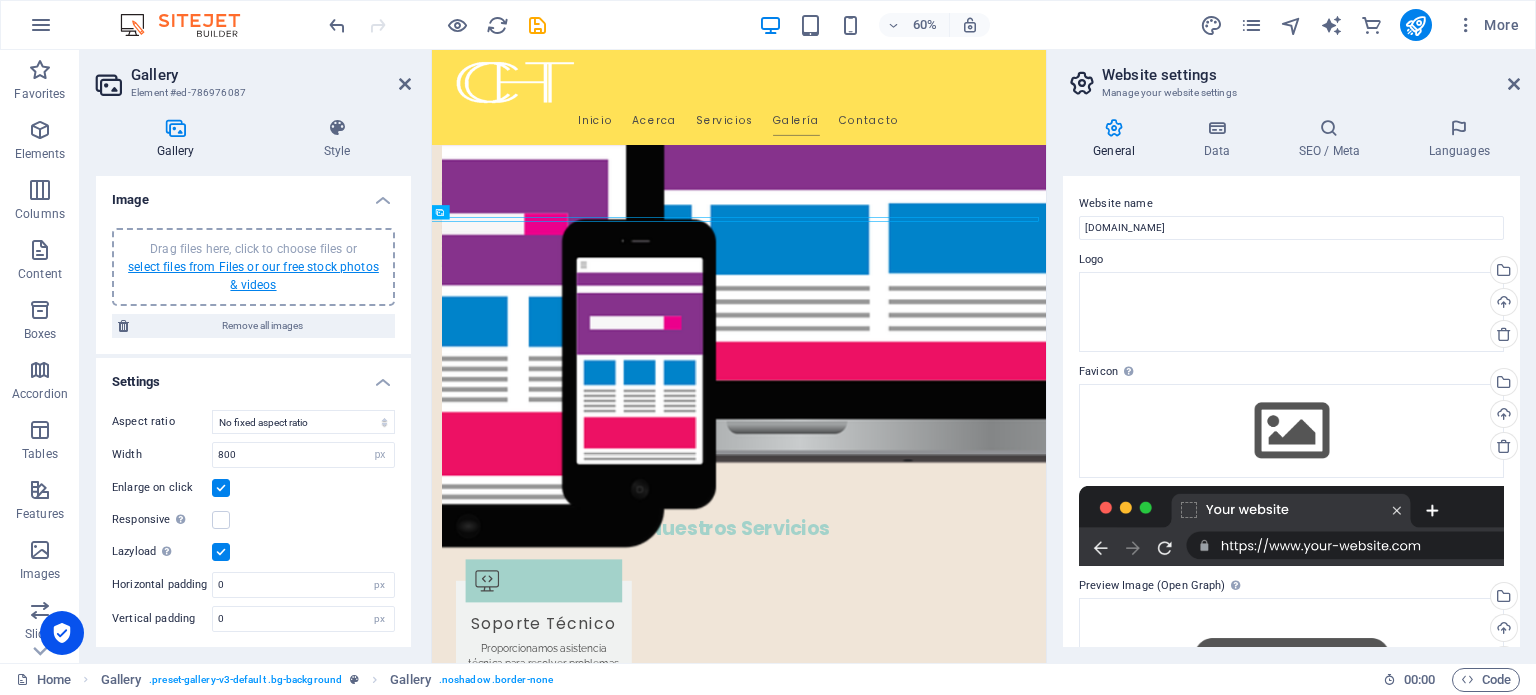 click on "select files from Files or our free stock photos & videos" at bounding box center (253, 276) 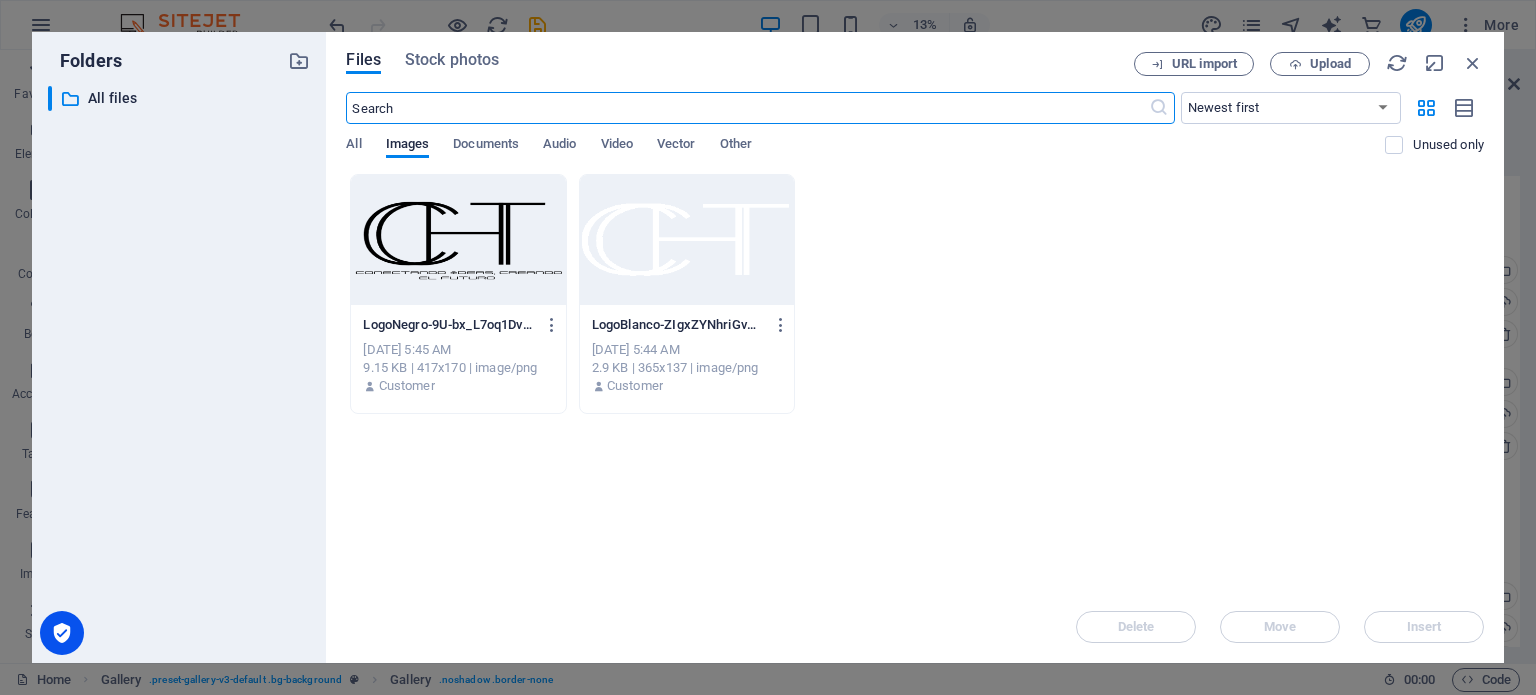 scroll, scrollTop: 0, scrollLeft: 0, axis: both 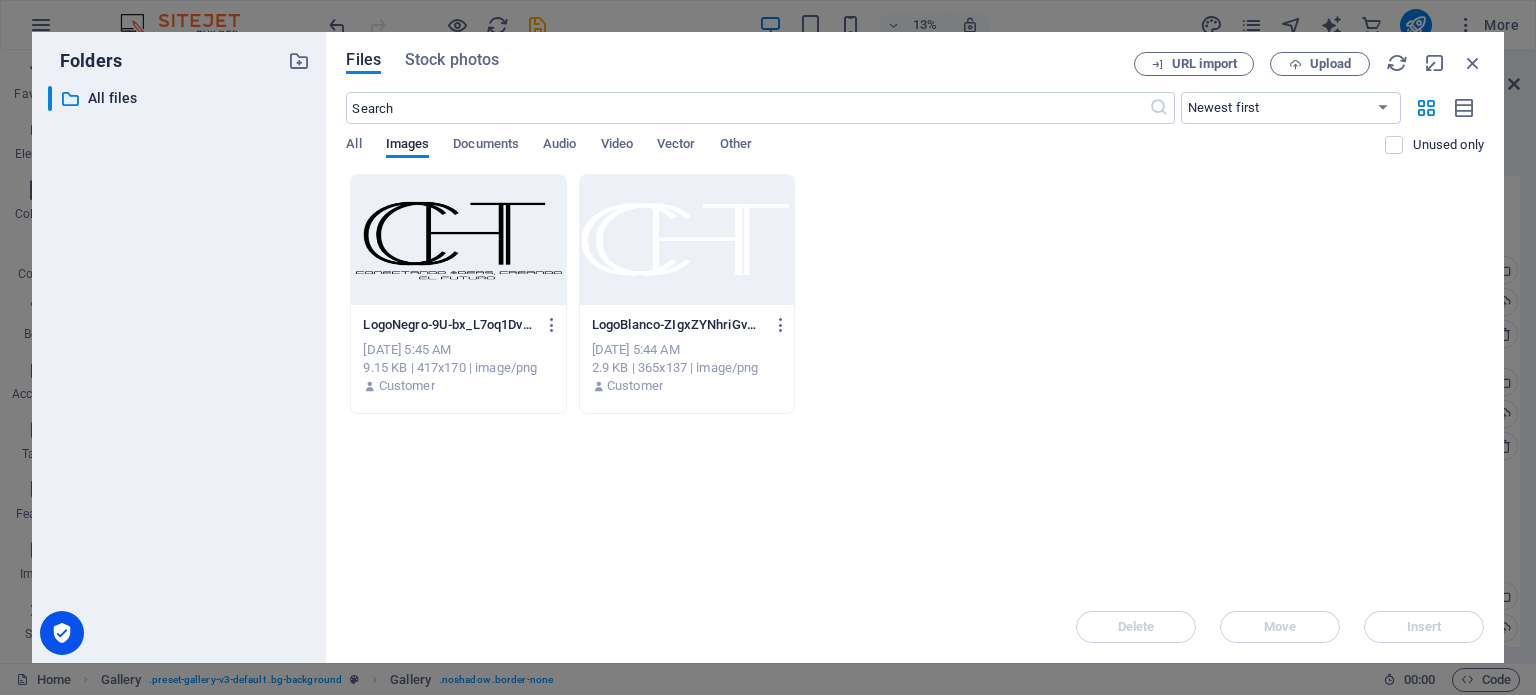 click on "LogoNegro-9U-bx_L7oq1Dvf3sdxJ8Tw.png LogoNegro-9U-bx_L7oq1Dvf3sdxJ8Tw.png [DATE] 5:45 AM 9.15 KB | 417x170 | image/png Customer LogoBlanco-ZIgxZYNhriGvMgSUVUldXg.png LogoBlanco-ZIgxZYNhriGvMgSUVUldXg.png [DATE] 5:44 AM 2.9 KB | 365x137 | image/png Customer" at bounding box center [915, 294] 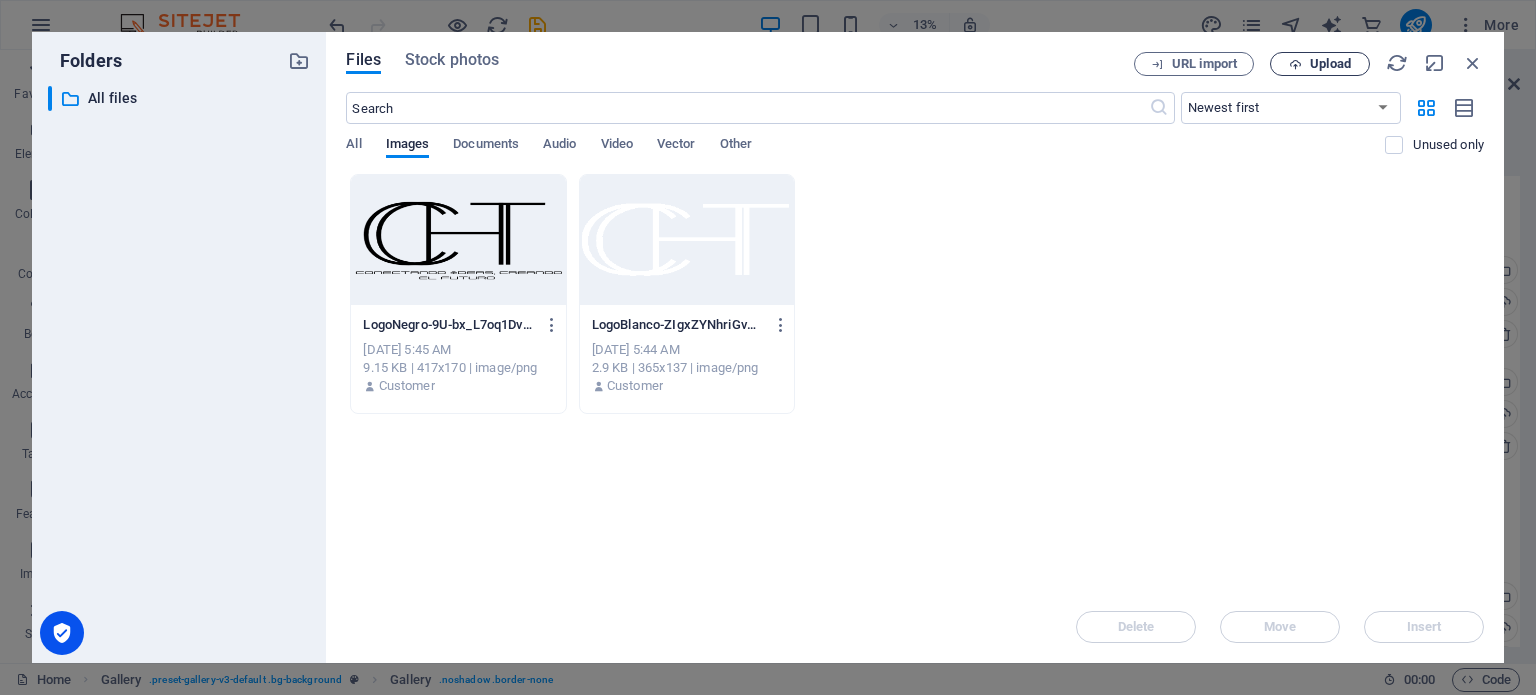 click on "Upload" at bounding box center (1330, 64) 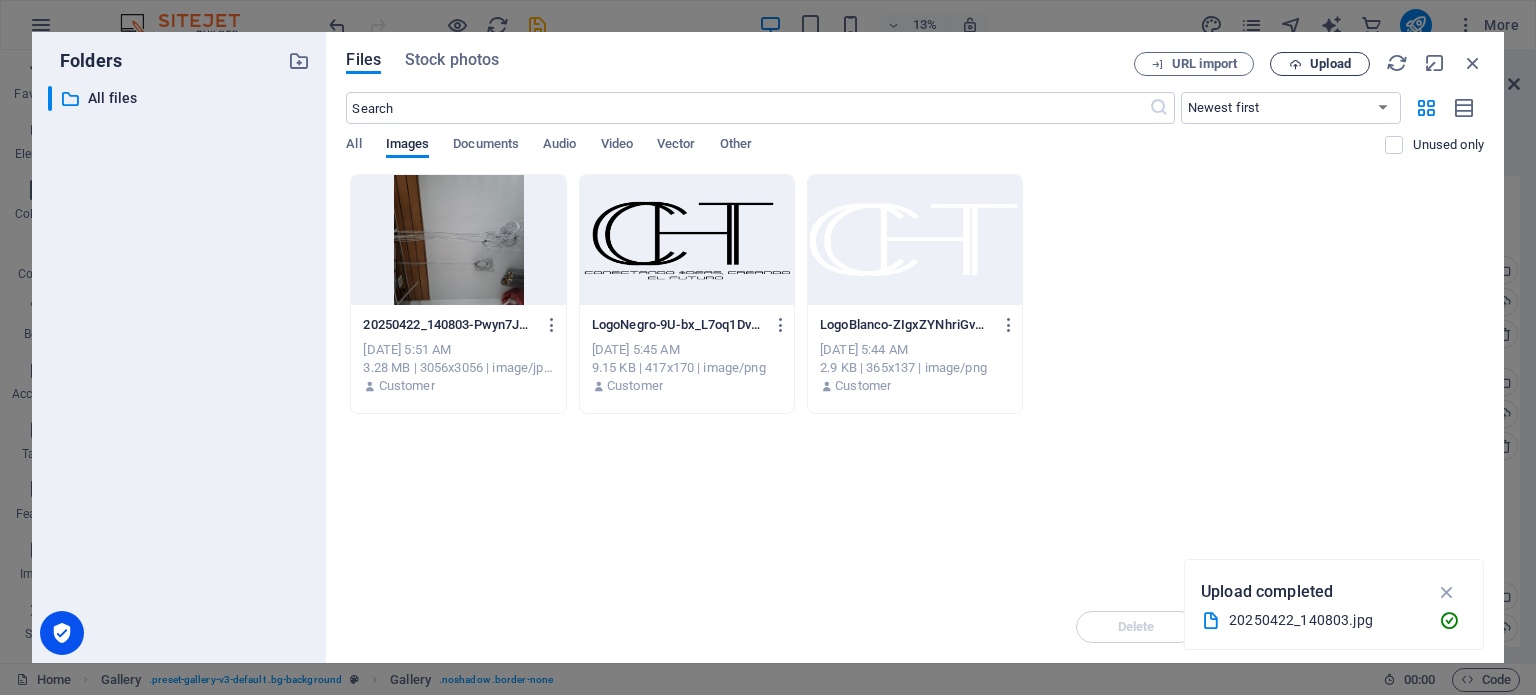 click on "Upload" at bounding box center (1320, 64) 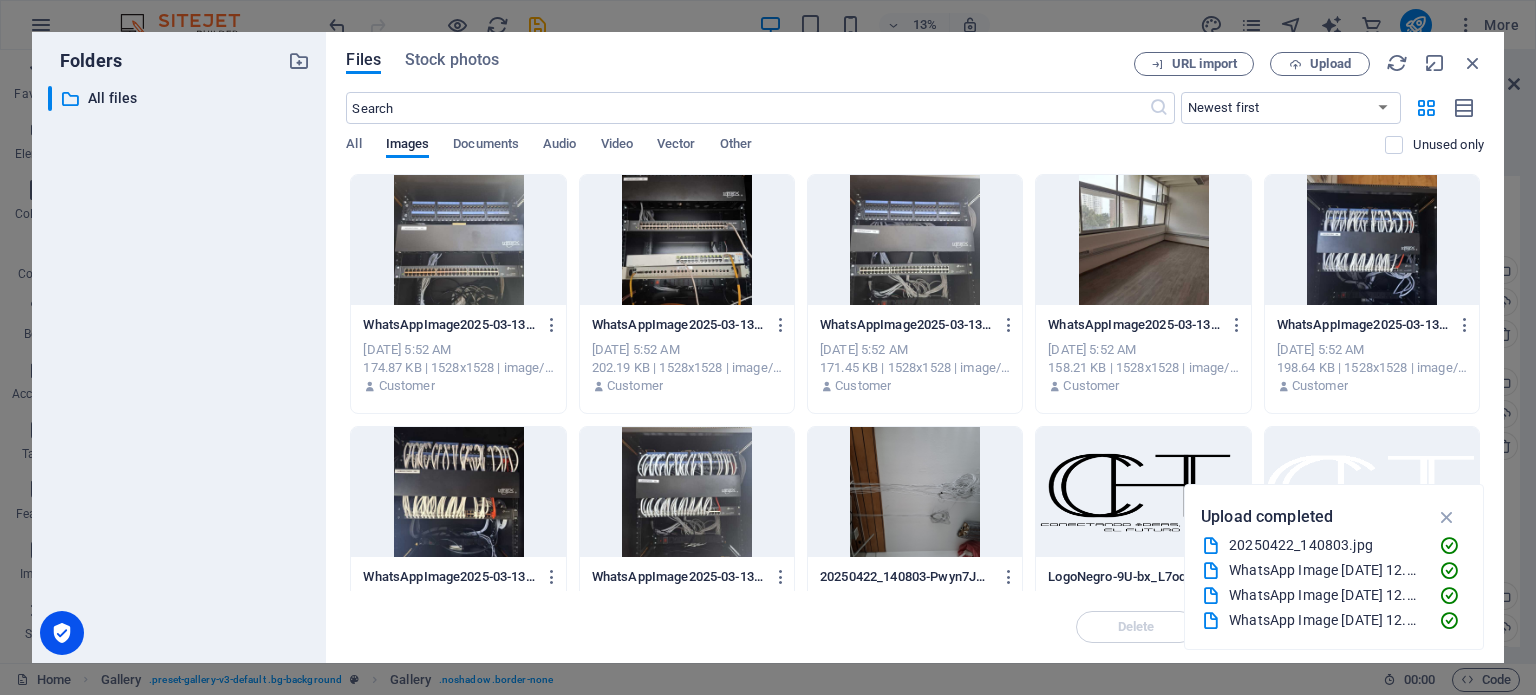 type 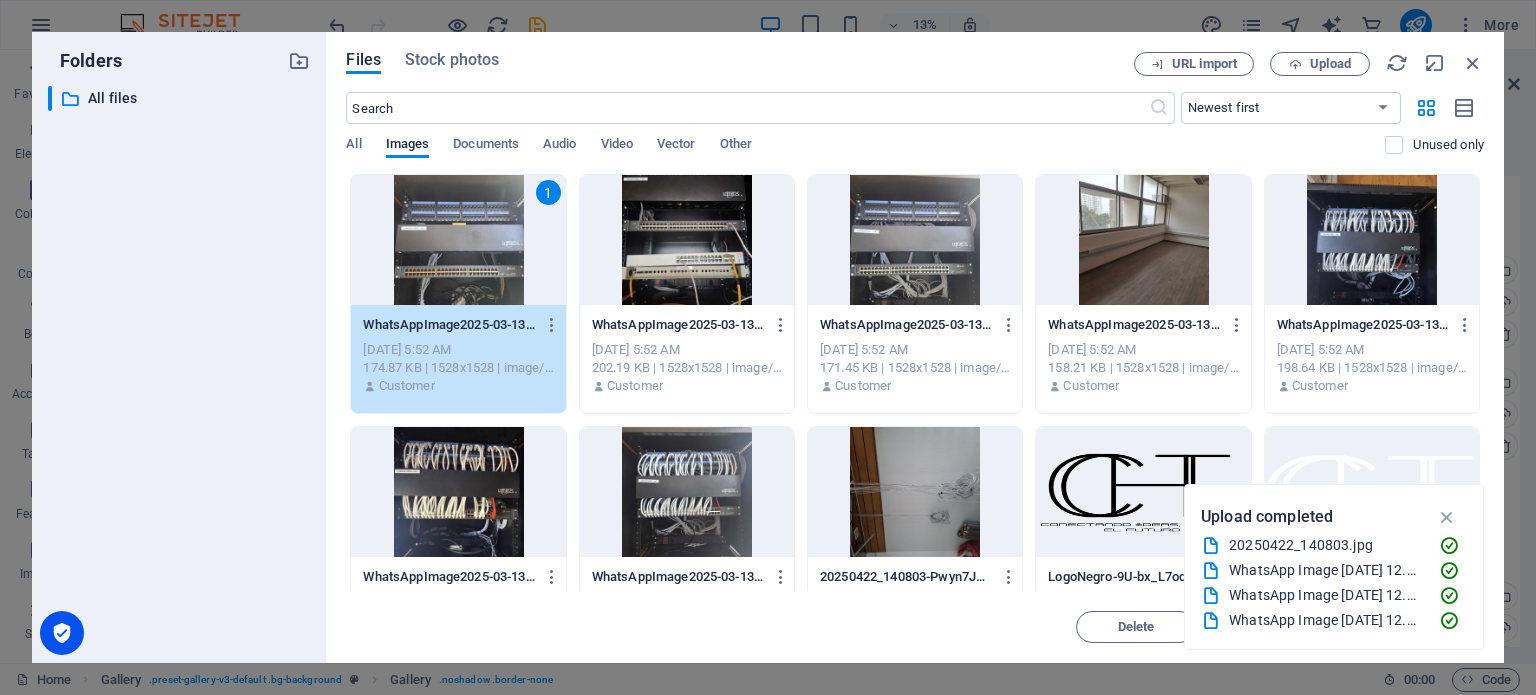 click at bounding box center [687, 240] 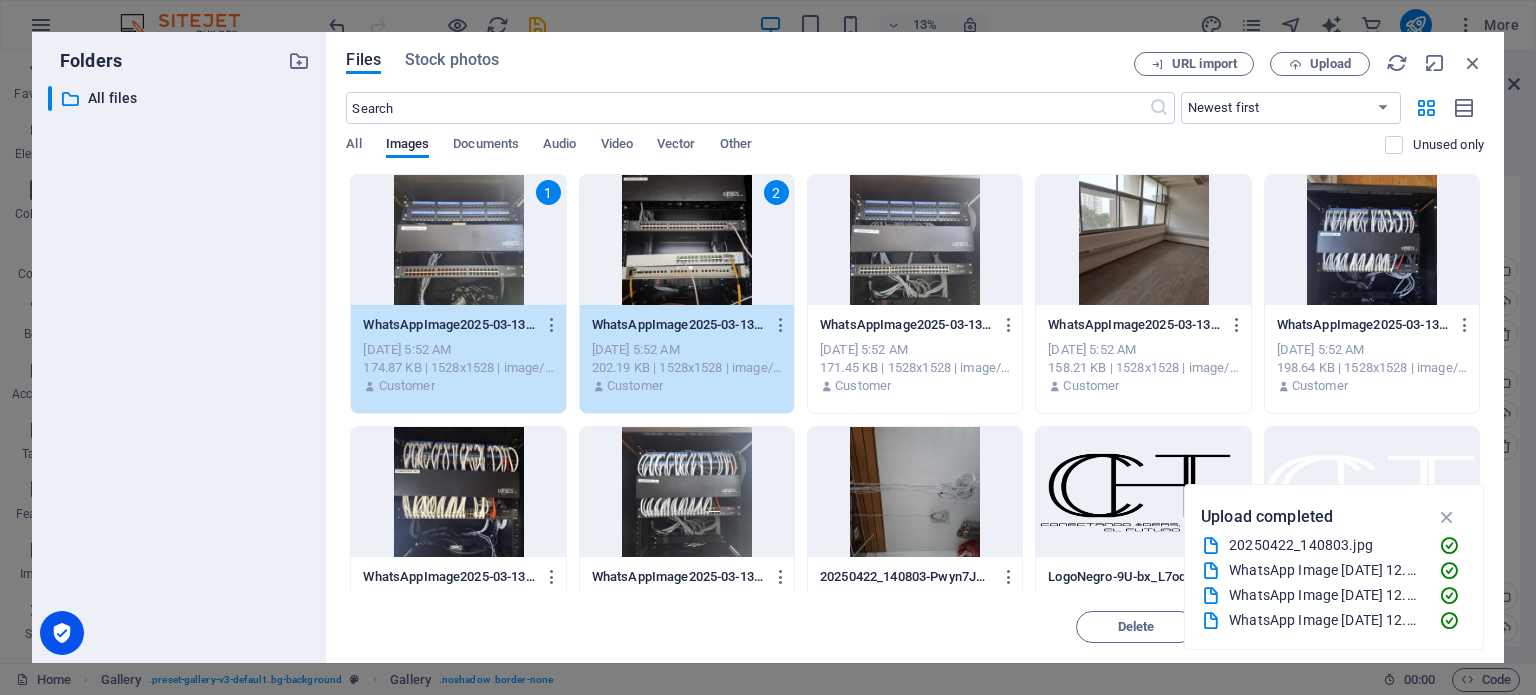 click at bounding box center [915, 240] 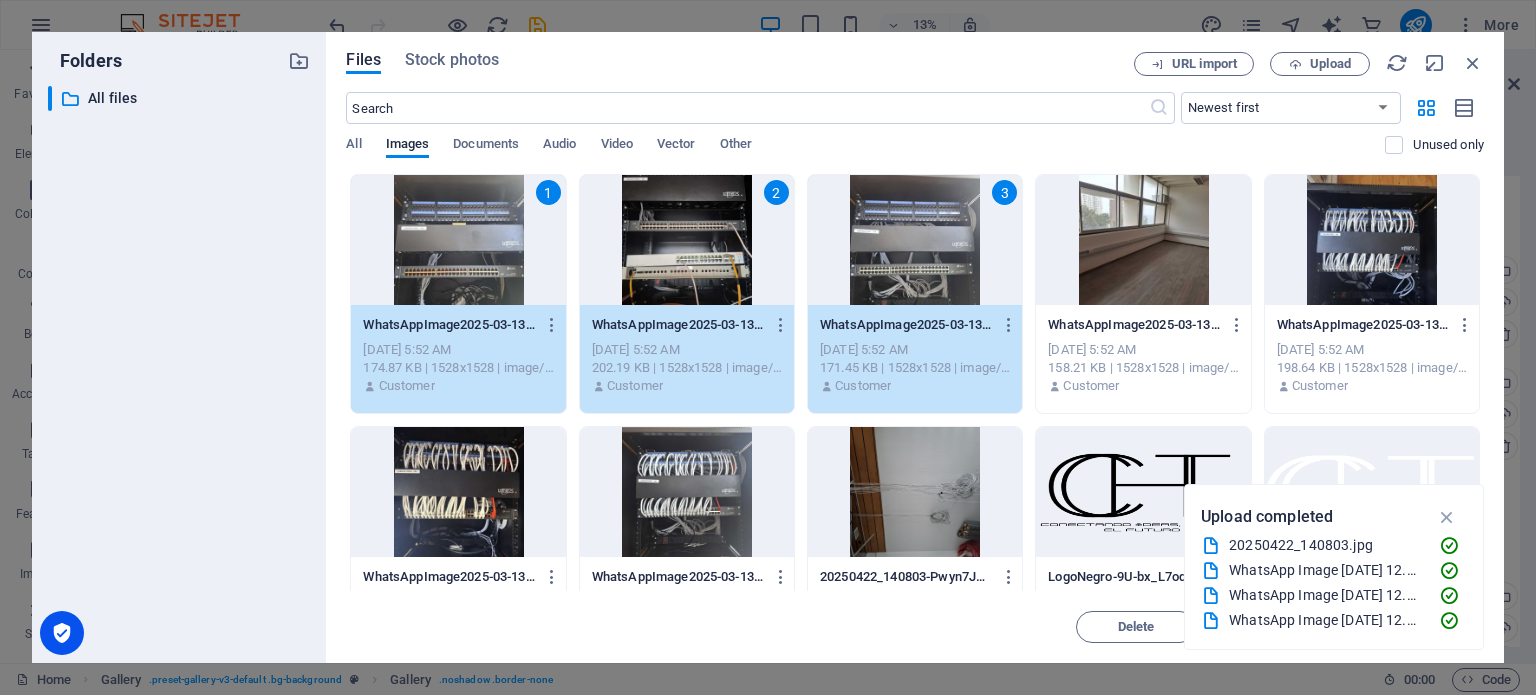 click at bounding box center [1143, 240] 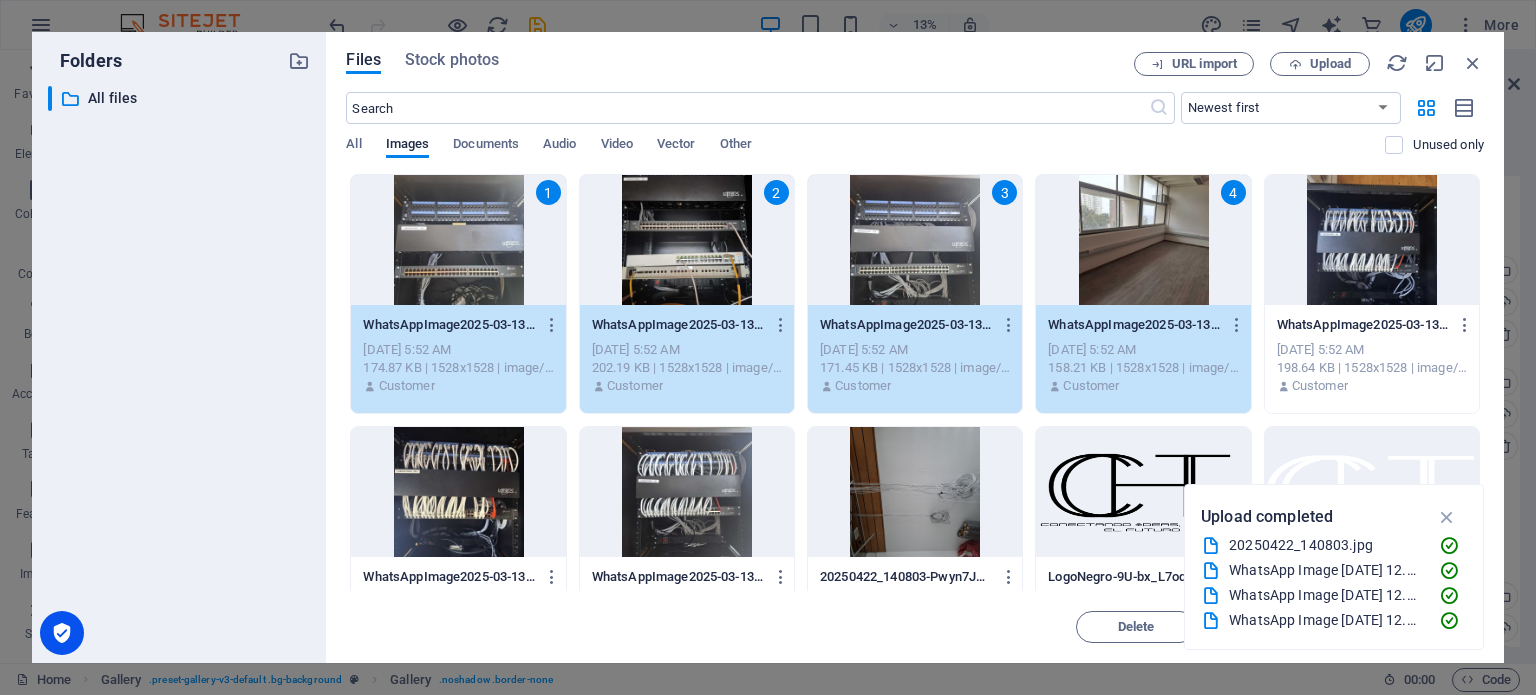 click at bounding box center (1372, 240) 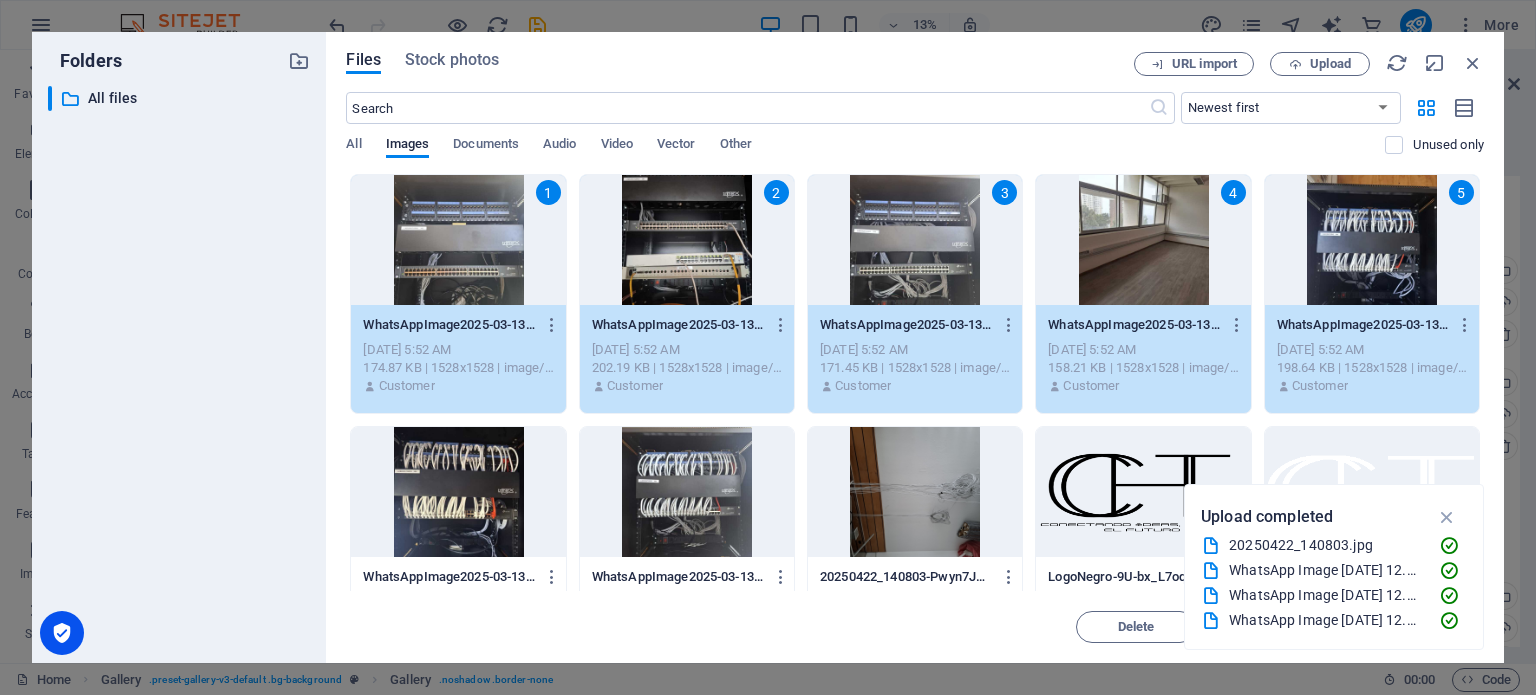 click at bounding box center (687, 492) 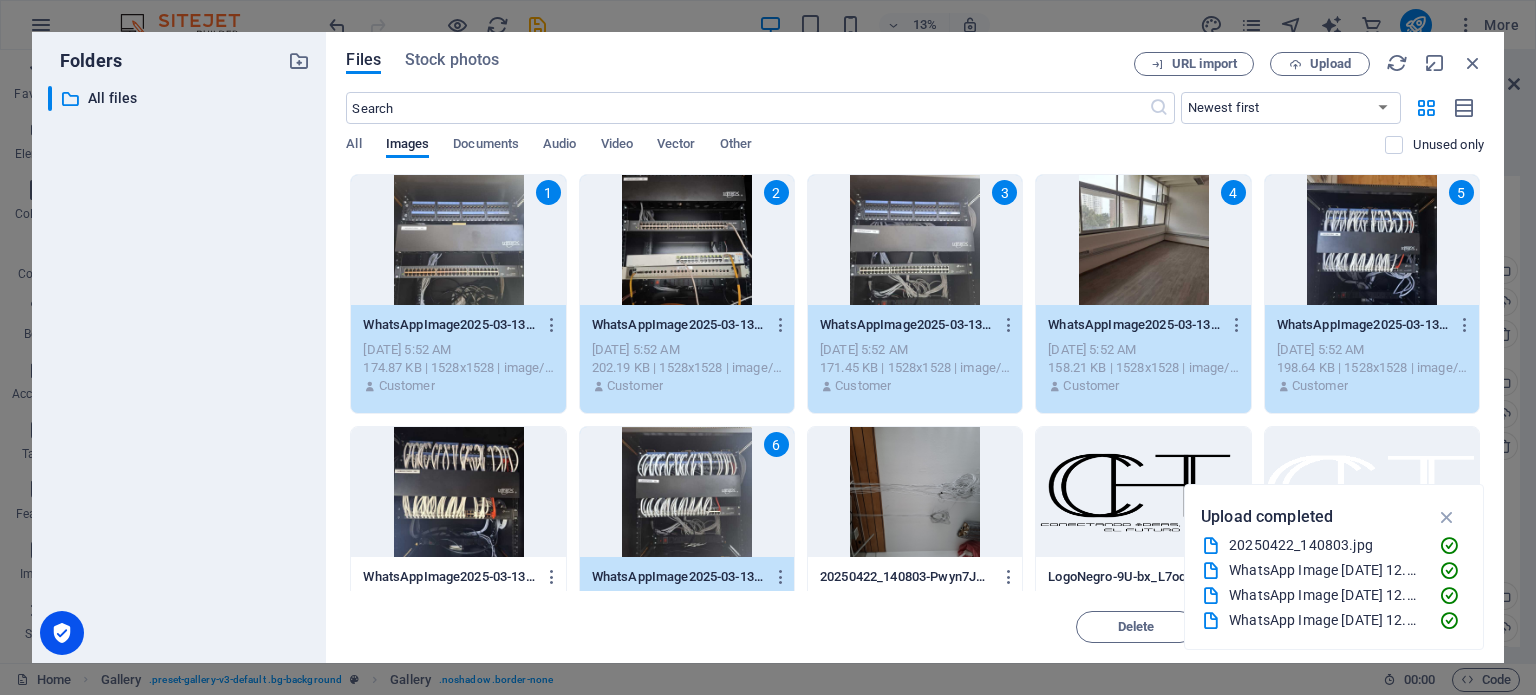 click at bounding box center [458, 492] 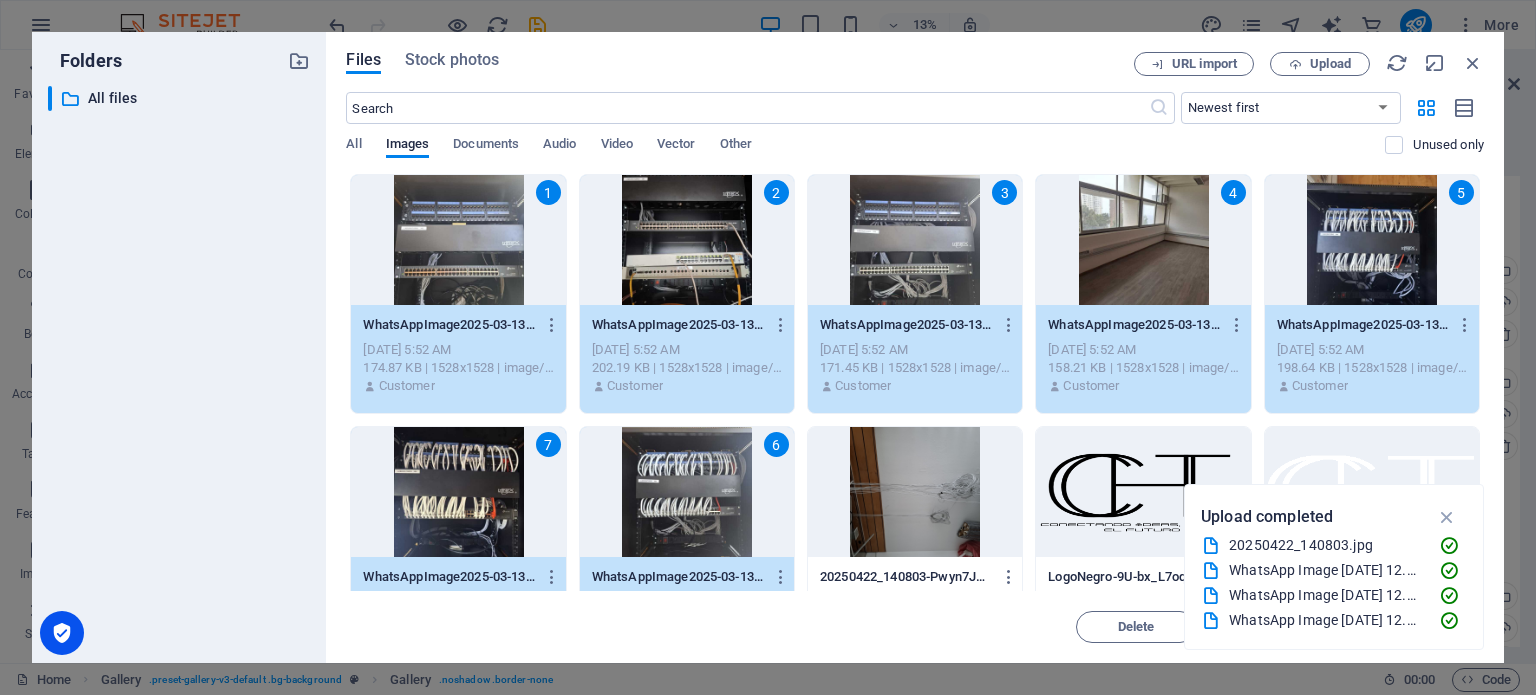 click at bounding box center [915, 492] 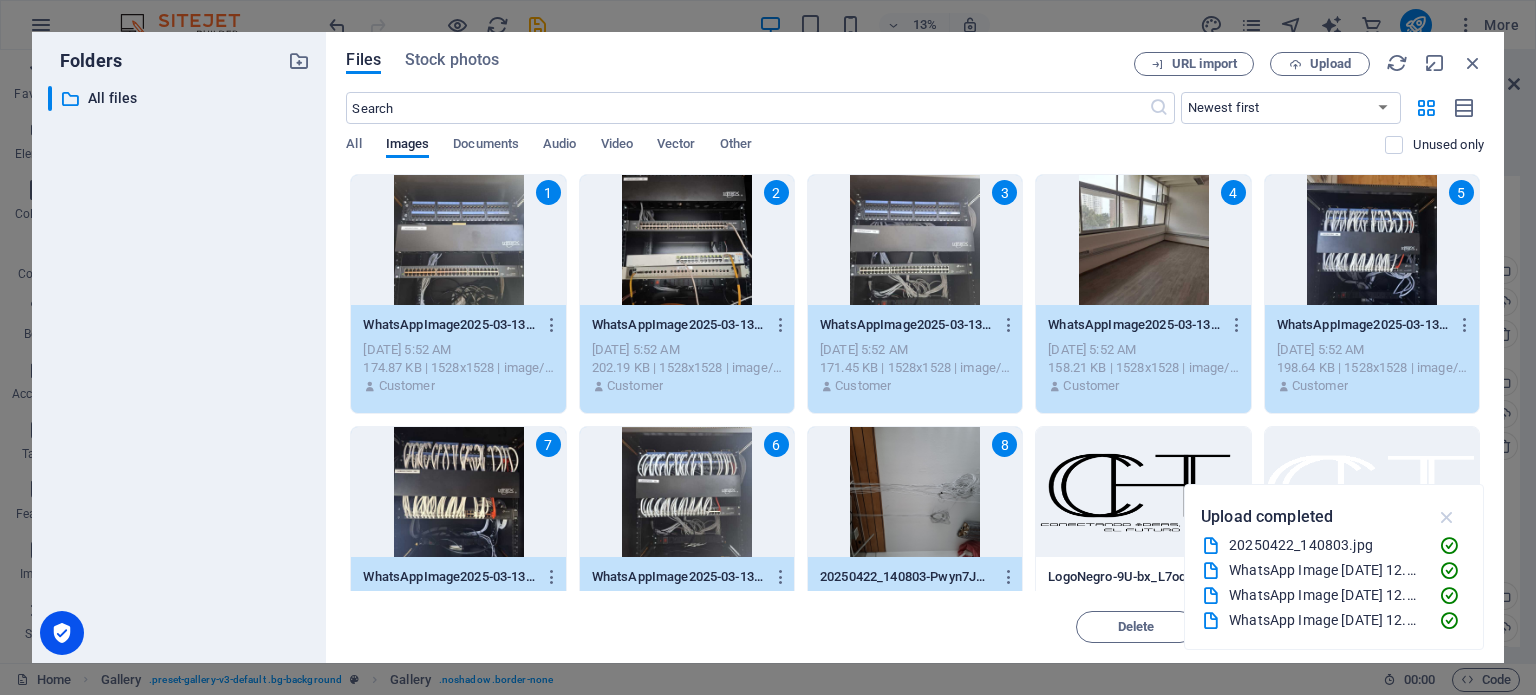 click at bounding box center (1447, 517) 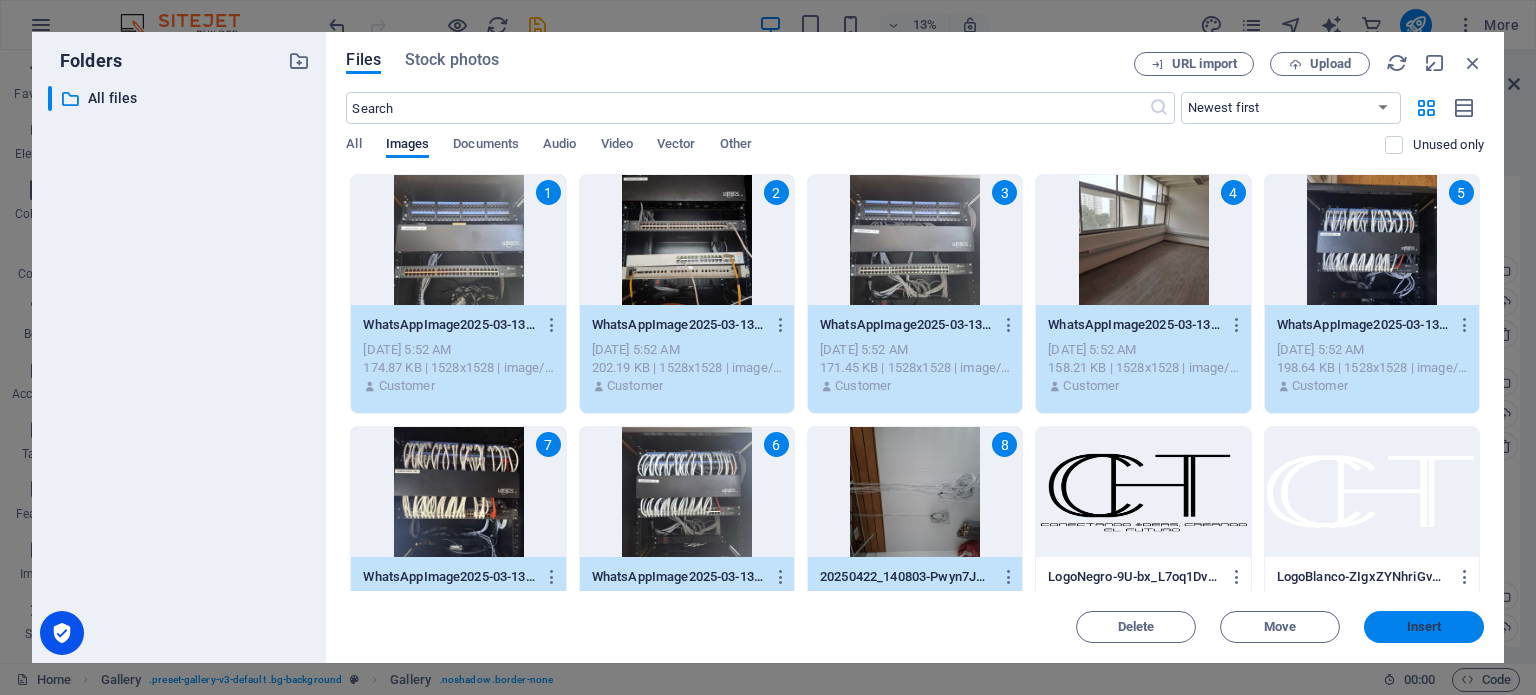 click on "Insert" at bounding box center [1424, 627] 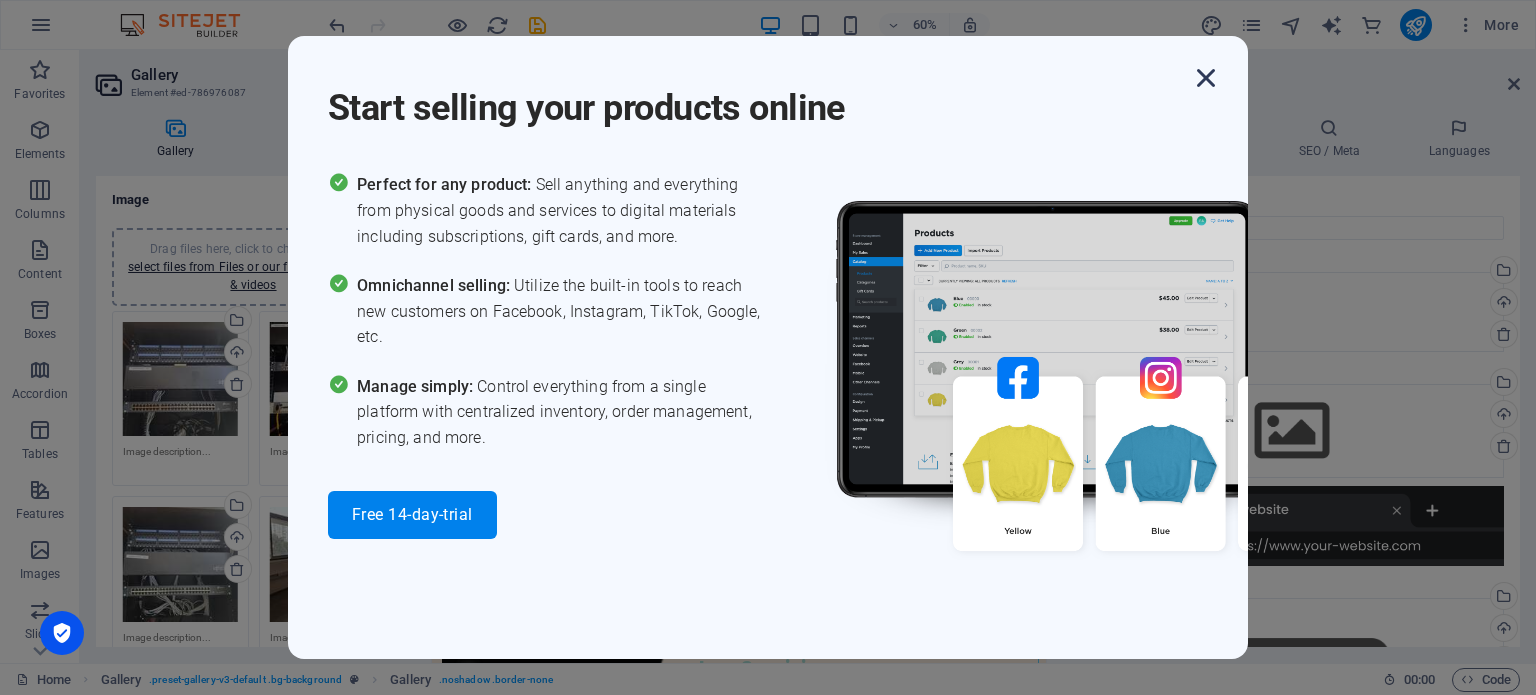 click at bounding box center [1206, 78] 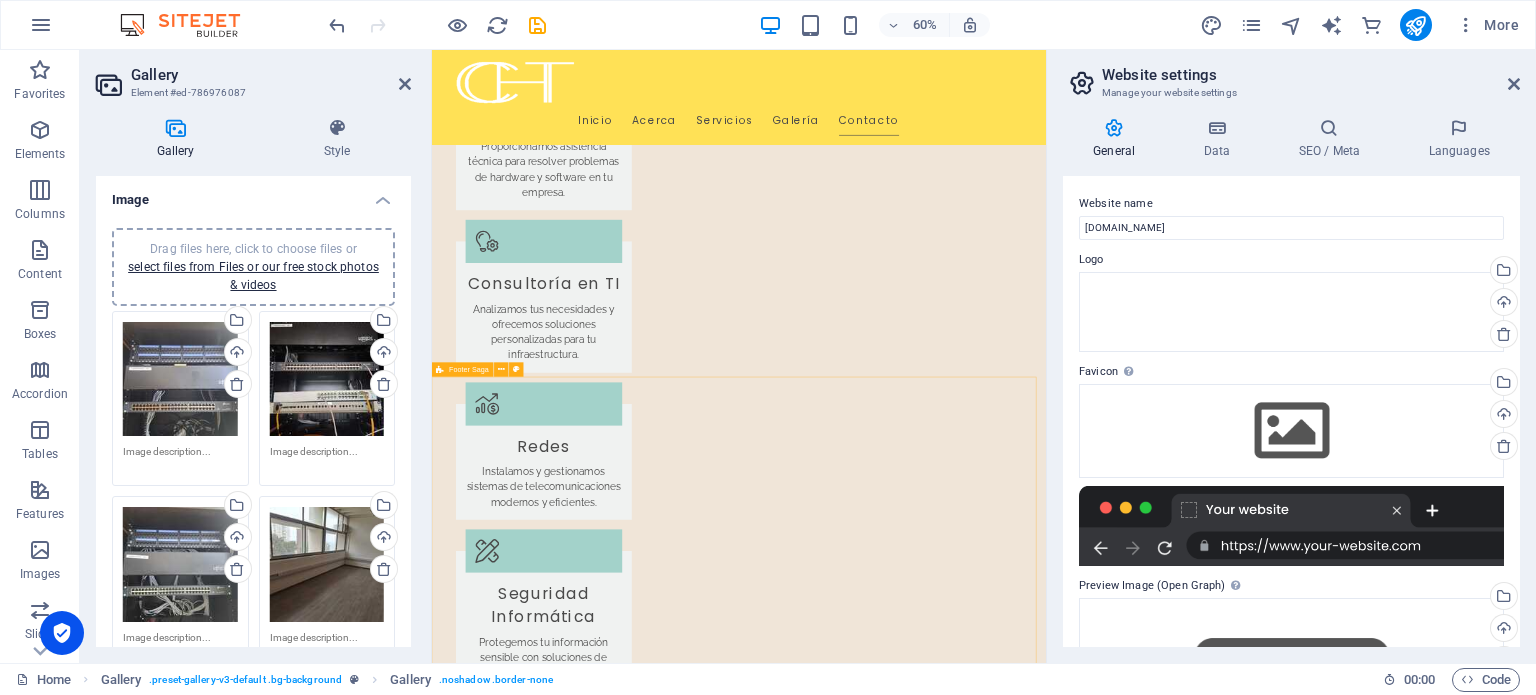 scroll, scrollTop: 2432, scrollLeft: 0, axis: vertical 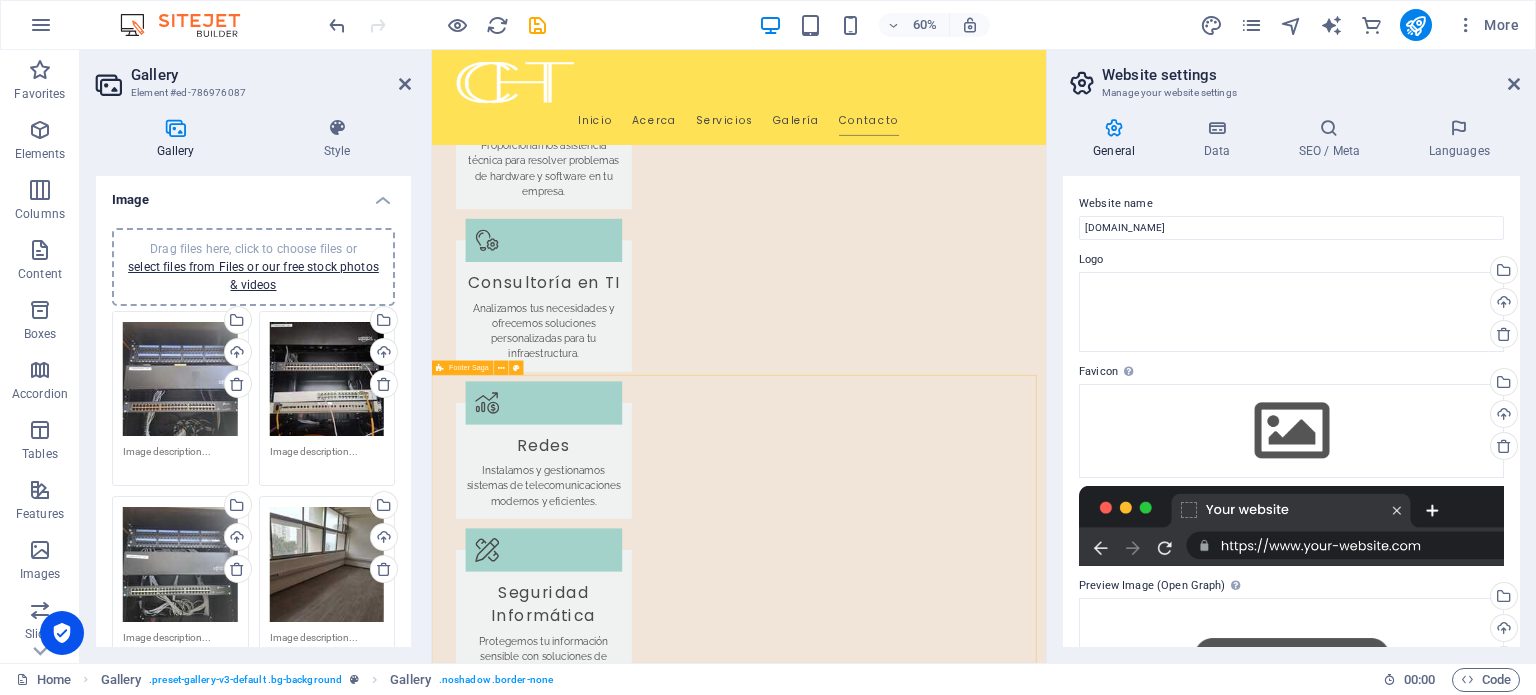 click on "CCHT SPA CCHT SPA ofrece asistencia y soluciones en tecnología y telecomunicaciones, ayudando a las empresas a alcanzar sus objetivos. Contáctanos para más información. Contact [STREET_ADDRESS][PHONE_NUMBER] Phone:  [PHONE_NUMBER] Mobile:  Email:  [EMAIL_ADDRESS][DOMAIN_NAME] Navigation Inicio Acerca Servicios Galería Contacto Legal Notice Privacy Policy Social media Facebook X Instagram" at bounding box center [943, 3526] 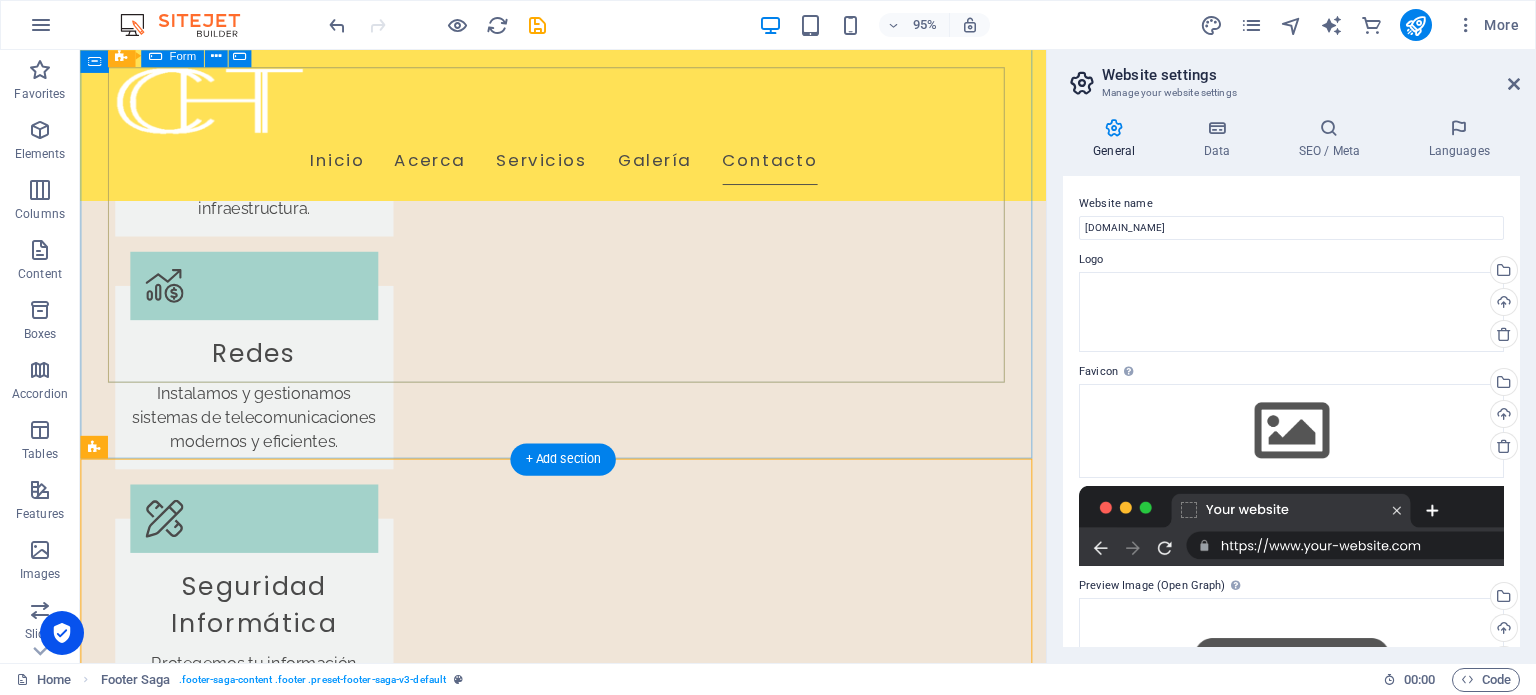 scroll, scrollTop: 2740, scrollLeft: 0, axis: vertical 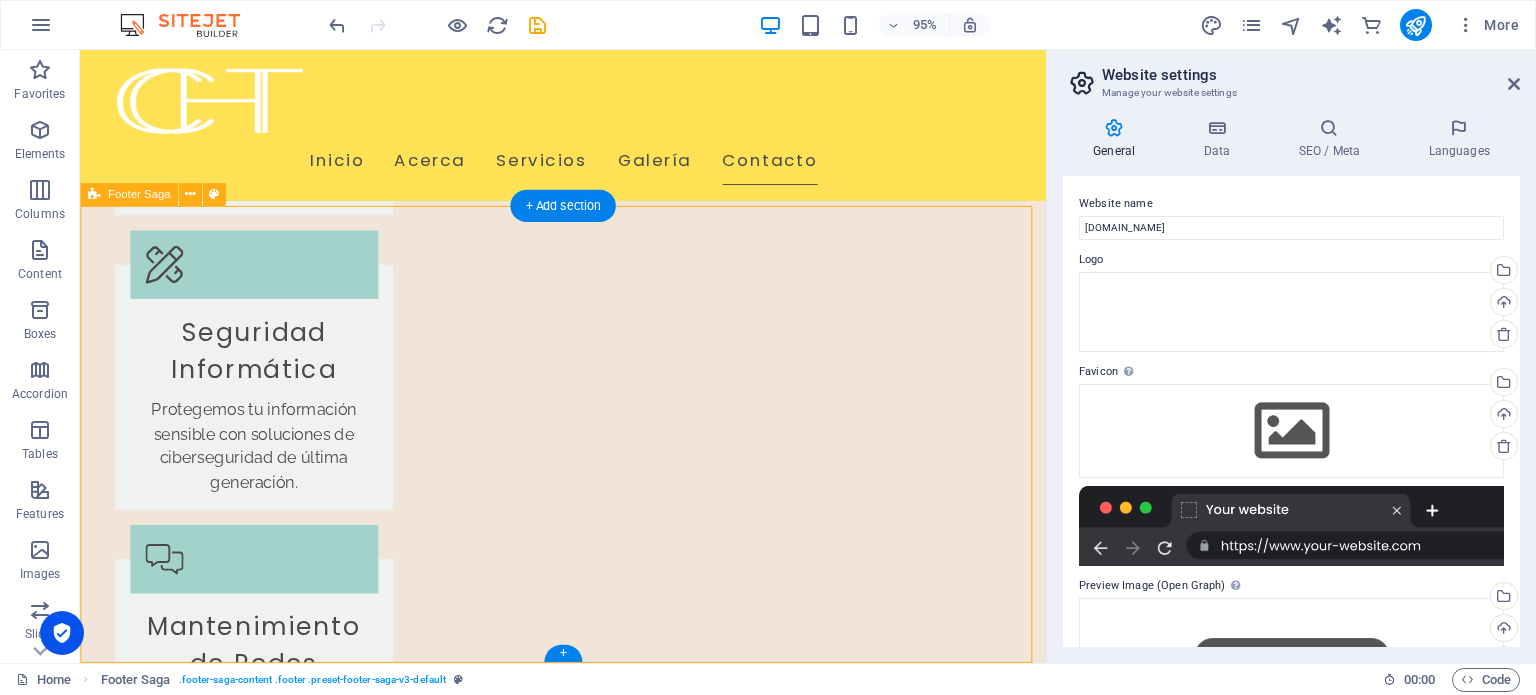 click on "CCHT SPA CCHT SPA ofrece asistencia y soluciones en tecnología y telecomunicaciones, ayudando a las empresas a alcanzar sus objetivos. Contáctanos para más información. Contact [STREET_ADDRESS][PHONE_NUMBER] Phone:  [PHONE_NUMBER] Mobile:  Email:  [EMAIL_ADDRESS][DOMAIN_NAME] Navigation Inicio Acerca Servicios Galería Contacto Legal Notice Privacy Policy Social media Facebook X Instagram" at bounding box center (588, 2916) 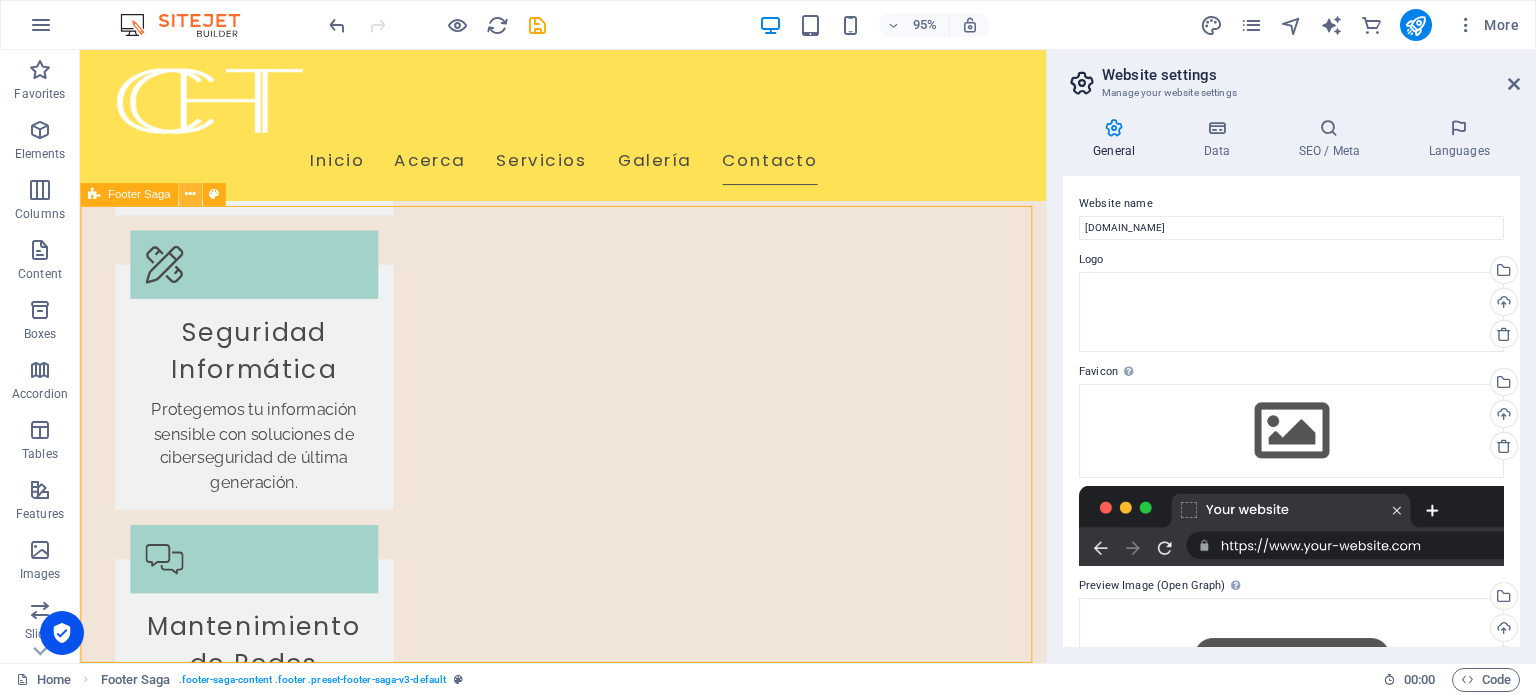 click at bounding box center [190, 194] 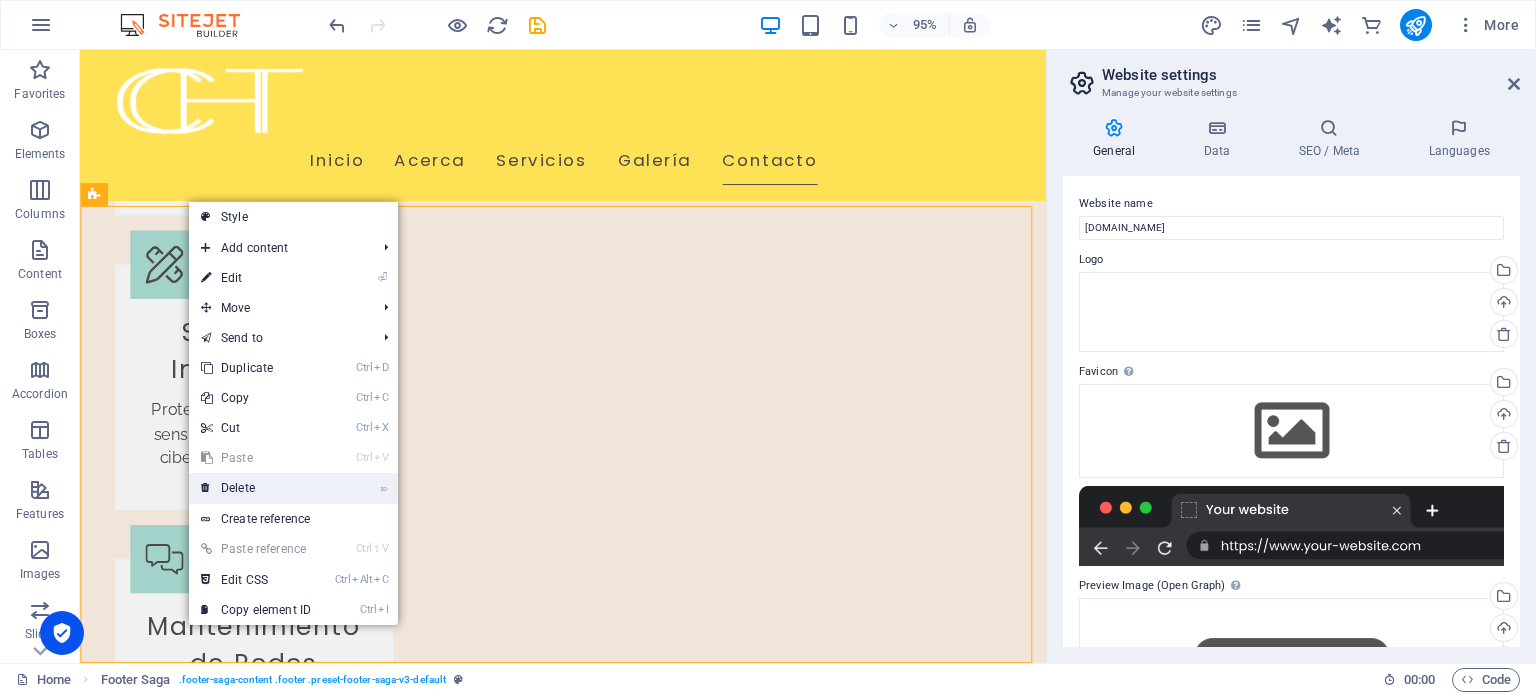 click on "⌦  Delete" at bounding box center [256, 488] 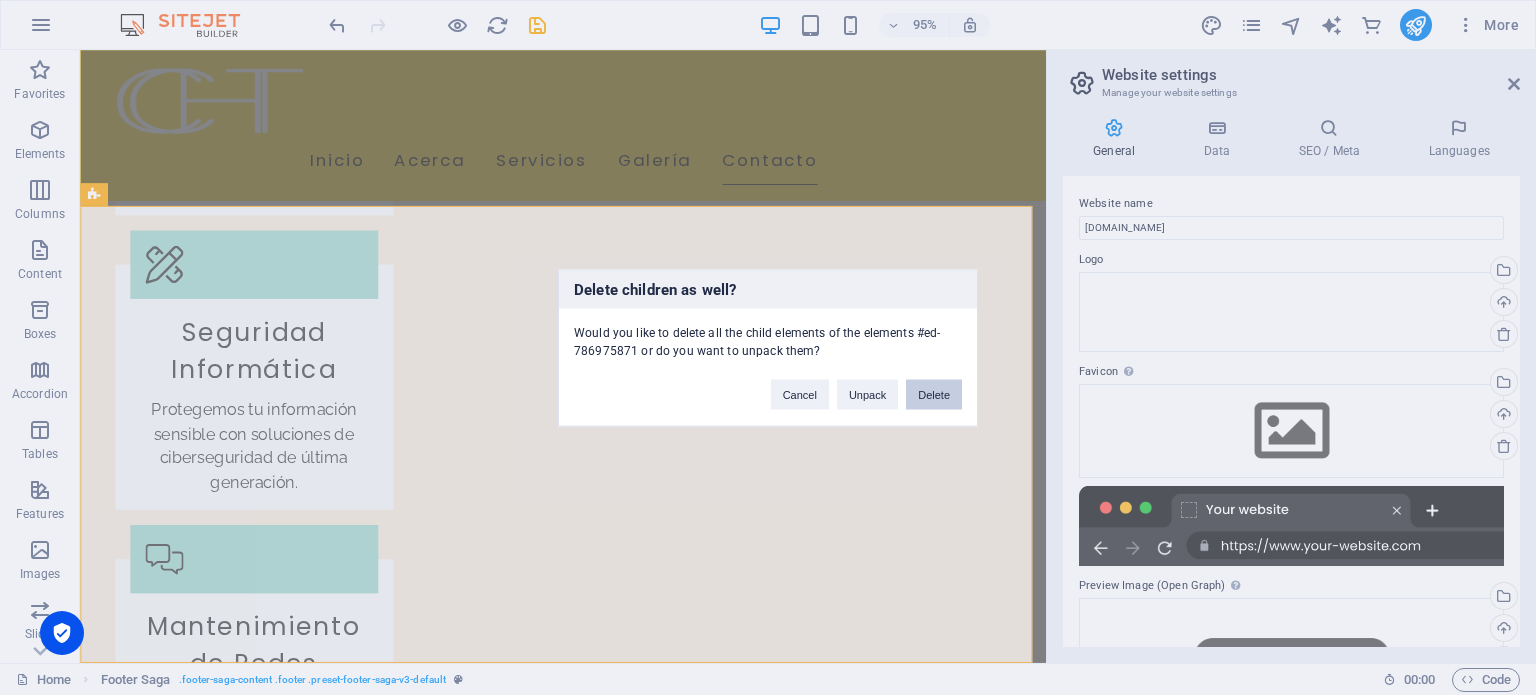 click on "Delete" at bounding box center [934, 394] 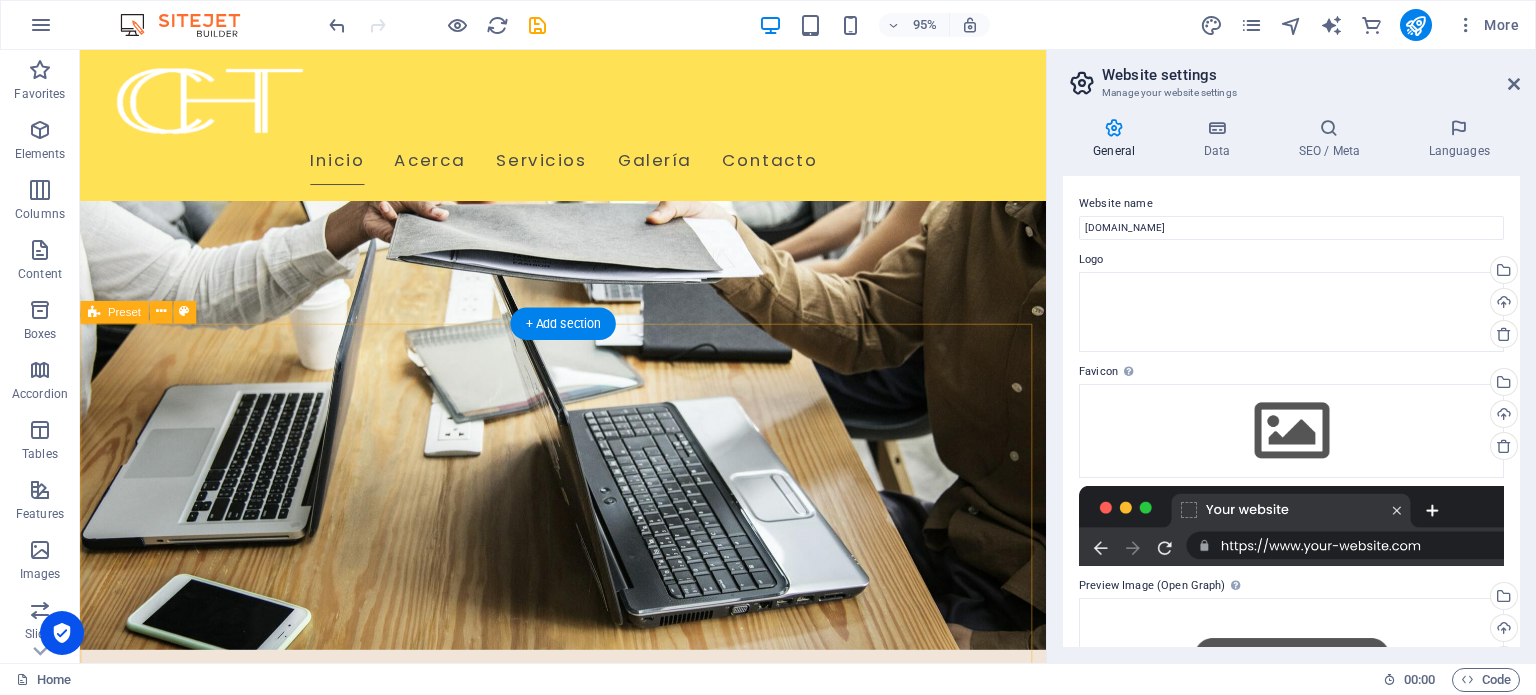 scroll, scrollTop: 0, scrollLeft: 0, axis: both 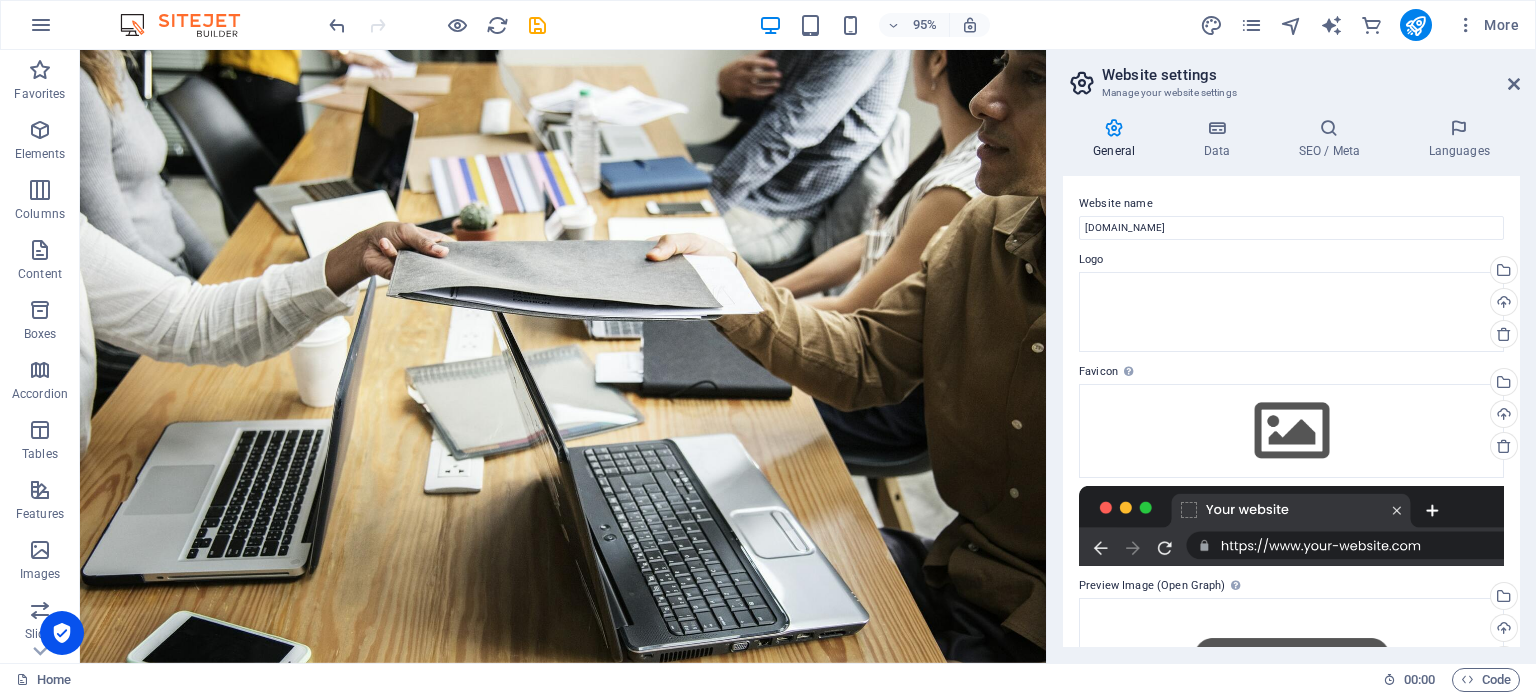 click on "Website settings Manage your website settings  General  Data  SEO / Meta  Languages Website name [DOMAIN_NAME] Logo Drag files here, click to choose files or select files from Files or our free stock photos & videos Select files from the file manager, stock photos, or upload file(s) Upload Favicon Set the favicon of your website here. A favicon is a small icon shown in the browser tab next to your website title. It helps visitors identify your website. Drag files here, click to choose files or select files from Files or our free stock photos & videos Select files from the file manager, stock photos, or upload file(s) Upload Preview Image (Open Graph) This image will be shown when the website is shared on social networks Drag files here, click to choose files or select files from Files or our free stock photos & videos Select files from the file manager, stock photos, or upload file(s) Upload Contact data for this website. This can be used everywhere on the website and will update automatically. Company CCHT SPA Fax" at bounding box center [1291, 356] 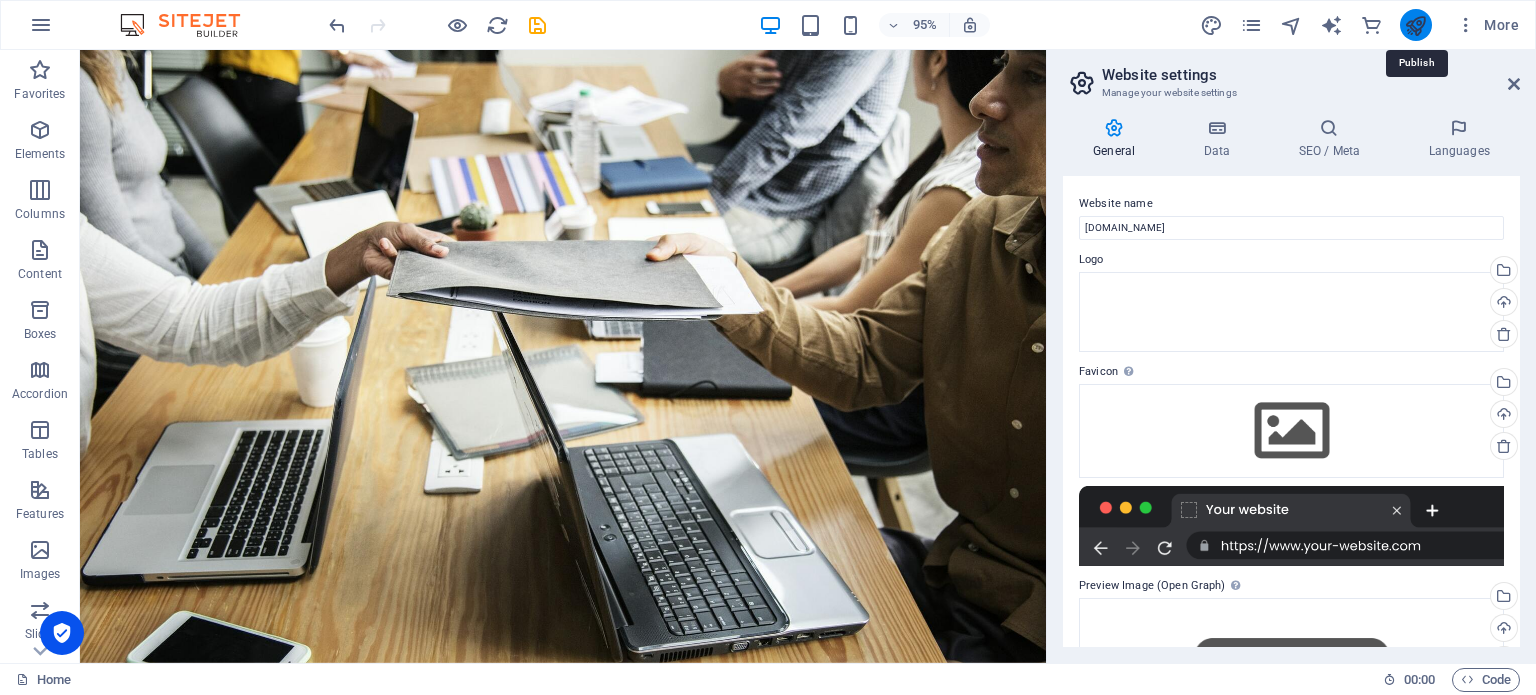 click at bounding box center [1415, 25] 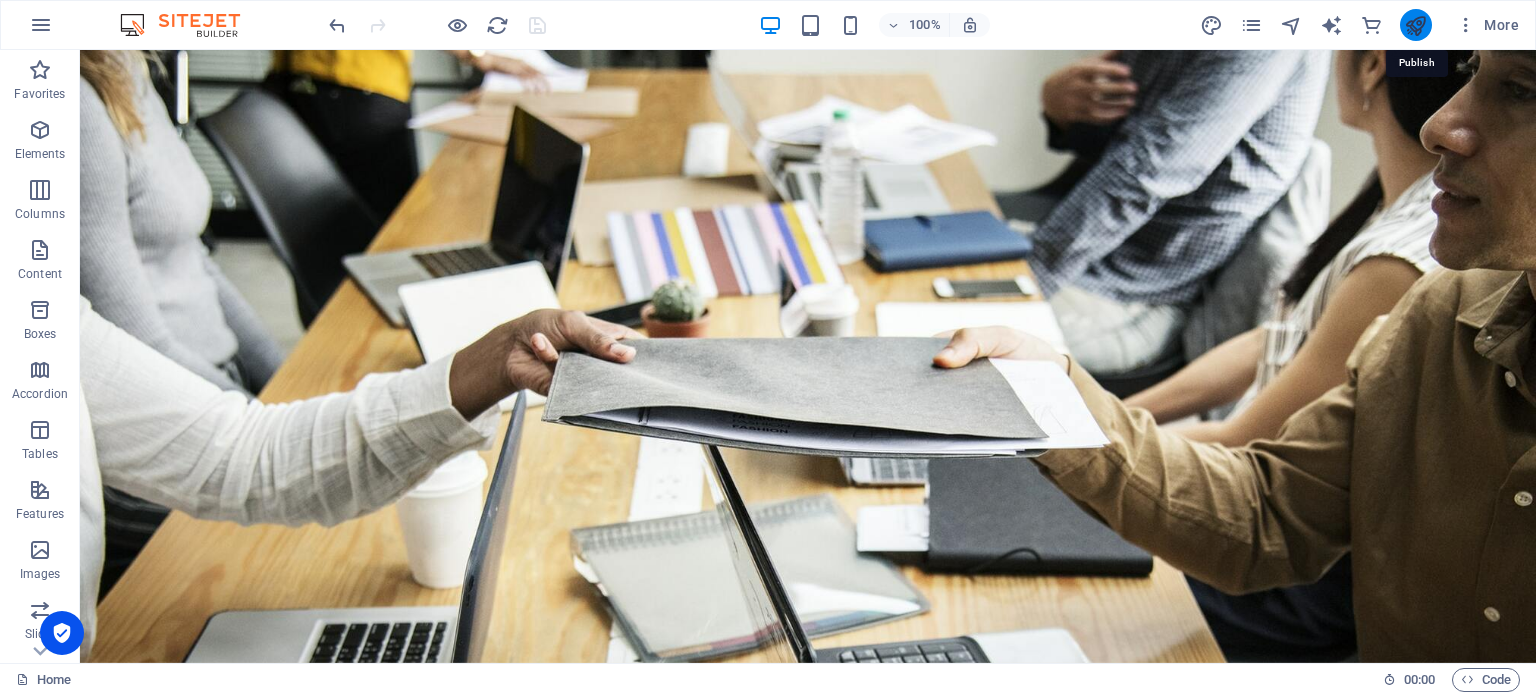 click at bounding box center [1415, 25] 